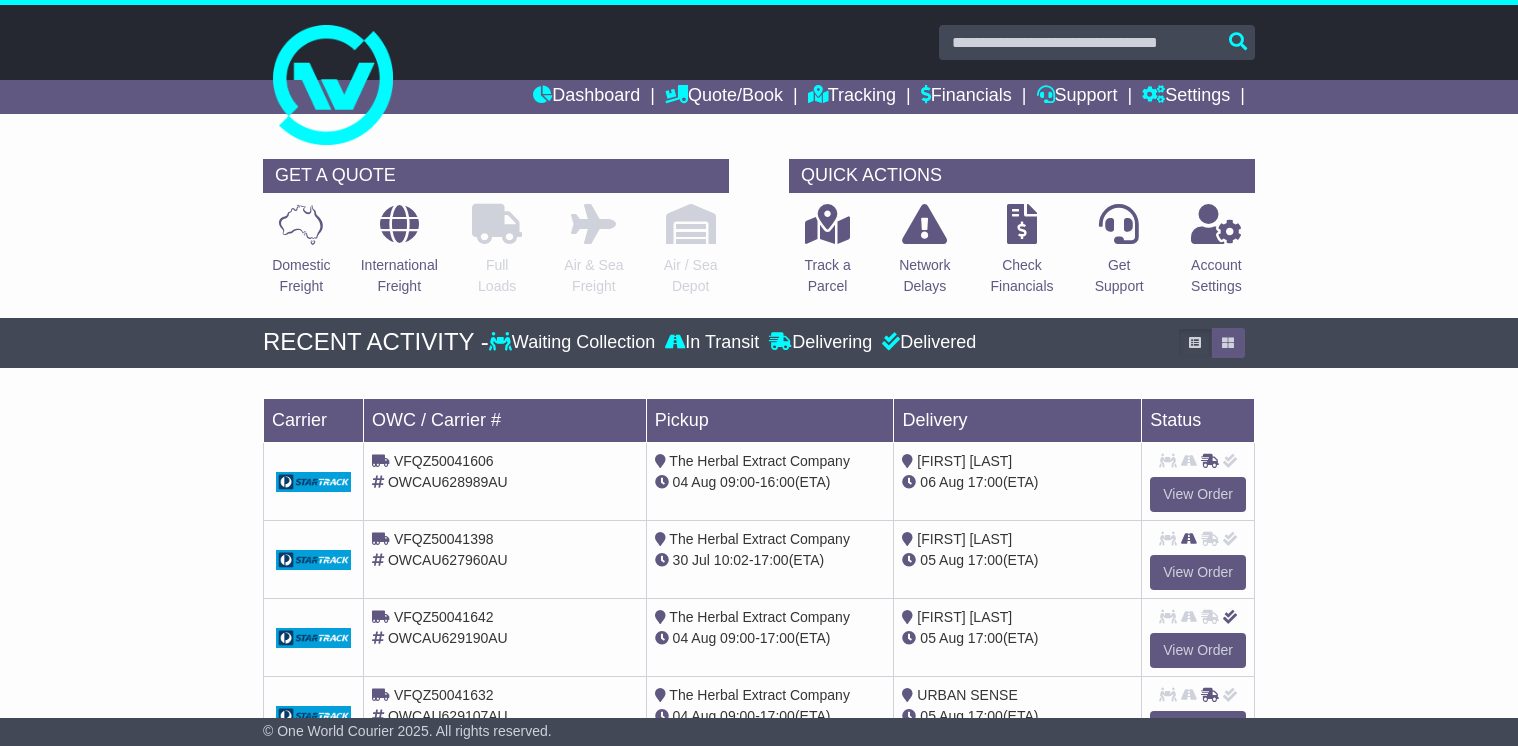scroll, scrollTop: 80, scrollLeft: 0, axis: vertical 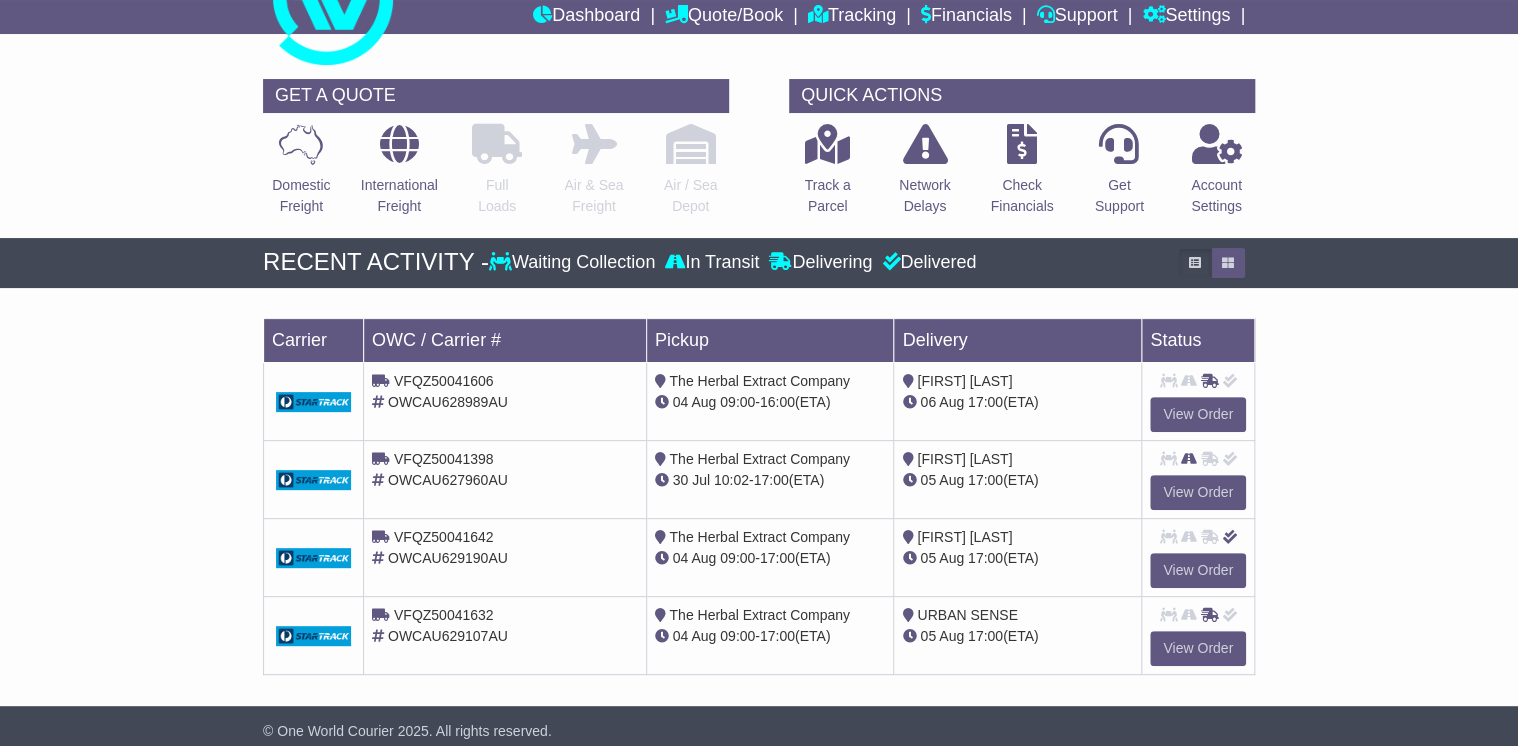 click on "Loading...
No bookings found
Carrier
OWC / Carrier #
Pickup
Delivery
Status
VFQZ50041606
OWCAU628989AU
The Herbal Extract Company
04 Aug
09:00  -  16:00
(ETA)
06 Aug 17:00" at bounding box center [759, 502] 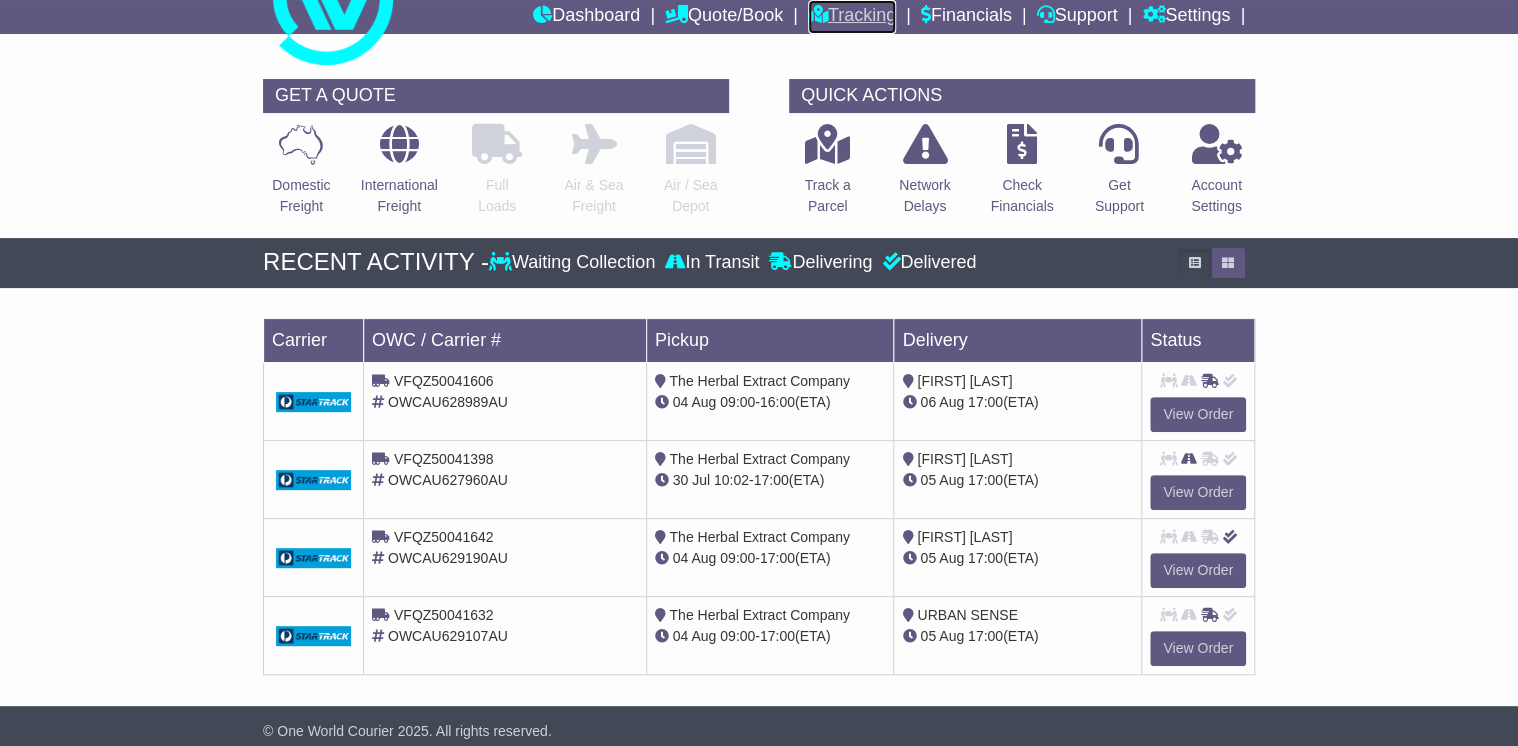 click on "Tracking" at bounding box center (852, 17) 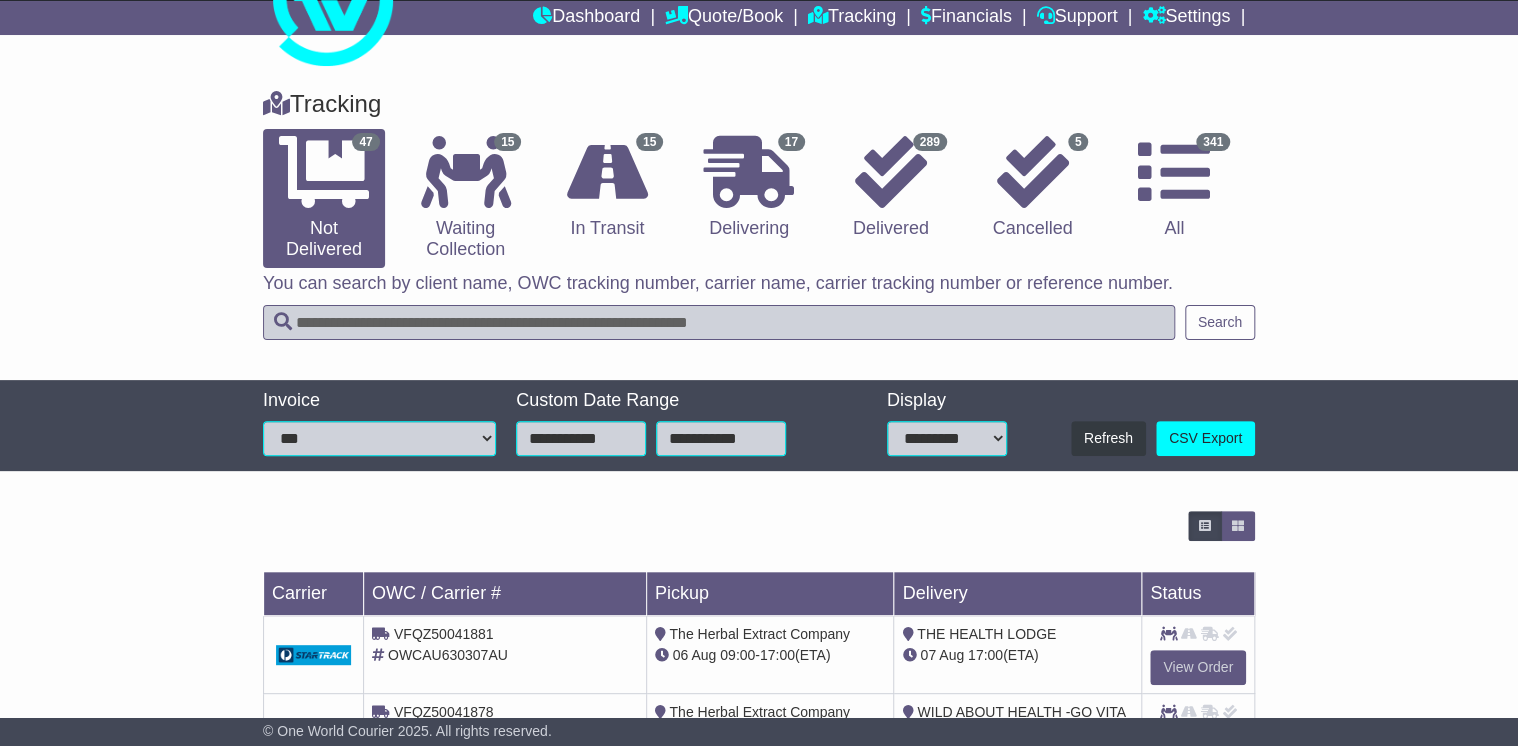 scroll, scrollTop: 0, scrollLeft: 0, axis: both 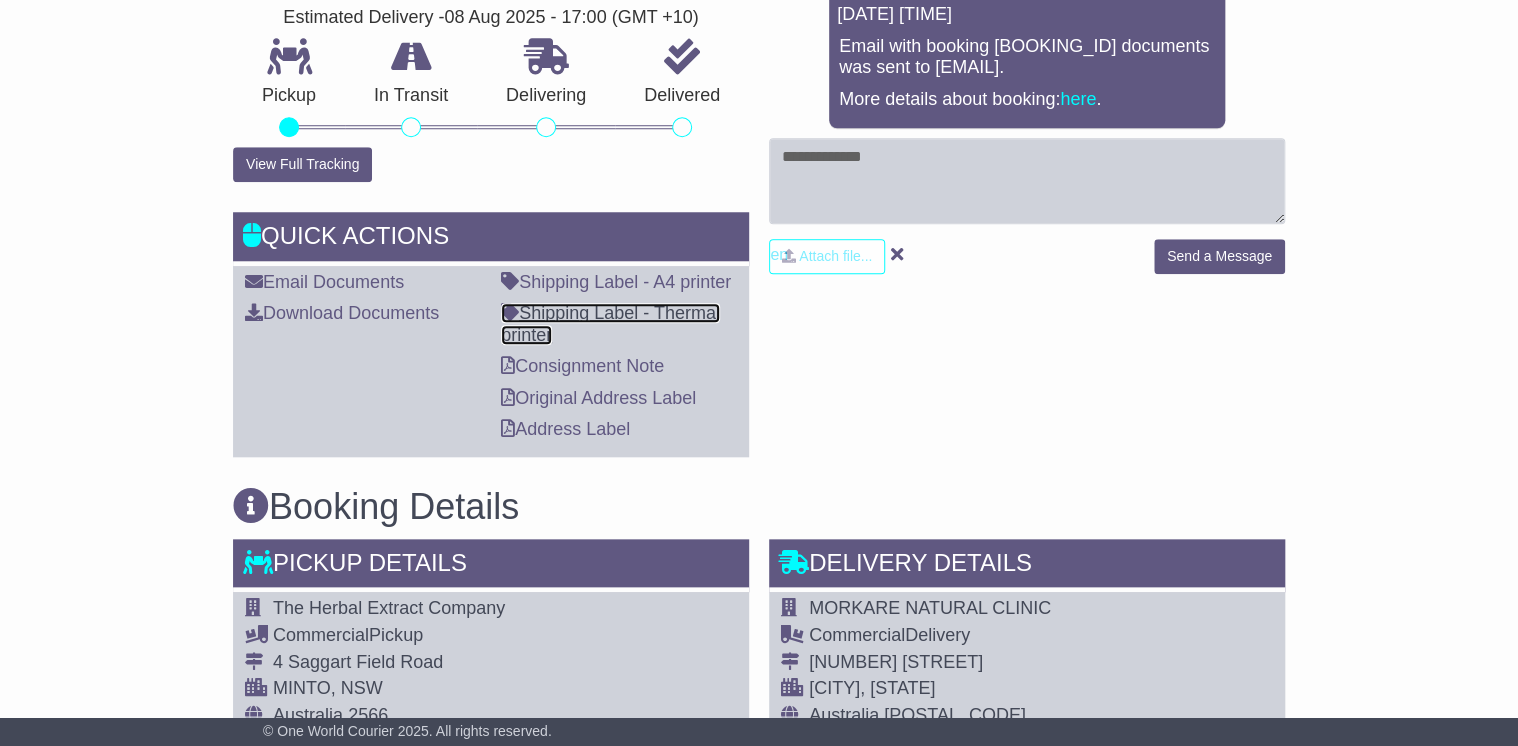 click on "Shipping Label - Thermal printer" at bounding box center [610, 324] 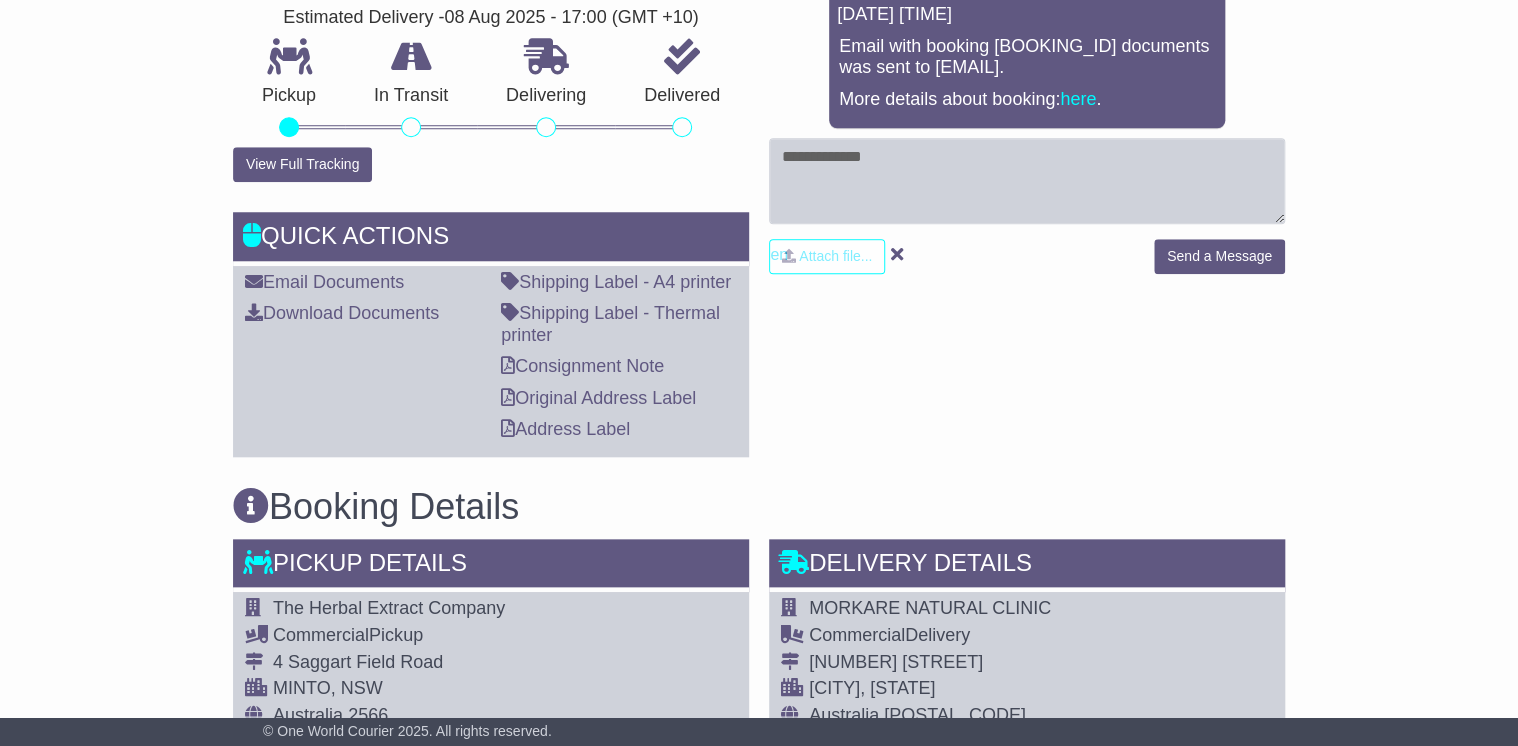 drag, startPoint x: 900, startPoint y: 417, endPoint x: 1031, endPoint y: 402, distance: 131.85599 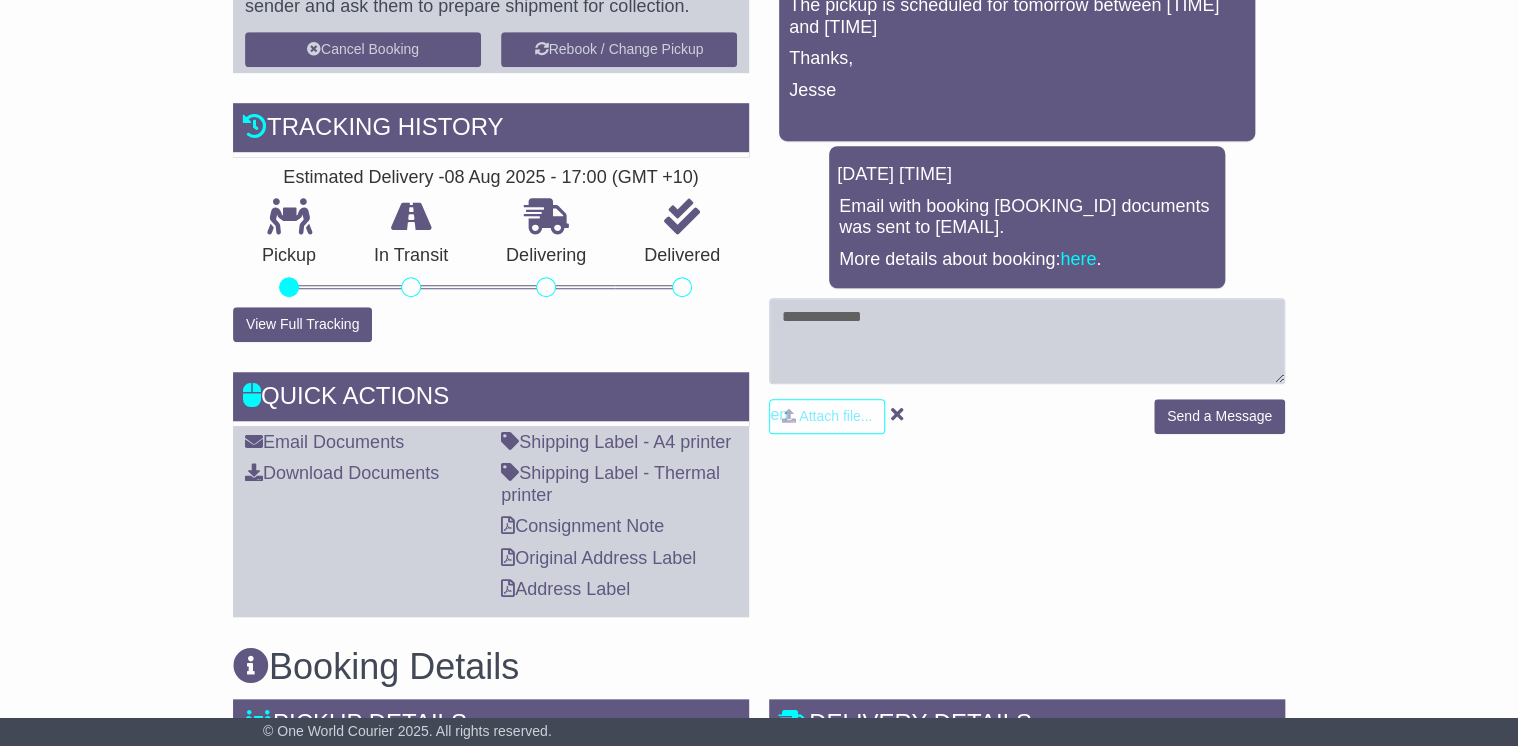 scroll, scrollTop: 0, scrollLeft: 0, axis: both 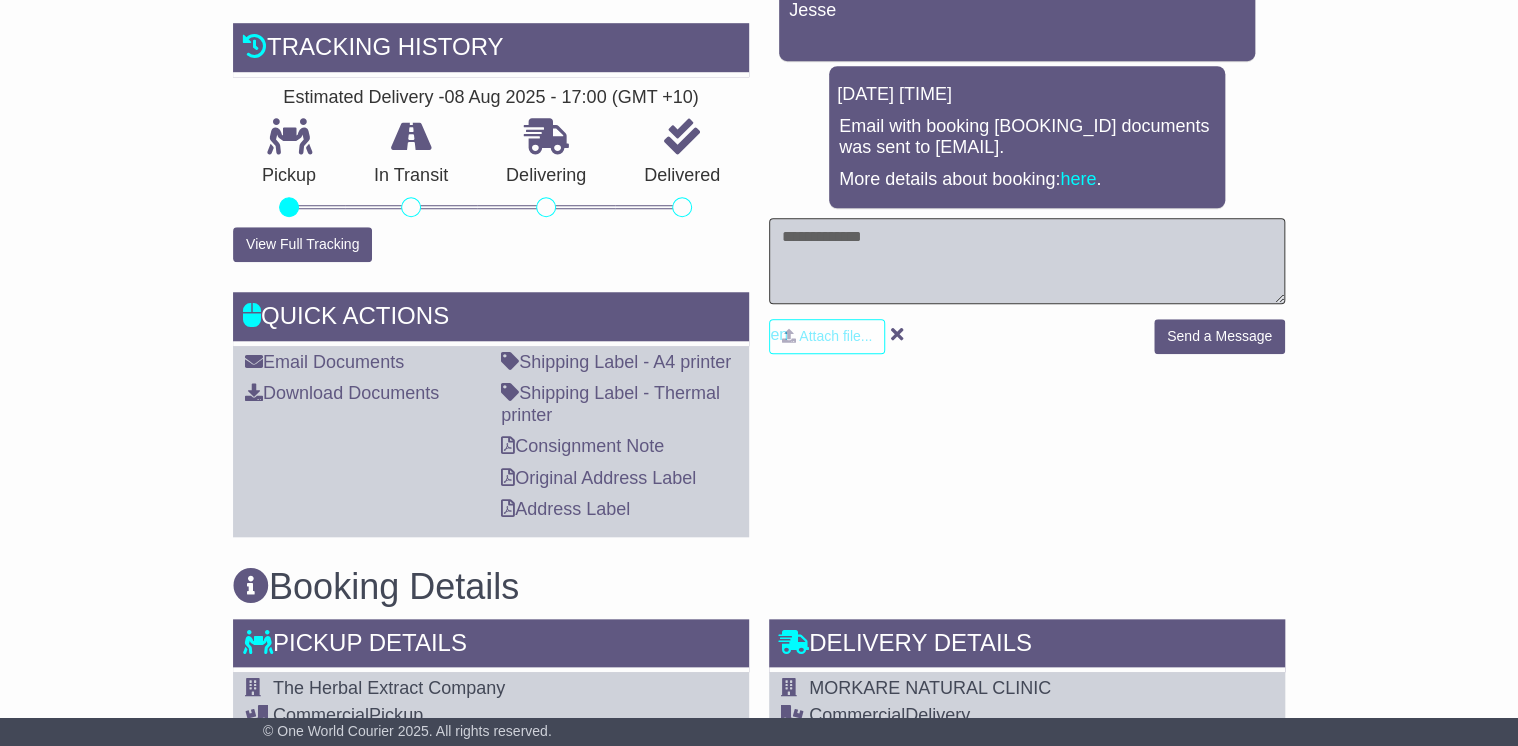 click at bounding box center (1027, 261) 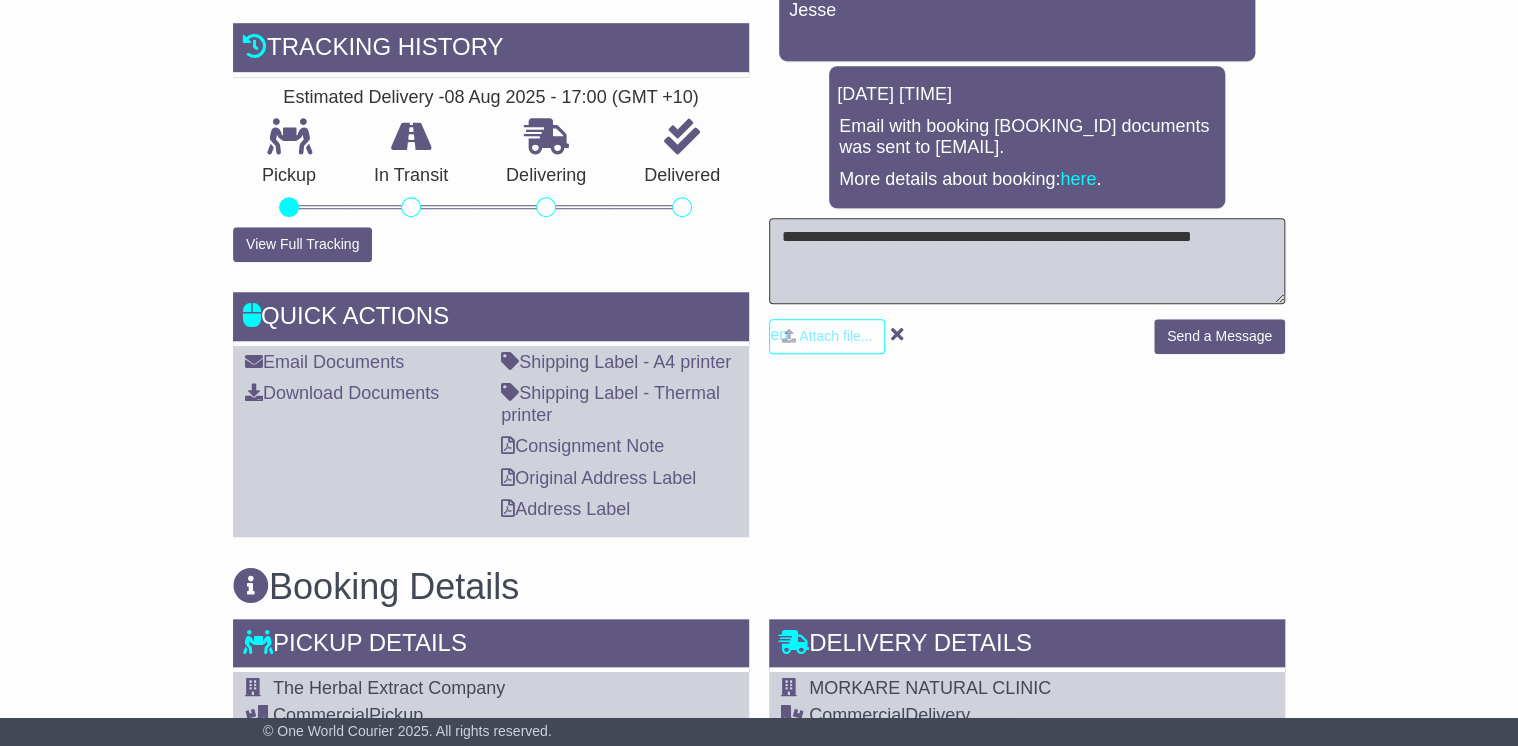 type on "**********" 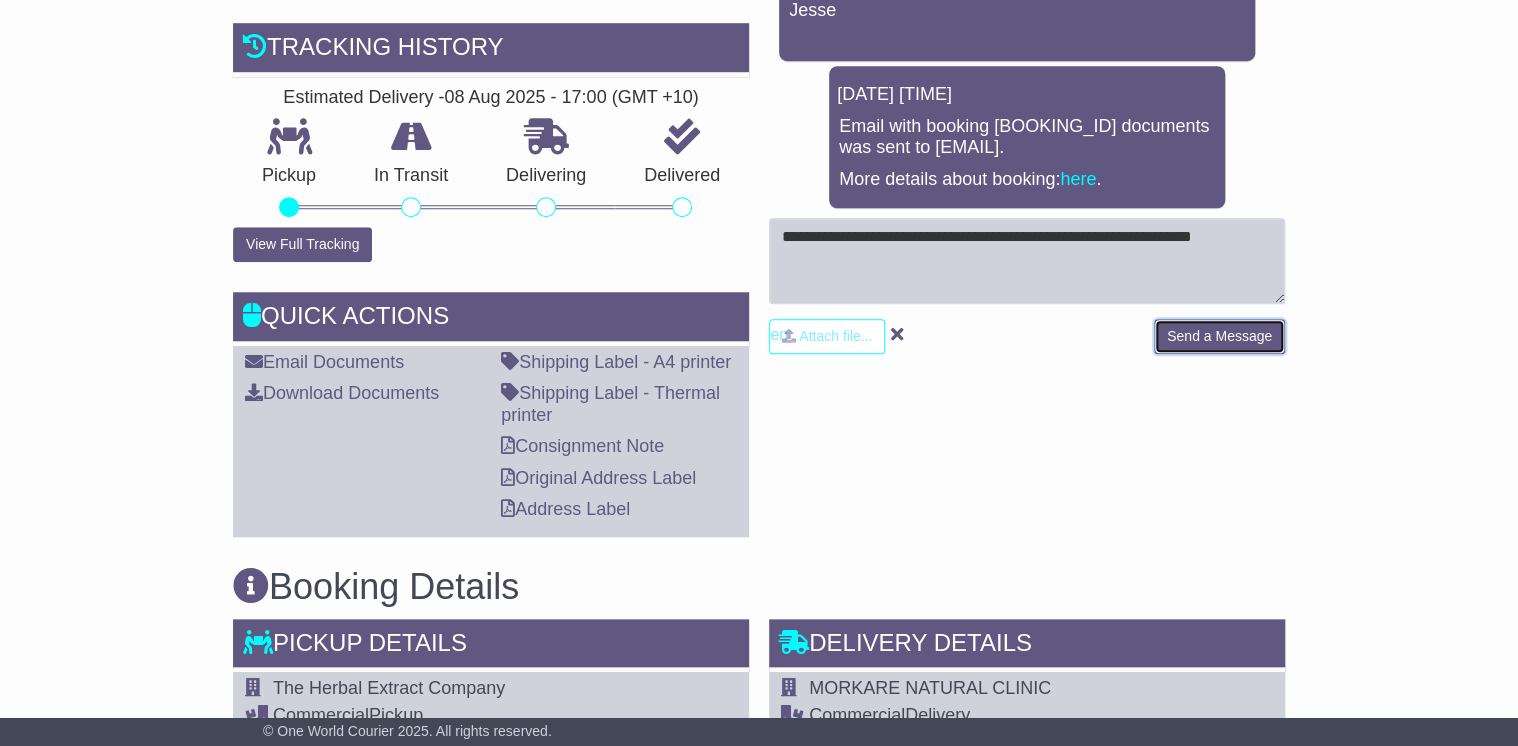 click on "Send a Message" at bounding box center (1219, 336) 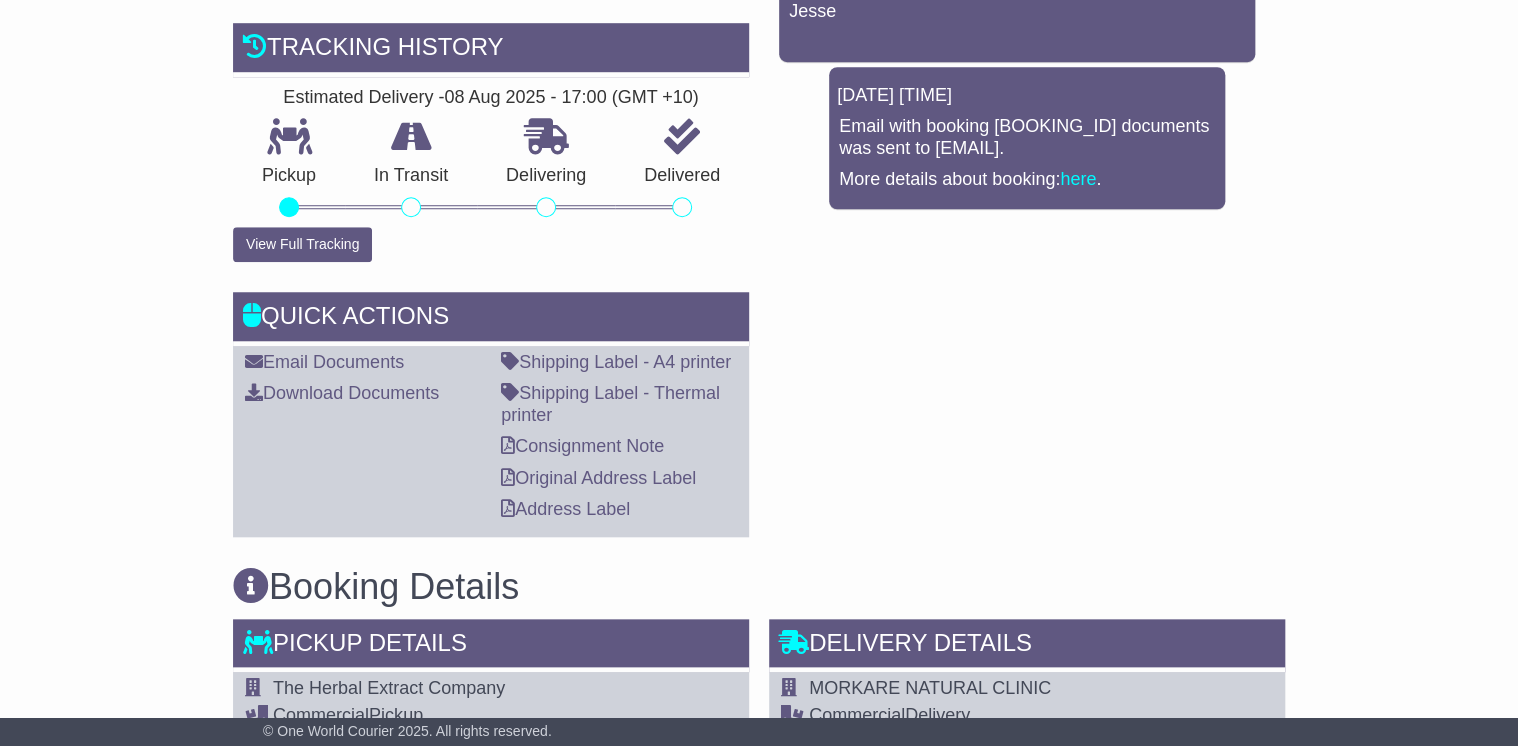 scroll, scrollTop: 72, scrollLeft: 0, axis: vertical 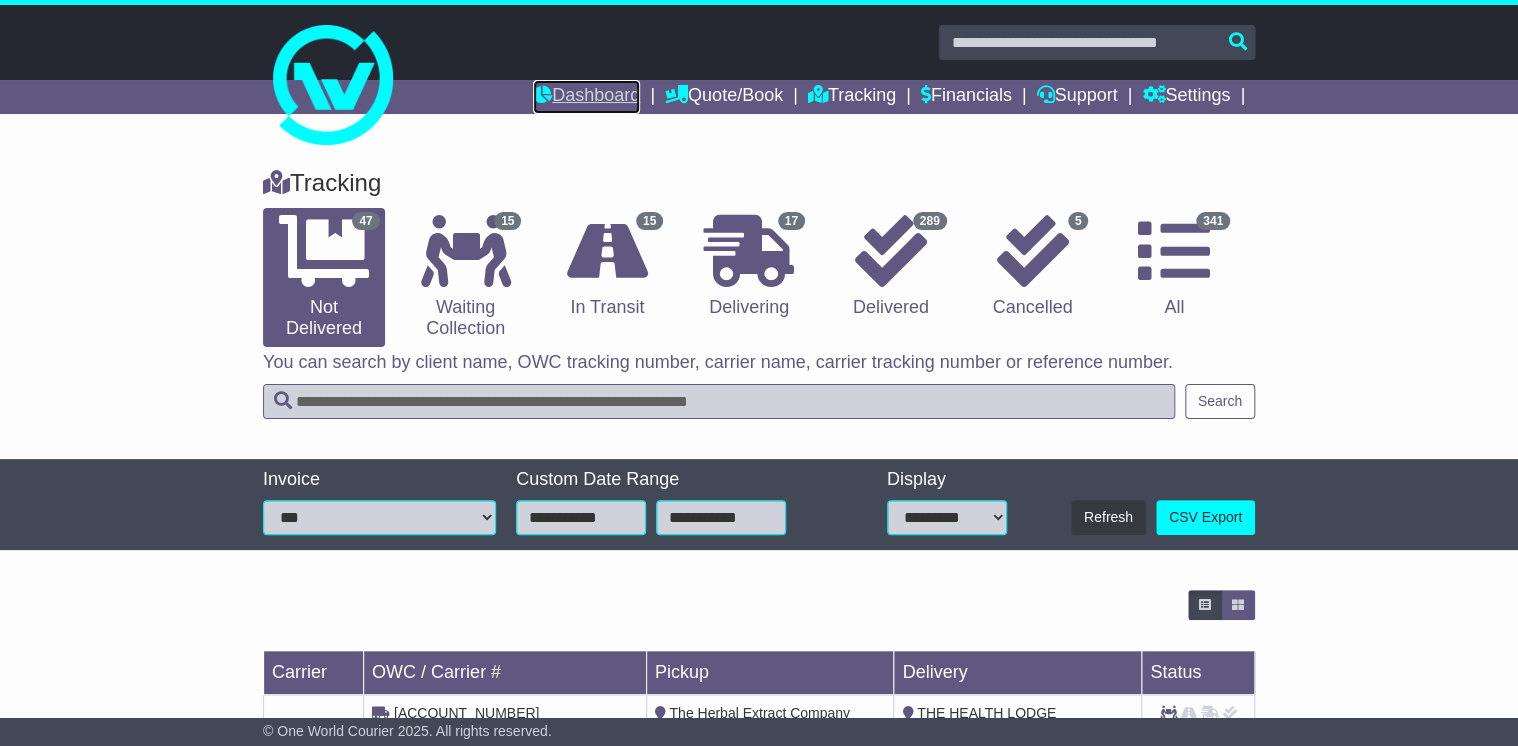 click on "Dashboard" at bounding box center [586, 97] 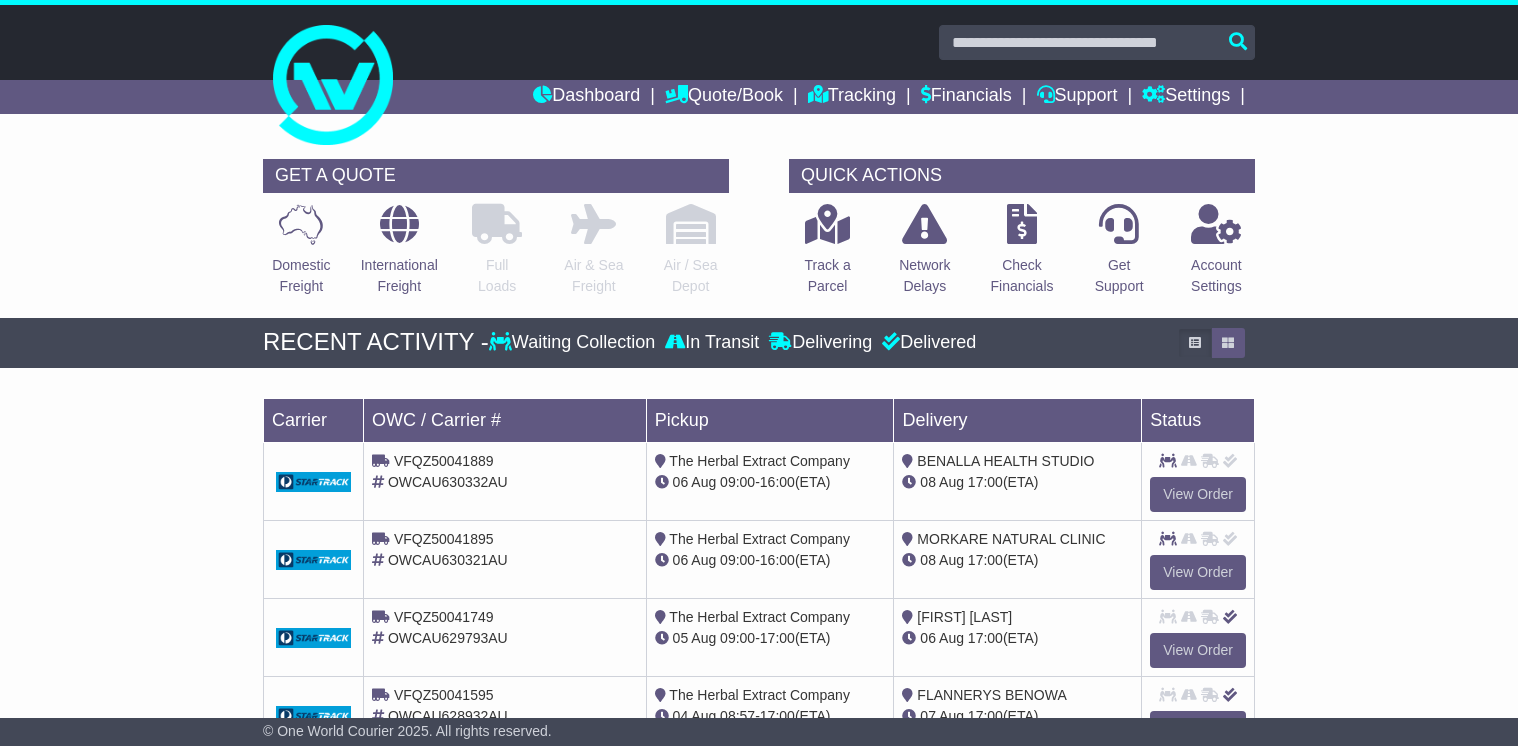 scroll, scrollTop: 0, scrollLeft: 0, axis: both 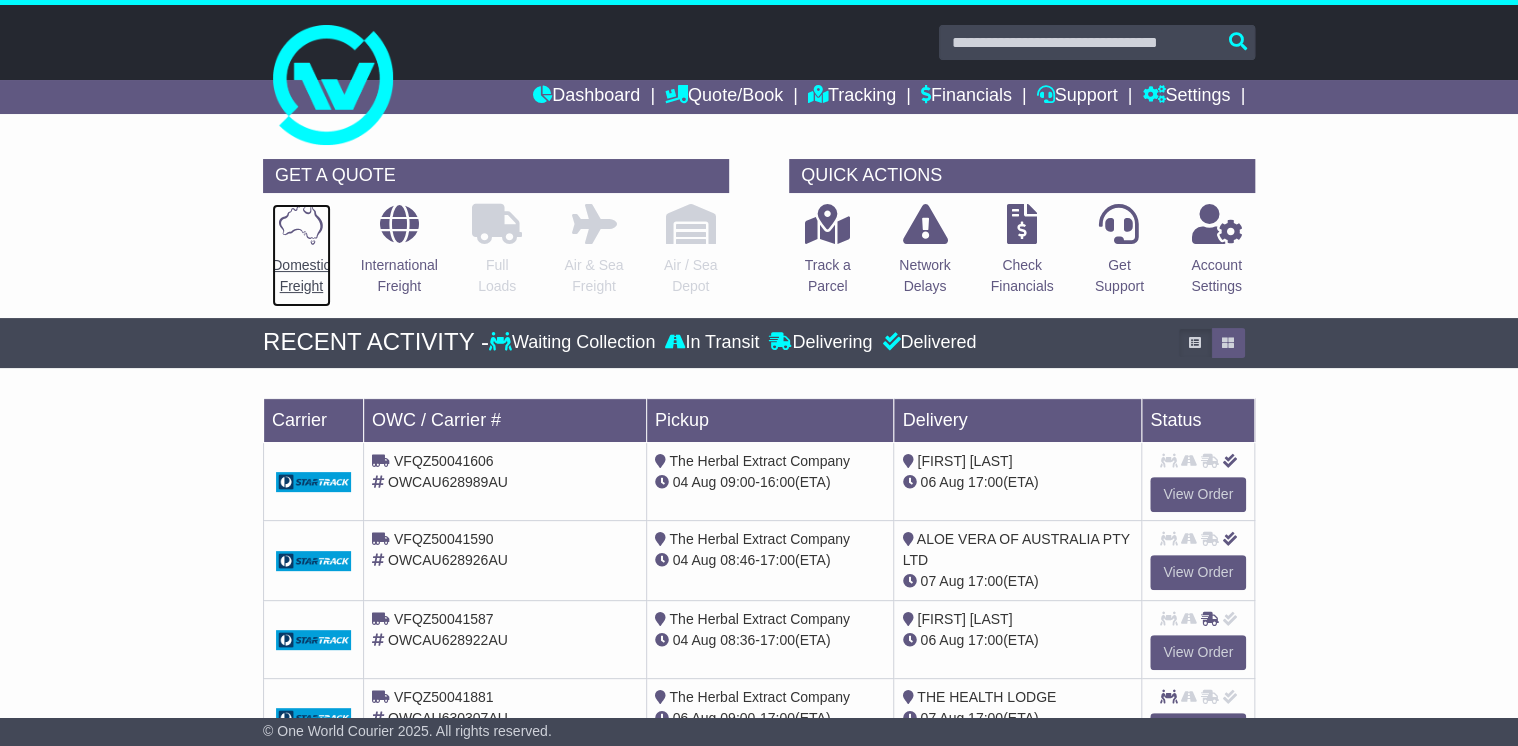click at bounding box center (301, 224) 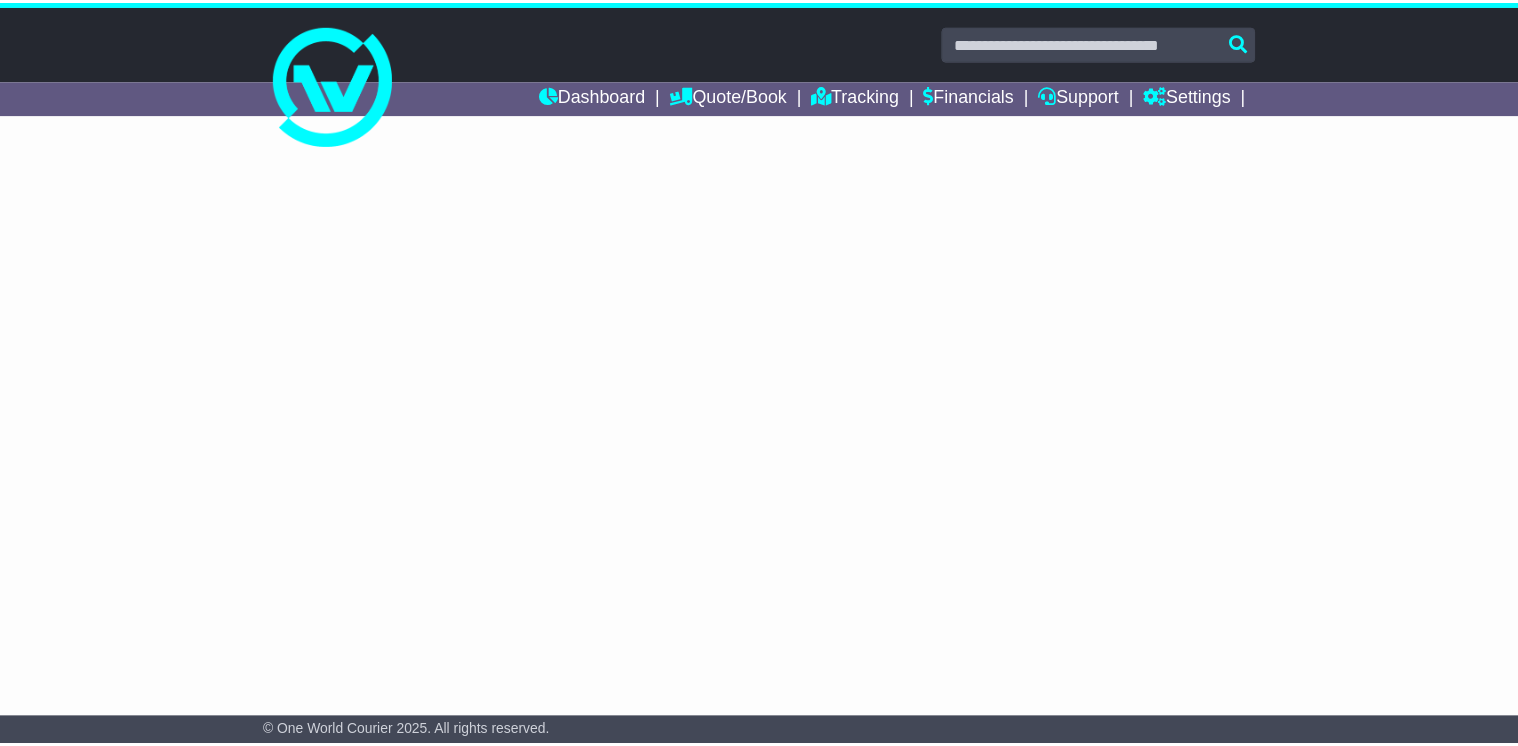 scroll, scrollTop: 0, scrollLeft: 0, axis: both 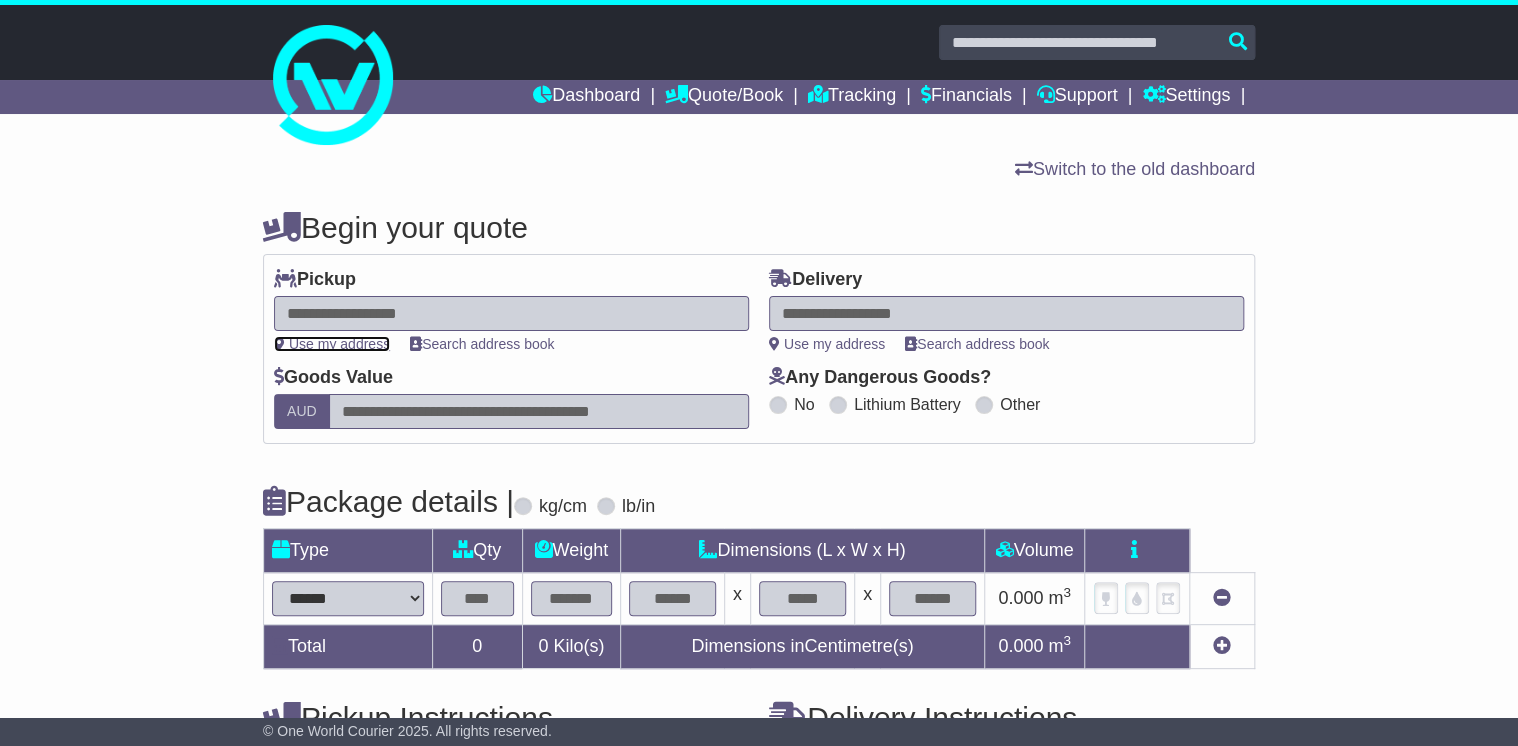 click on "Use my address" at bounding box center (332, 344) 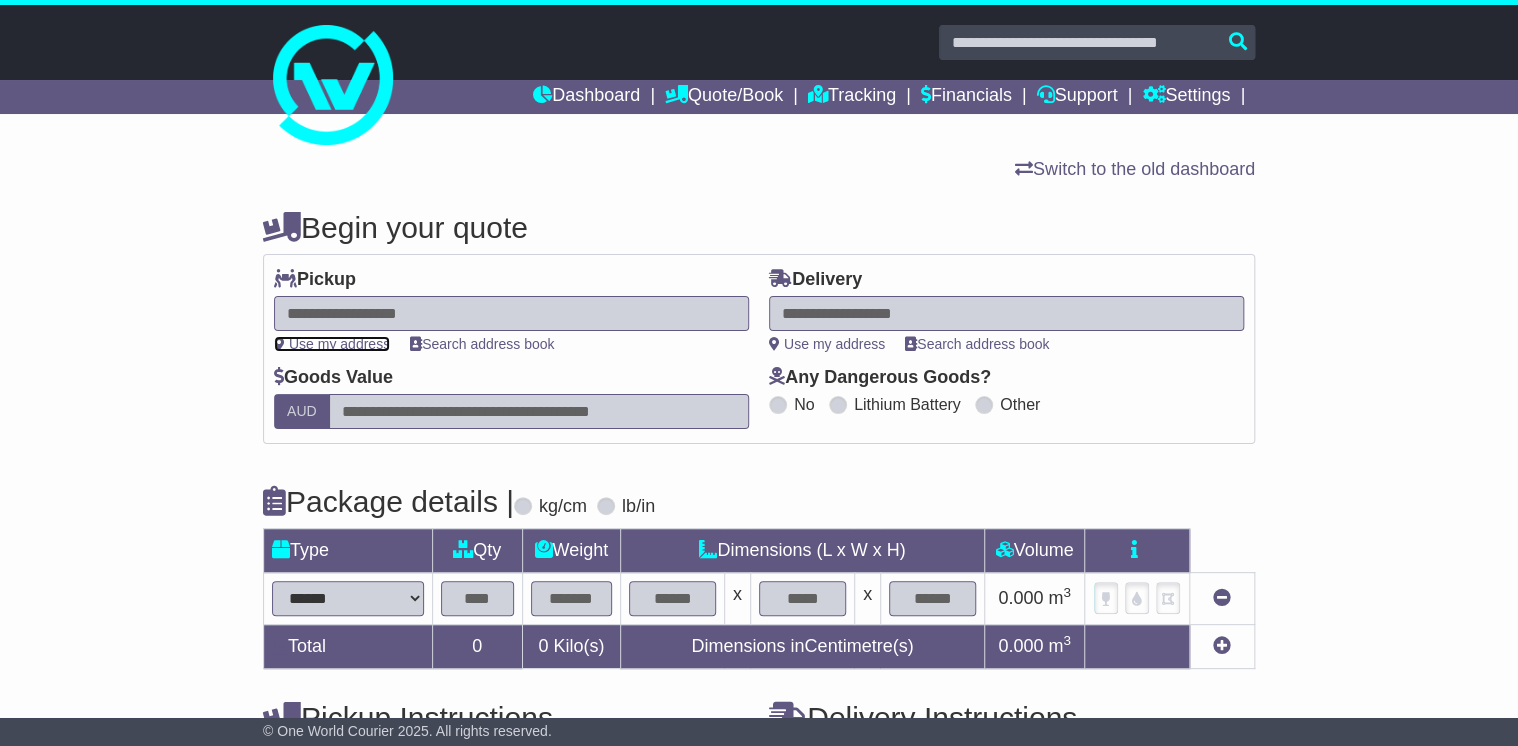 type on "**********" 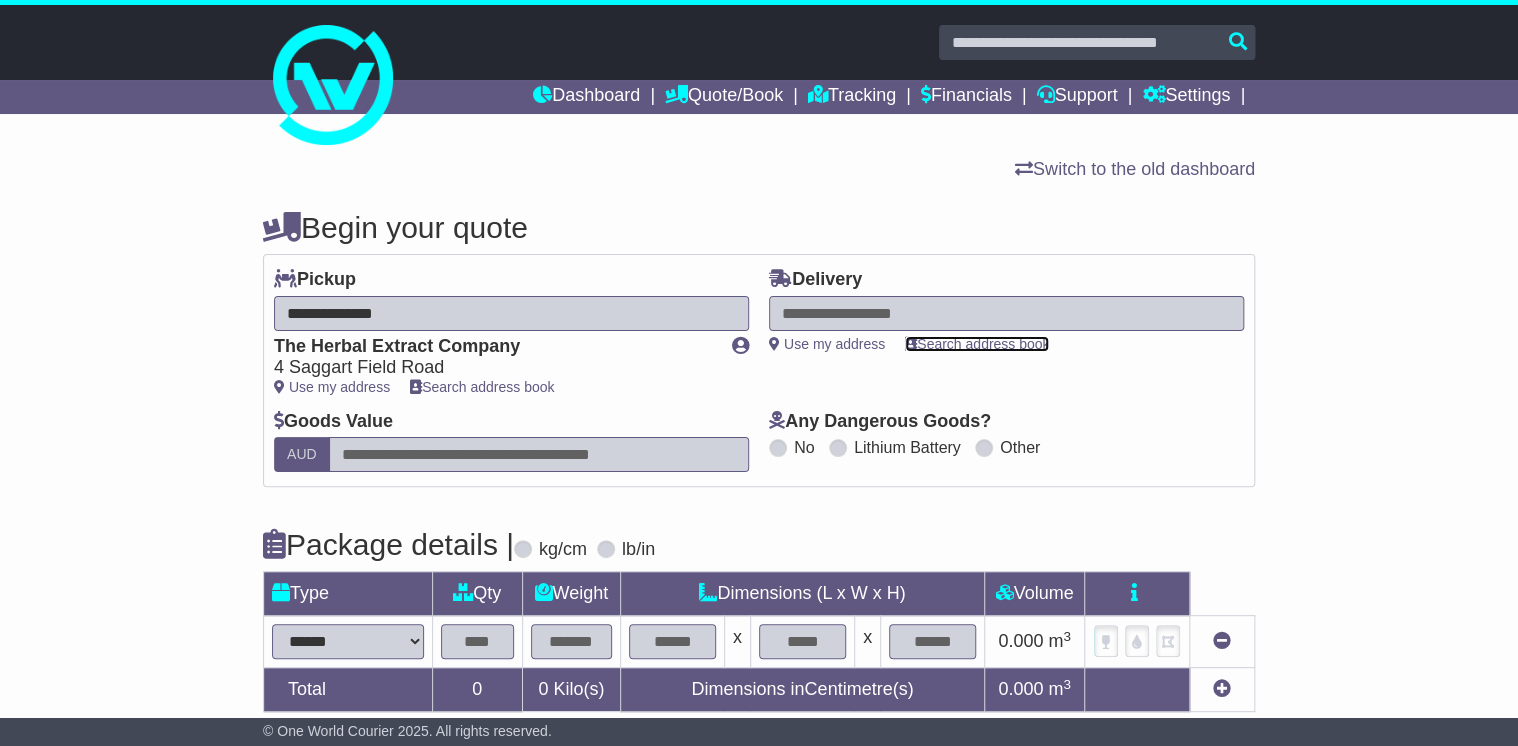click on "Search address book" at bounding box center (977, 344) 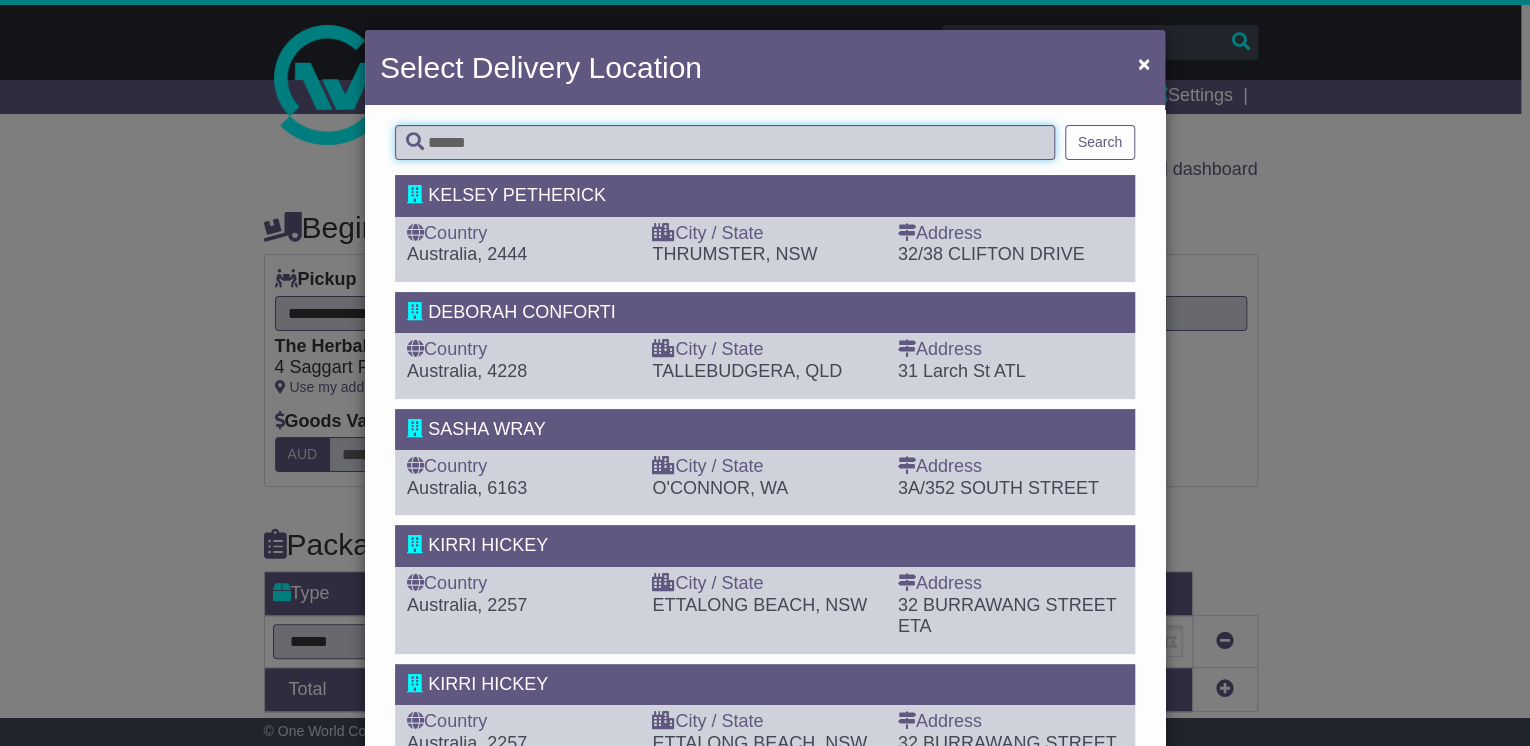 click at bounding box center [725, 142] 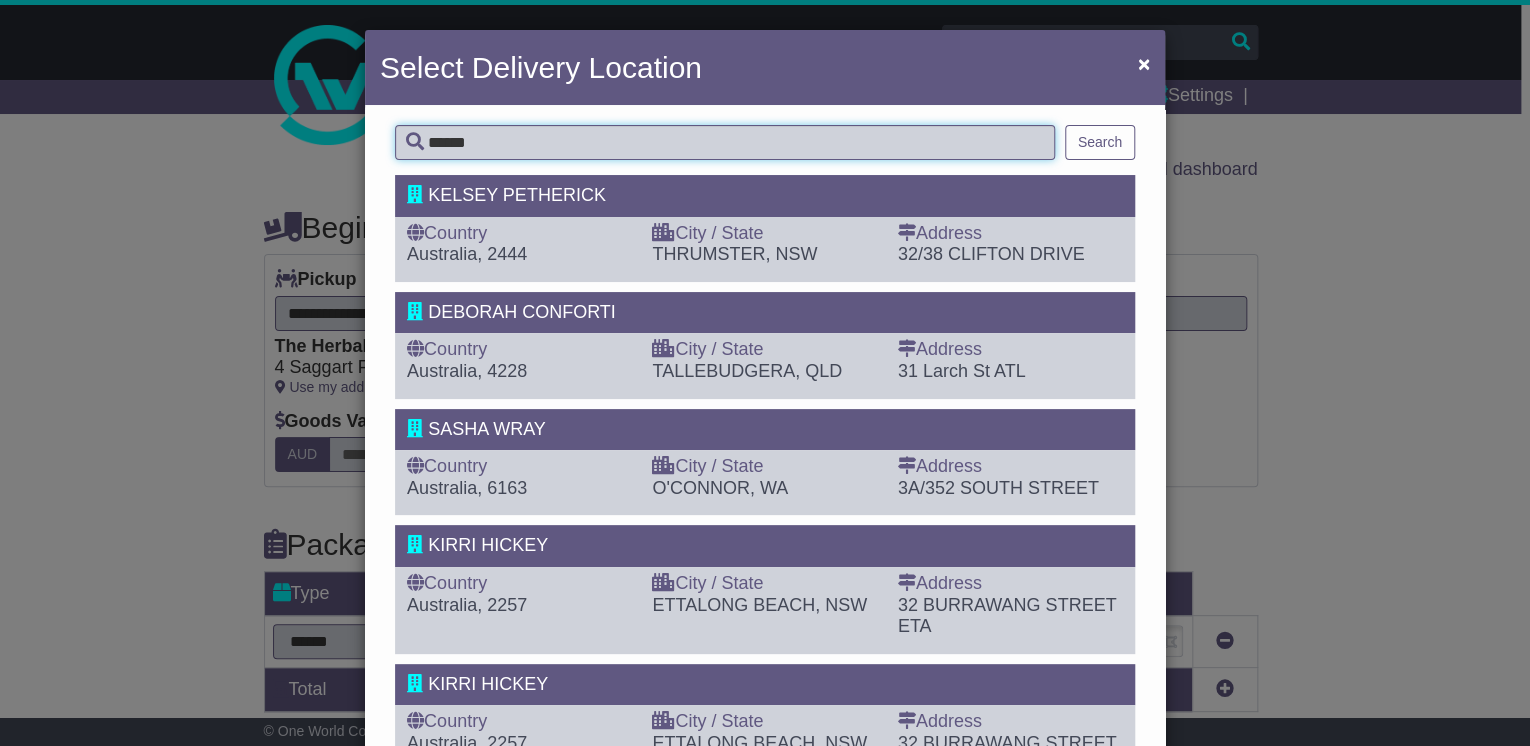 type on "******" 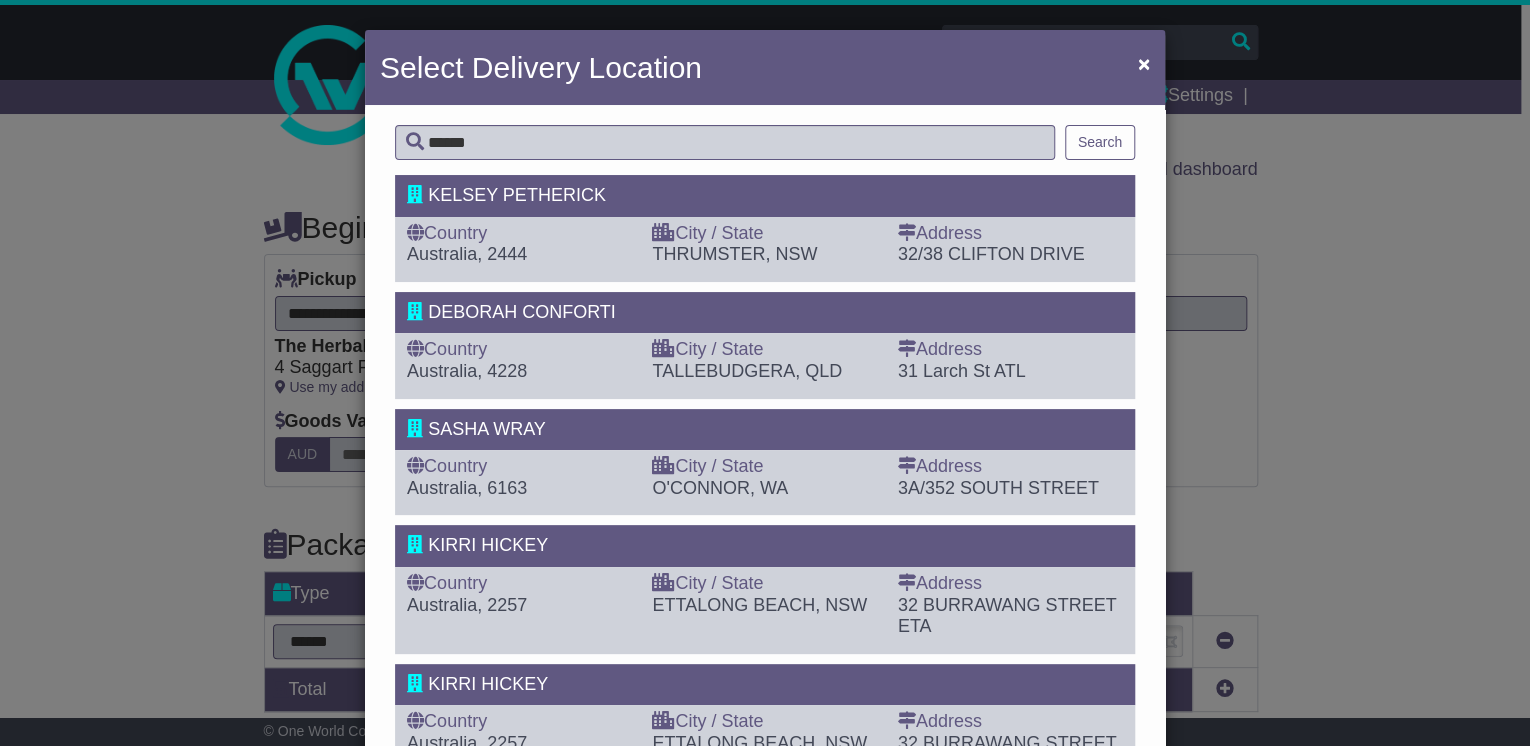 click on "Search" at bounding box center (1100, 142) 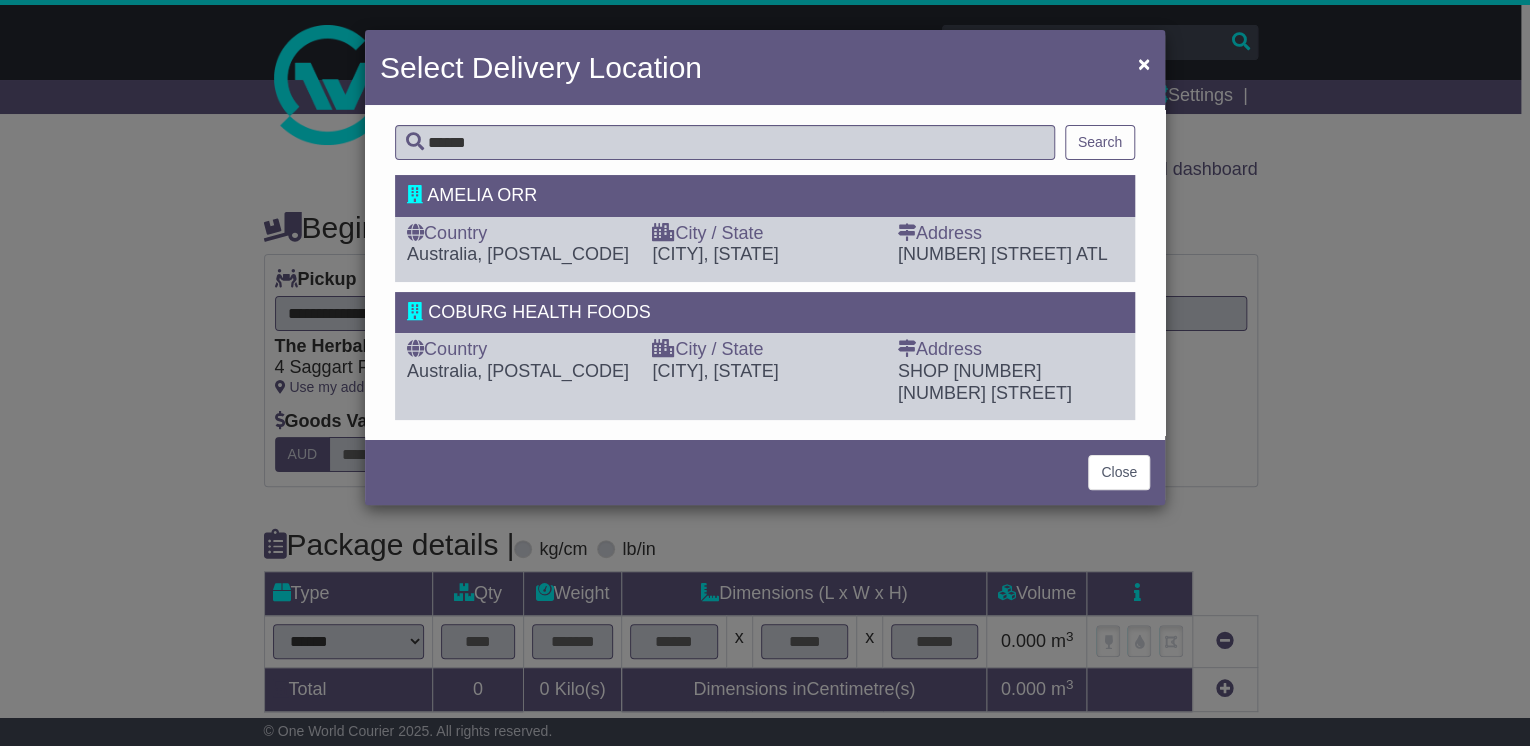 click on "City / State" at bounding box center [764, 350] 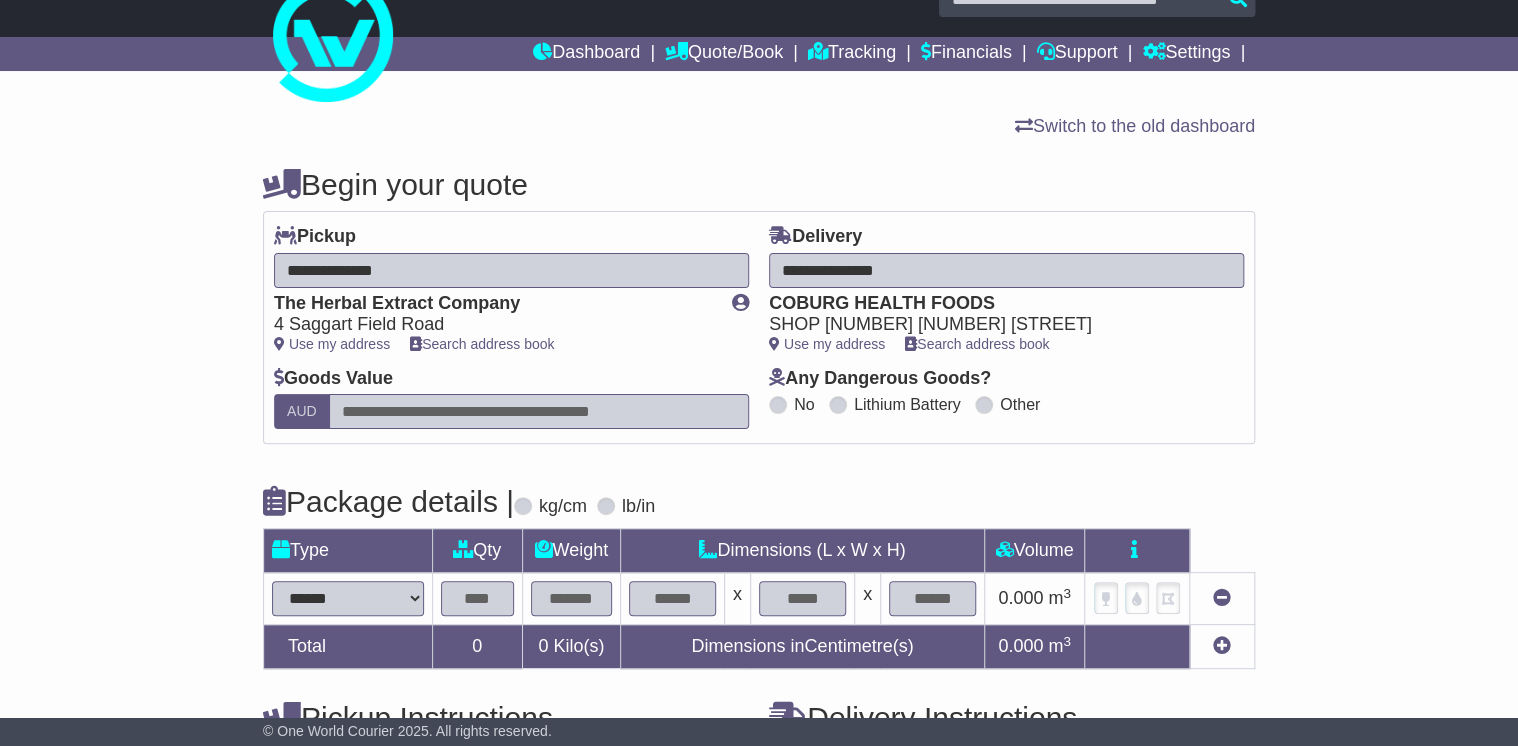 scroll, scrollTop: 80, scrollLeft: 0, axis: vertical 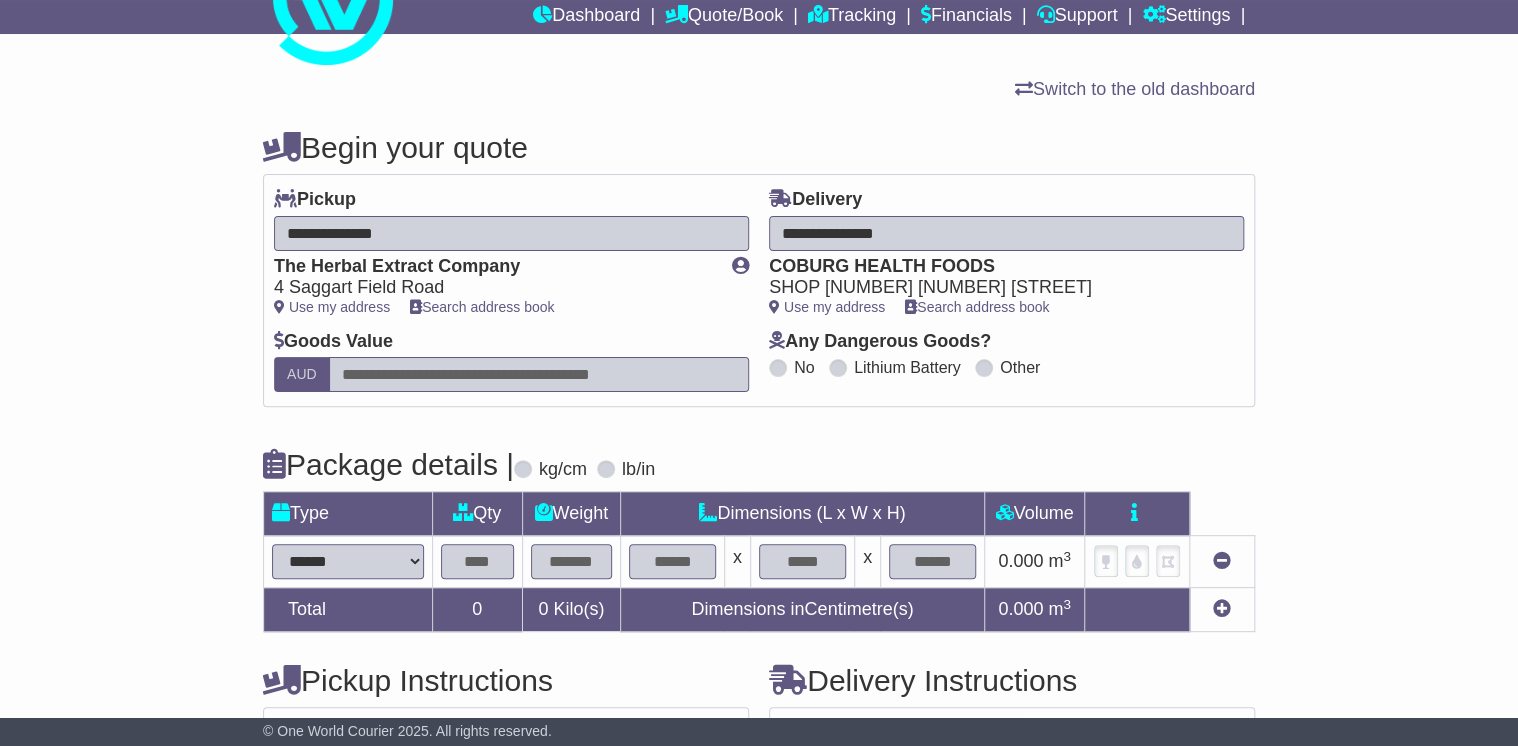 click on "**********" at bounding box center [348, 561] 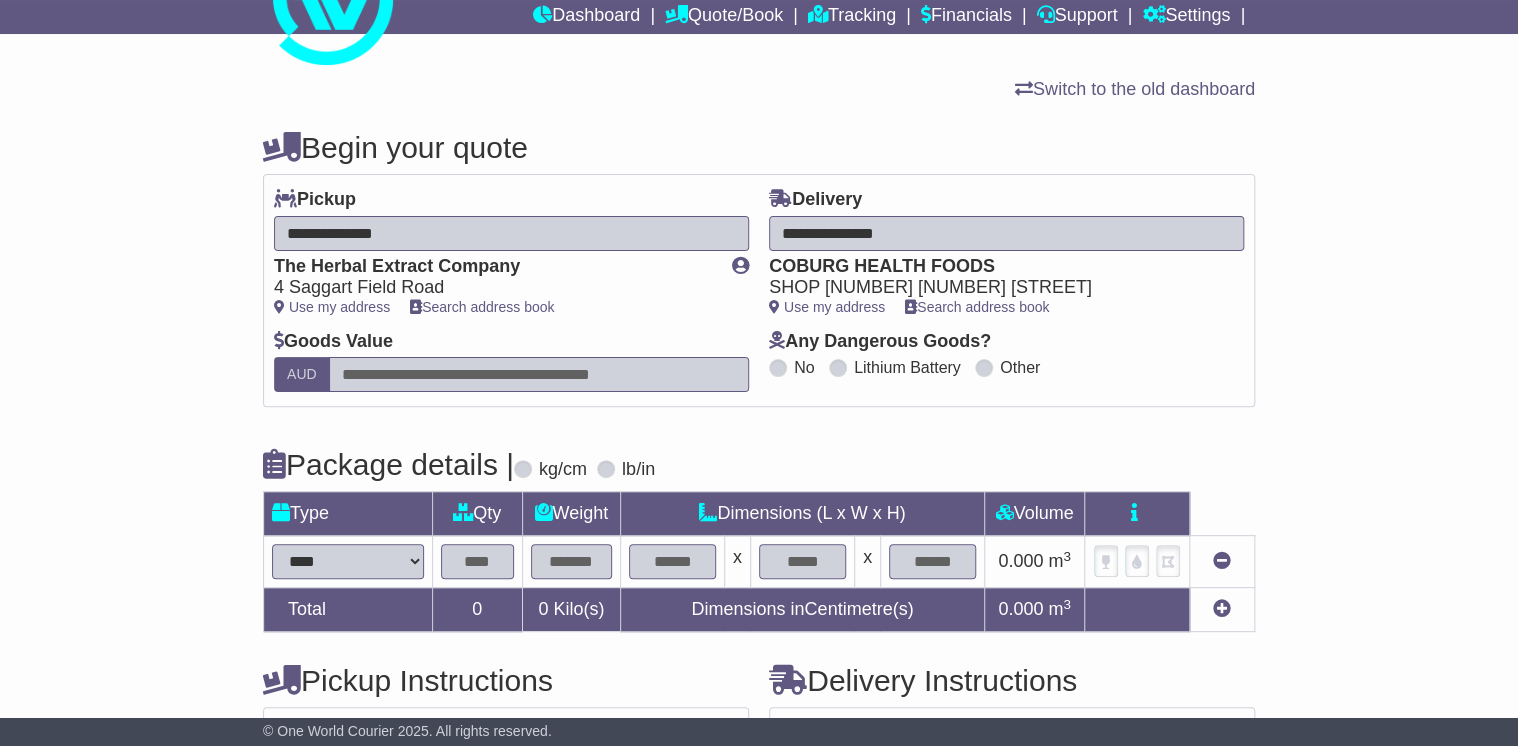 click on "**********" at bounding box center (348, 561) 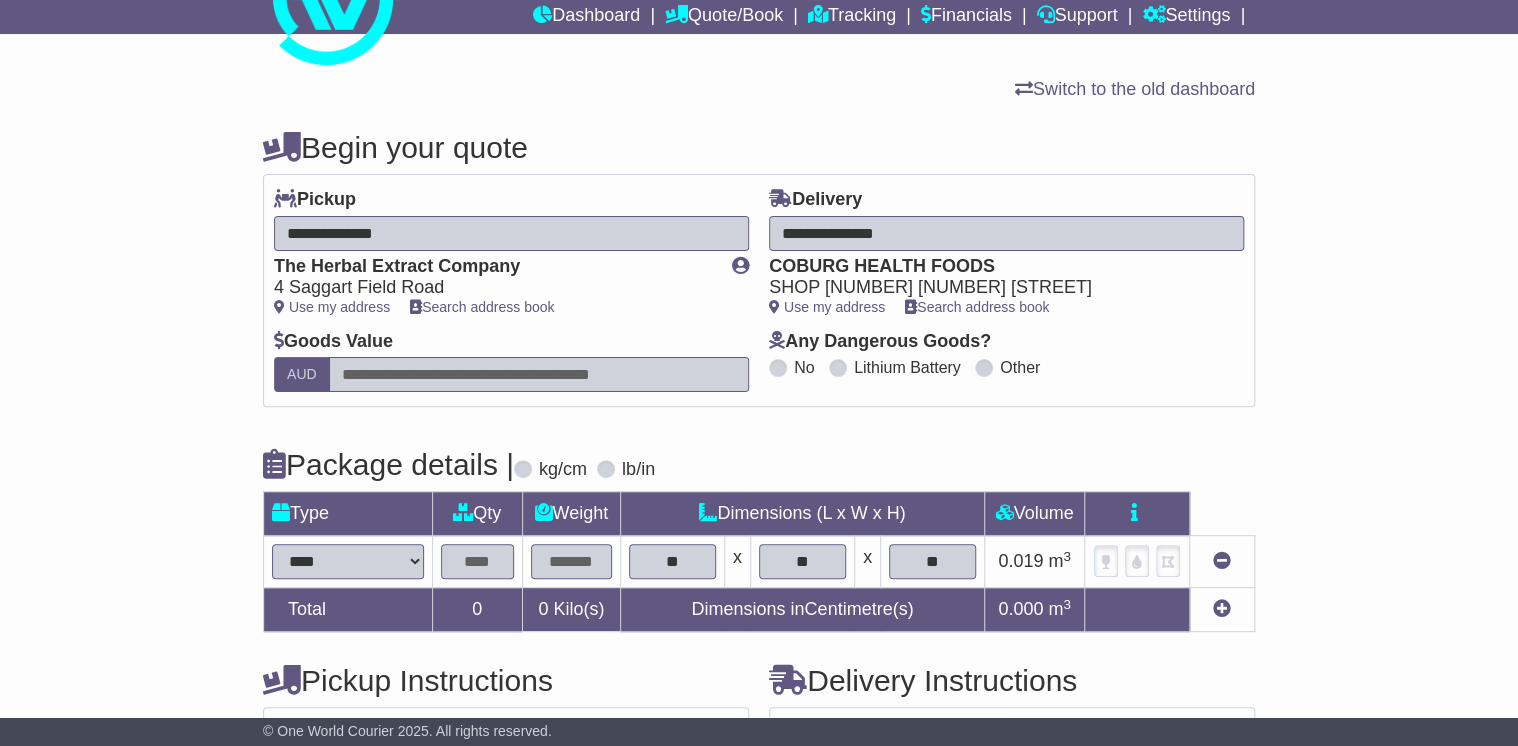 drag, startPoint x: 474, startPoint y: 558, endPoint x: 506, endPoint y: 512, distance: 56.0357 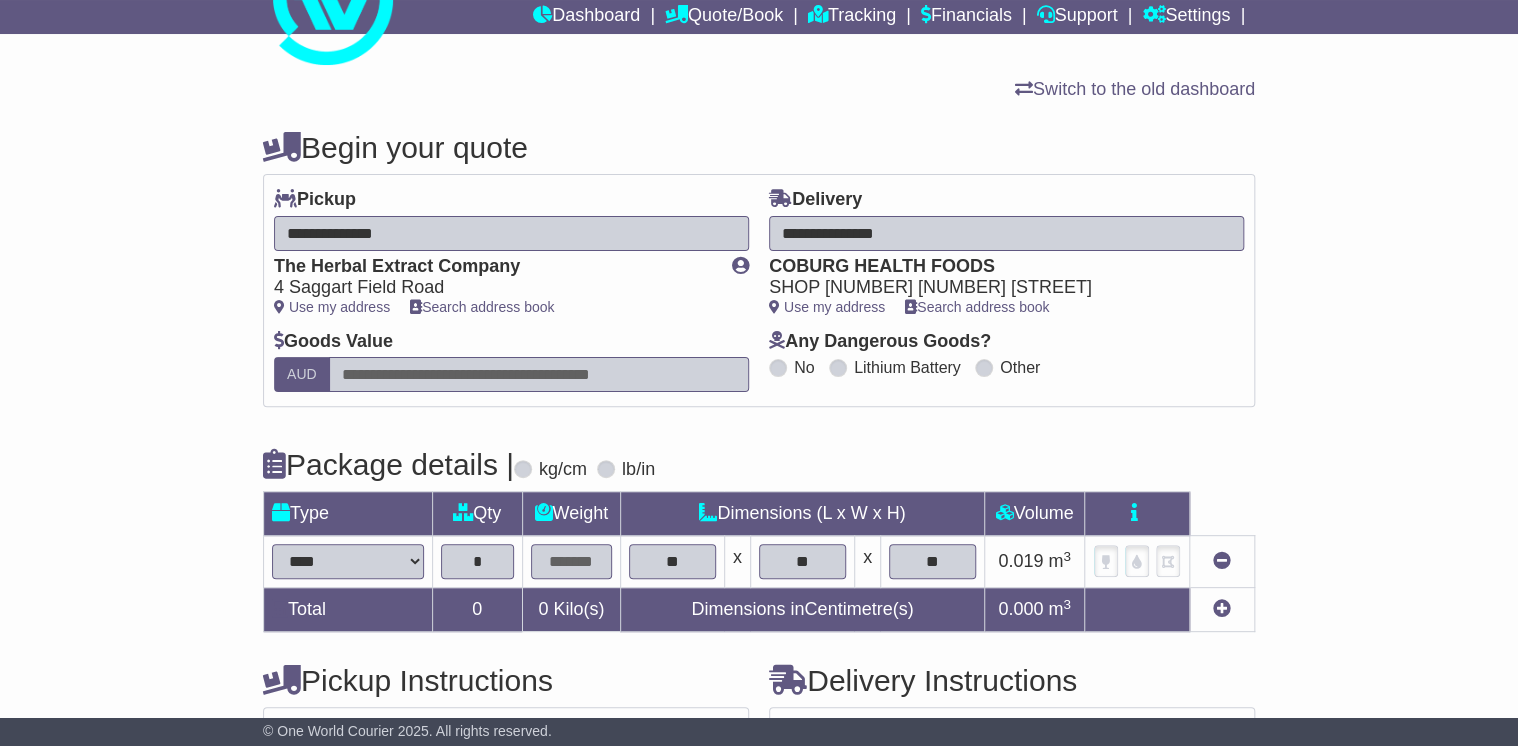 type on "*" 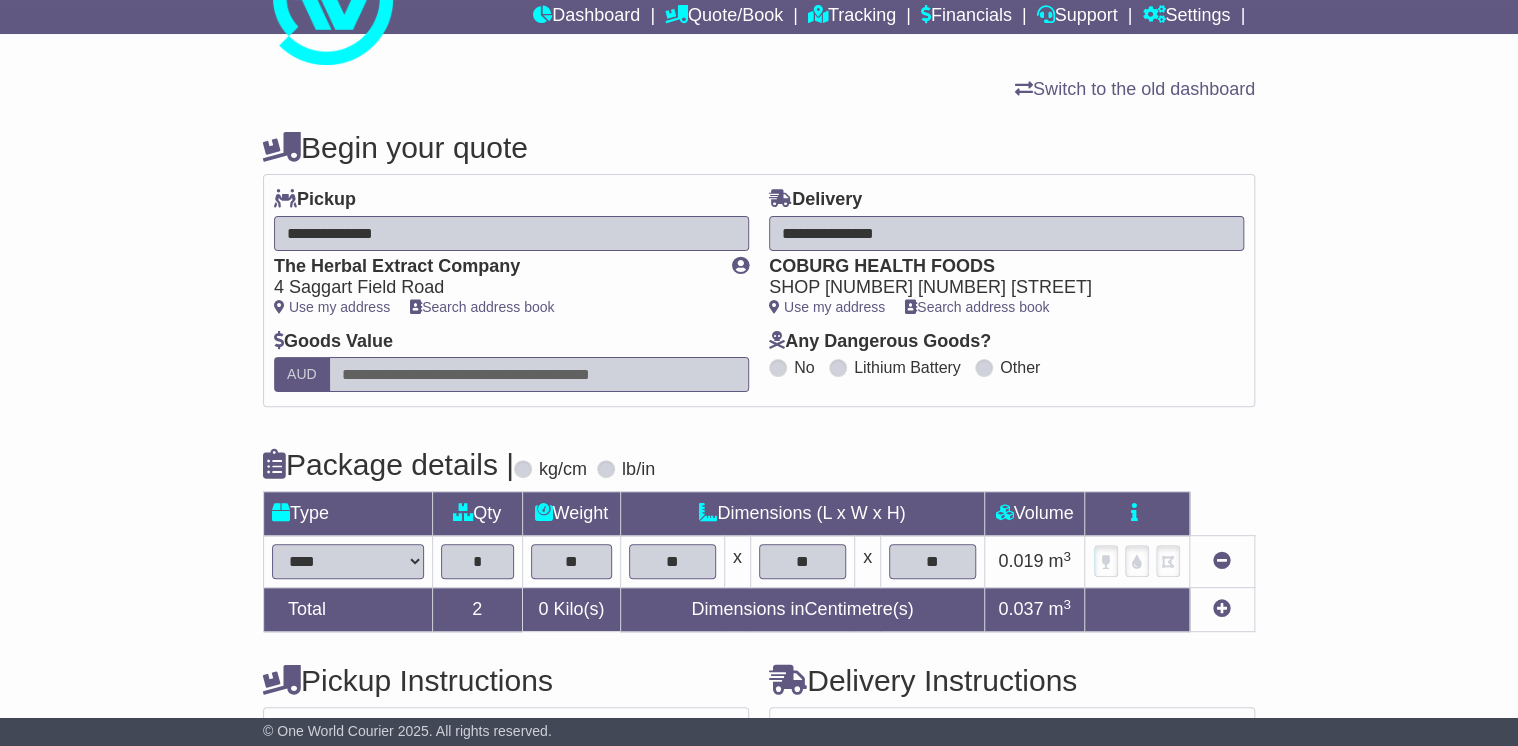 type on "**" 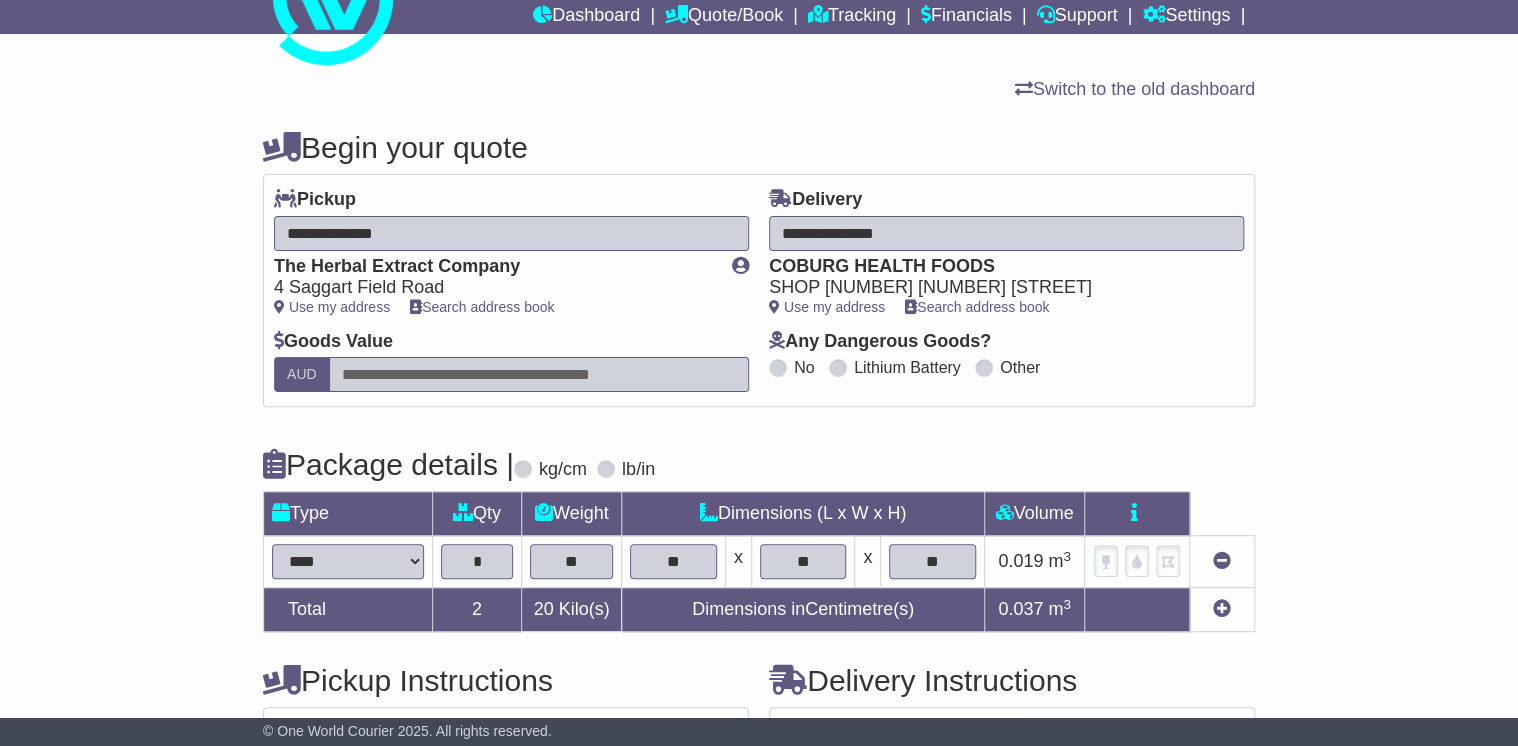 click at bounding box center (1222, 608) 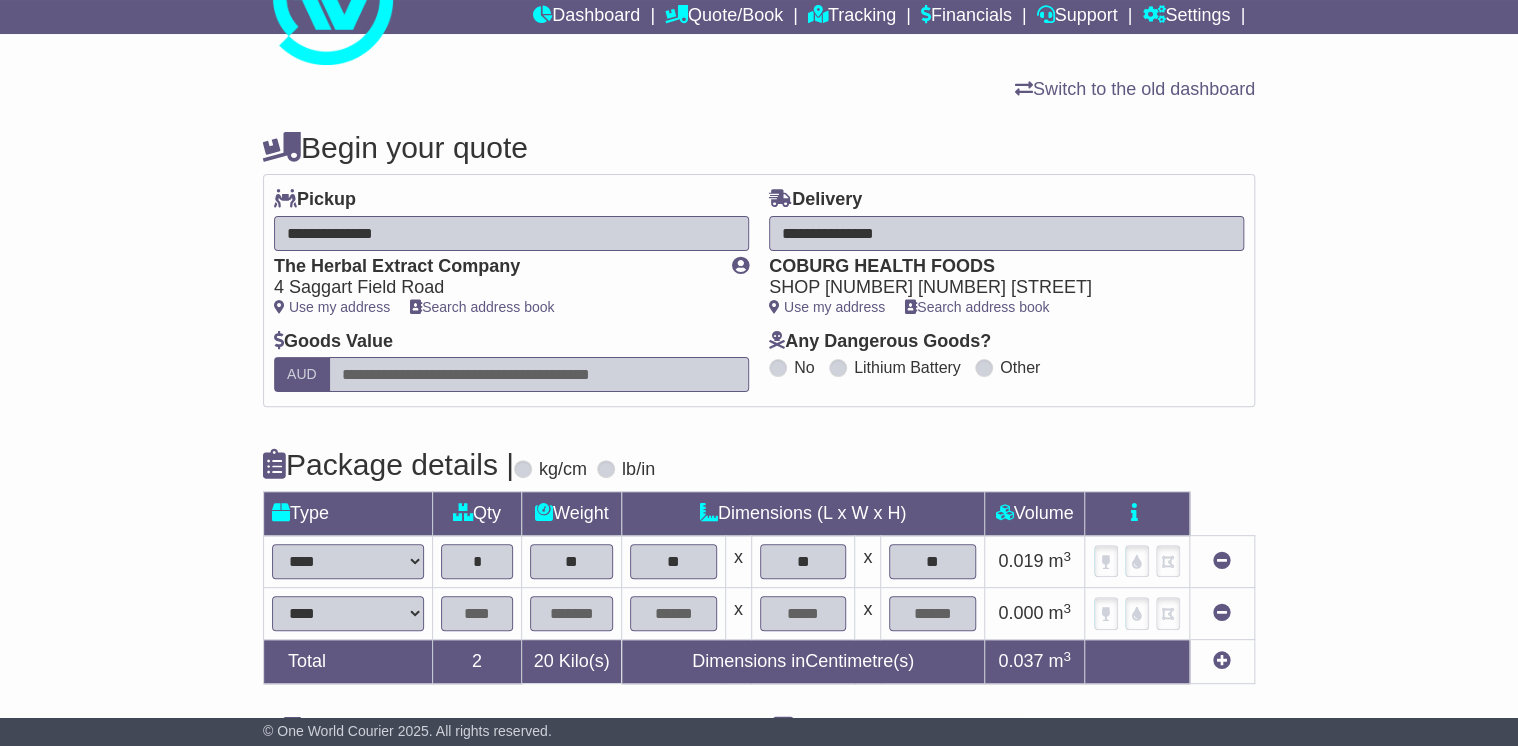 click on "**********" at bounding box center [348, 613] 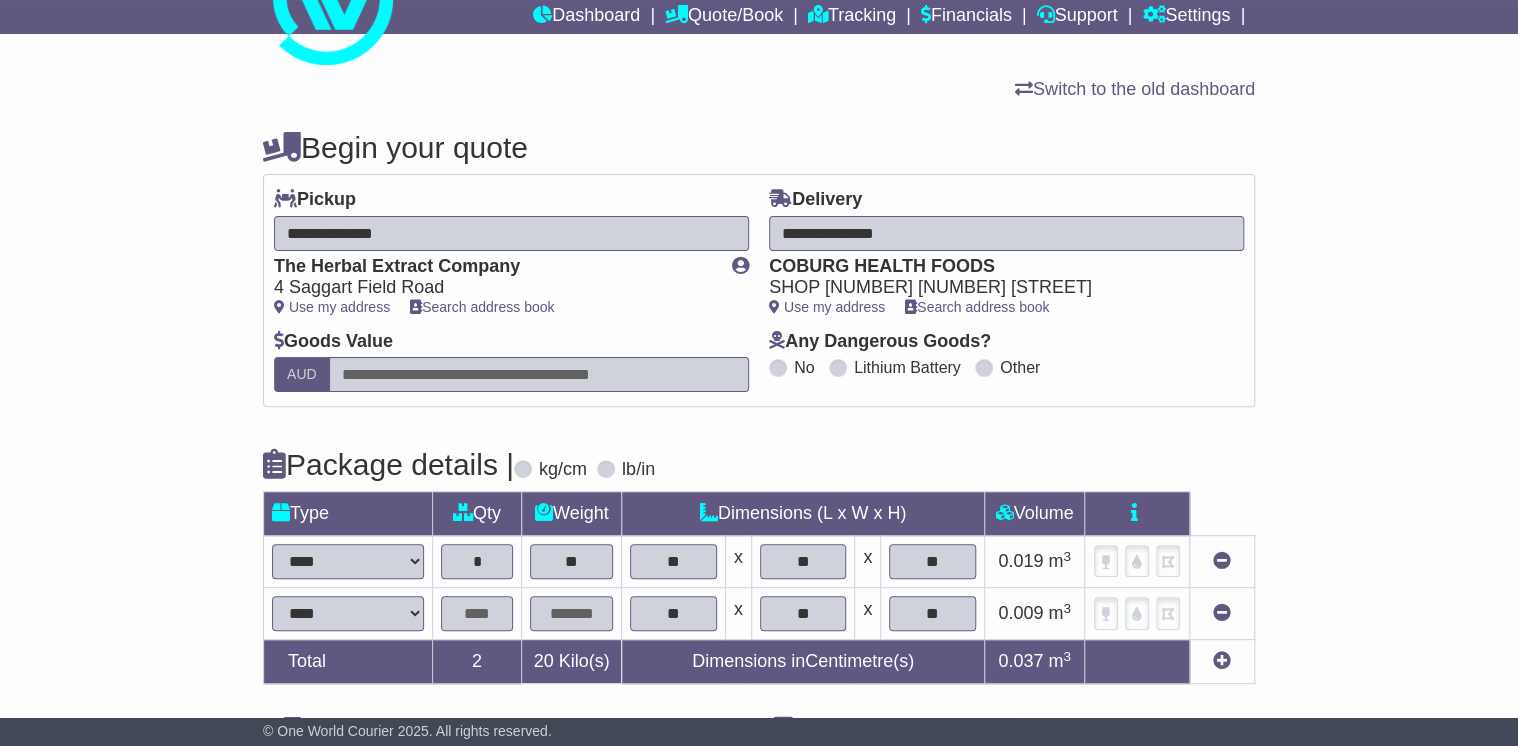click at bounding box center [477, 613] 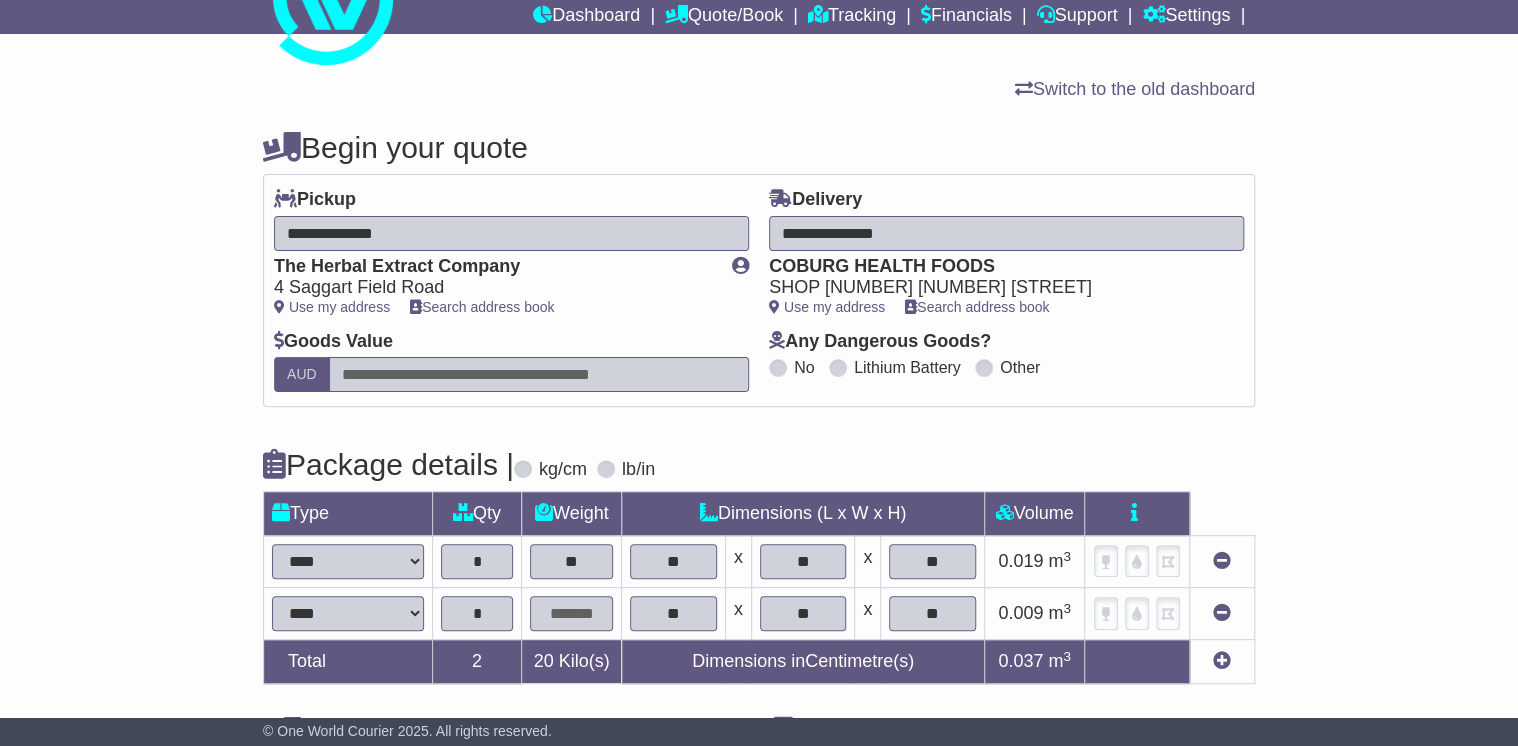 type on "*" 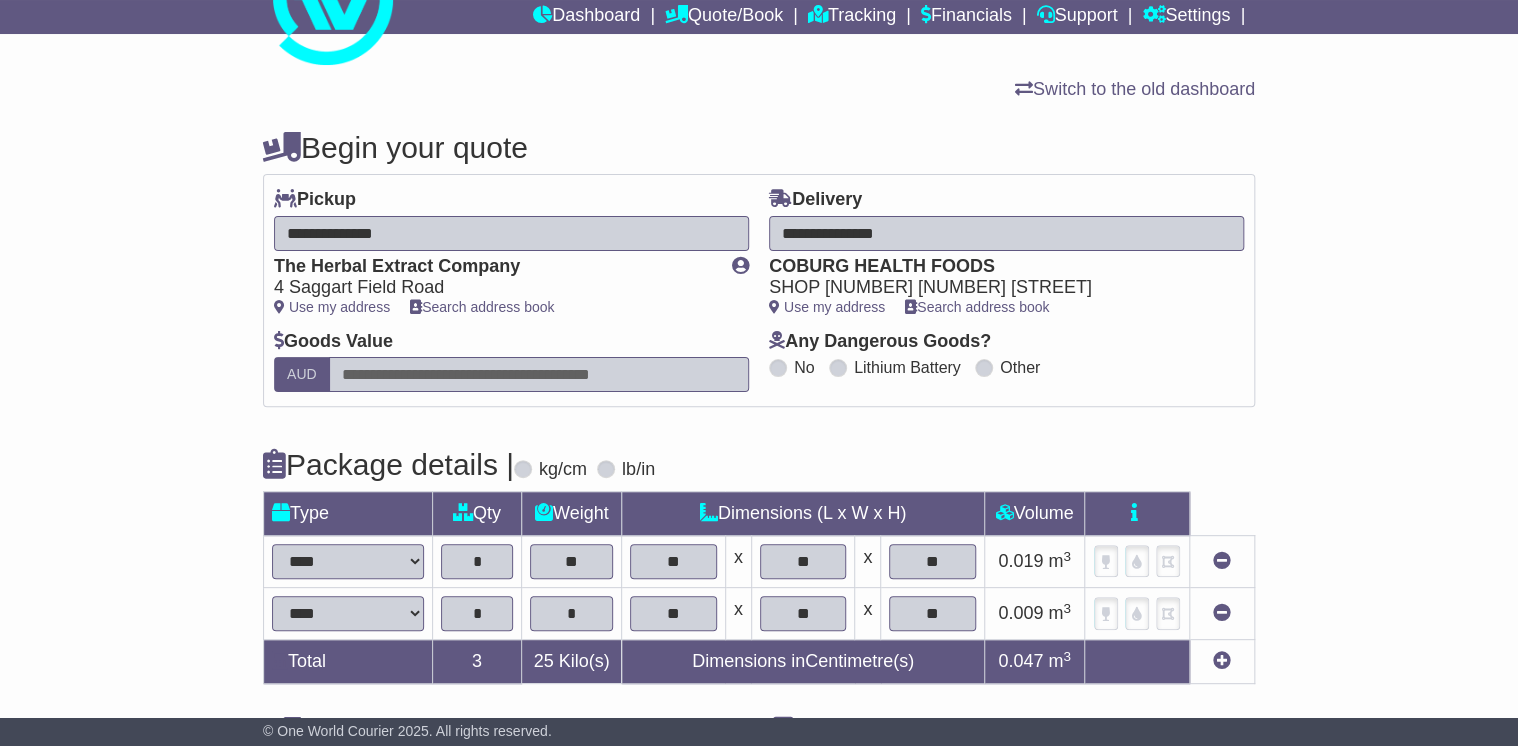 type on "*" 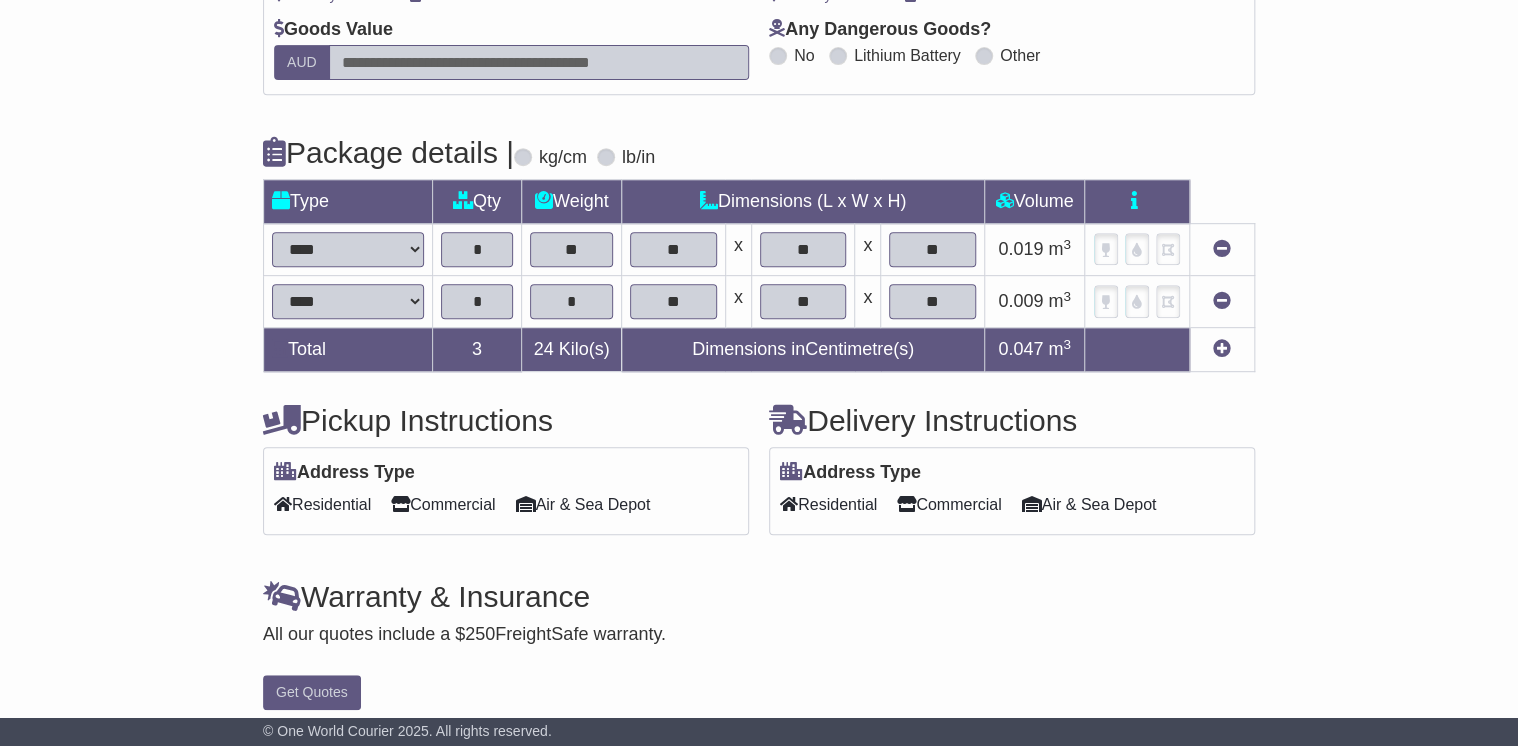 scroll, scrollTop: 405, scrollLeft: 0, axis: vertical 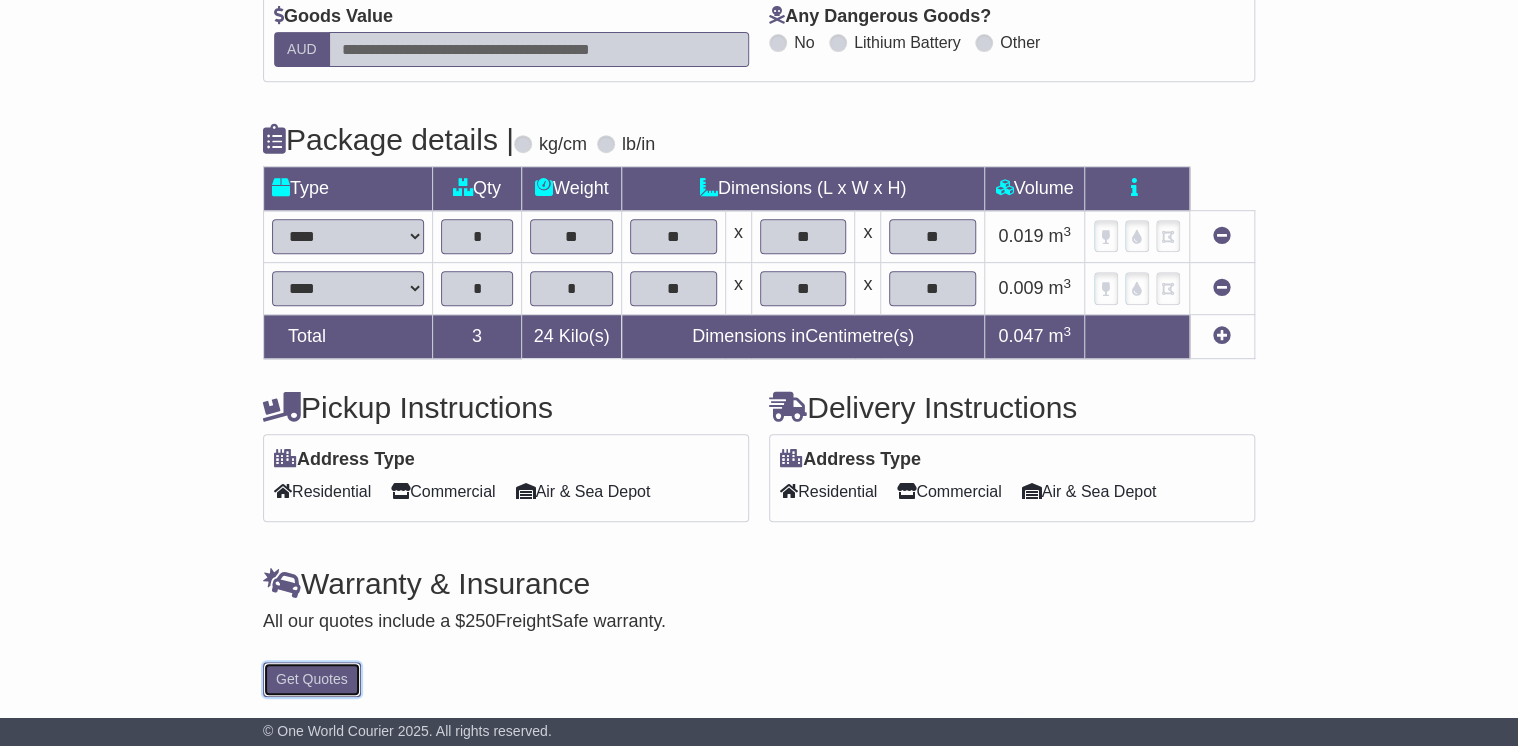 click on "Get Quotes" at bounding box center (312, 679) 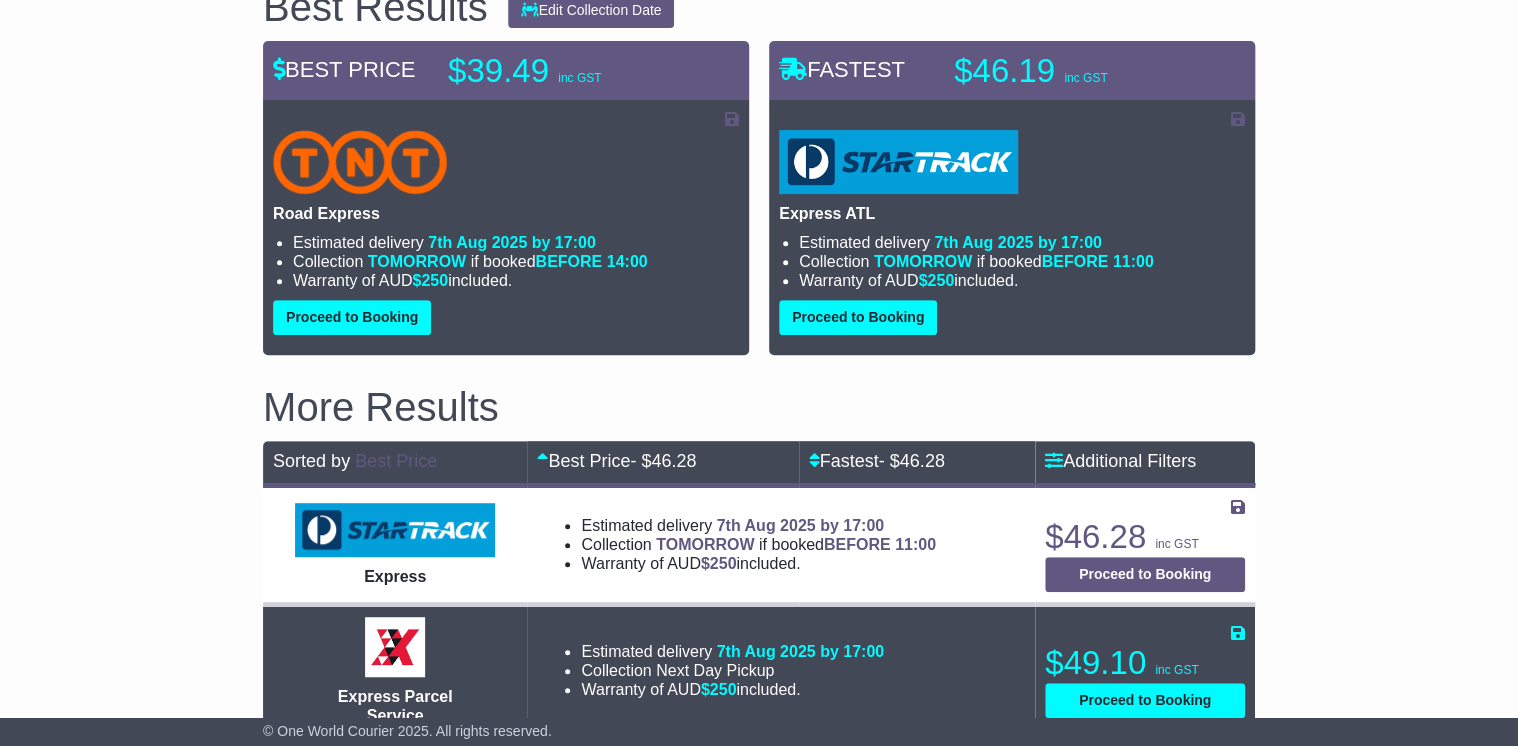 scroll, scrollTop: 320, scrollLeft: 0, axis: vertical 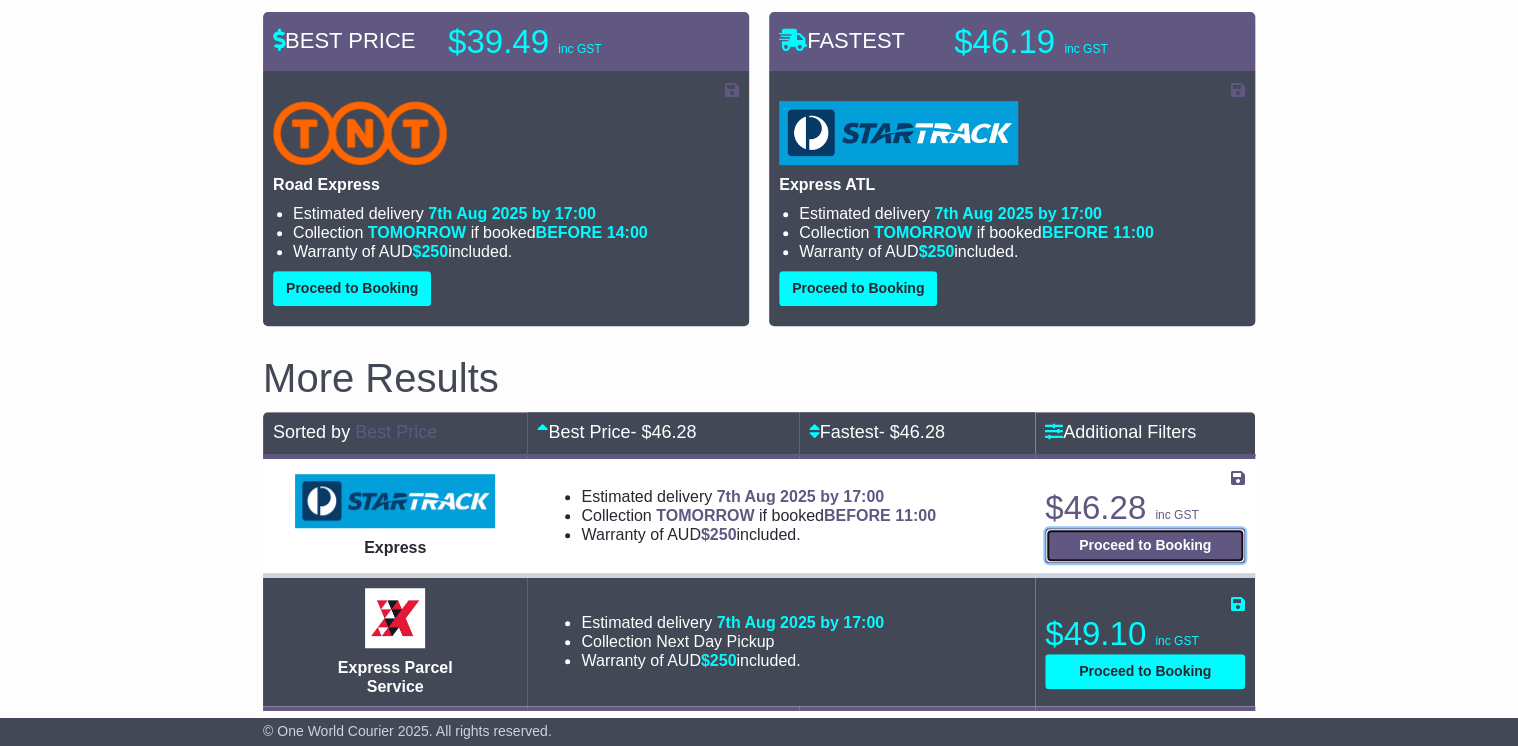 click on "Proceed to Booking" at bounding box center [1145, 545] 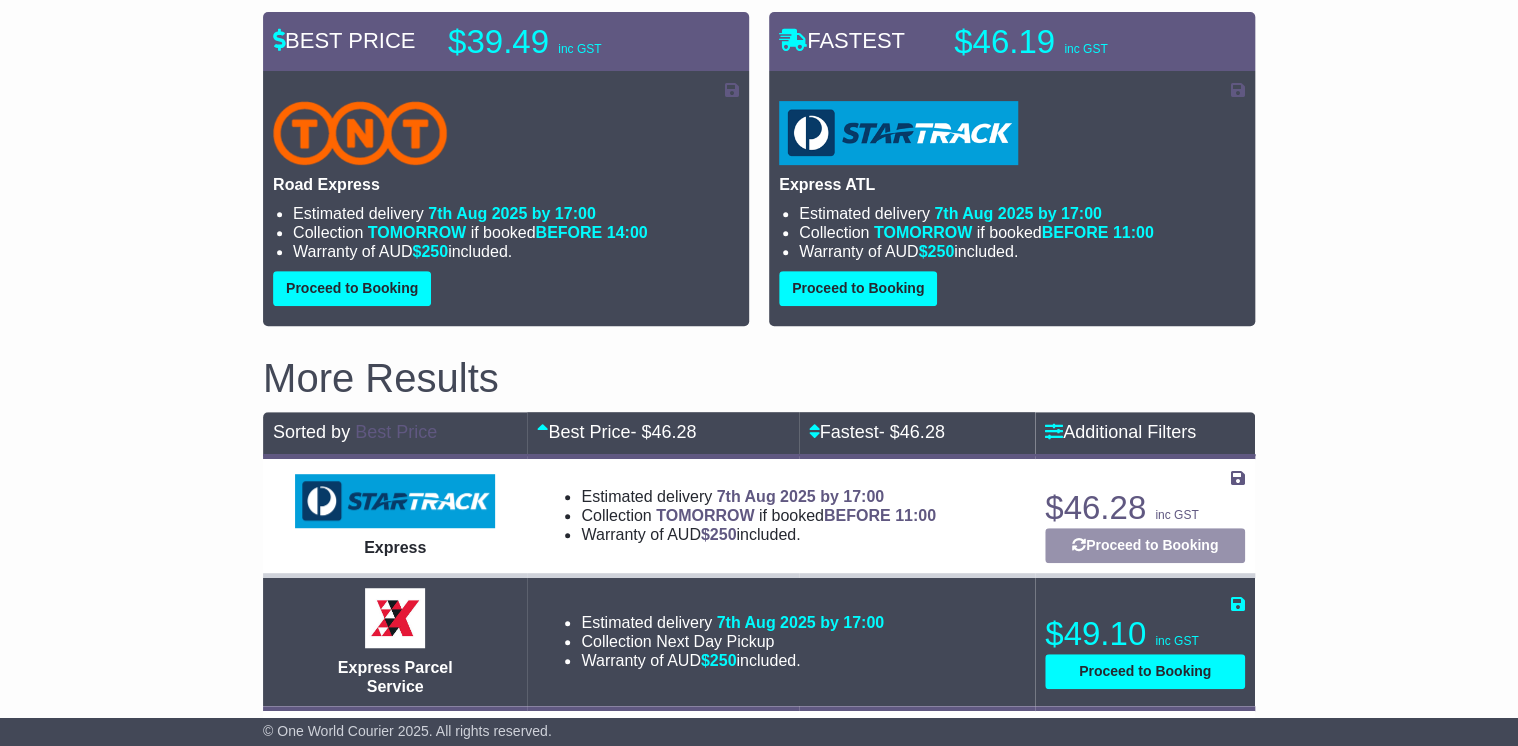 select on "*****" 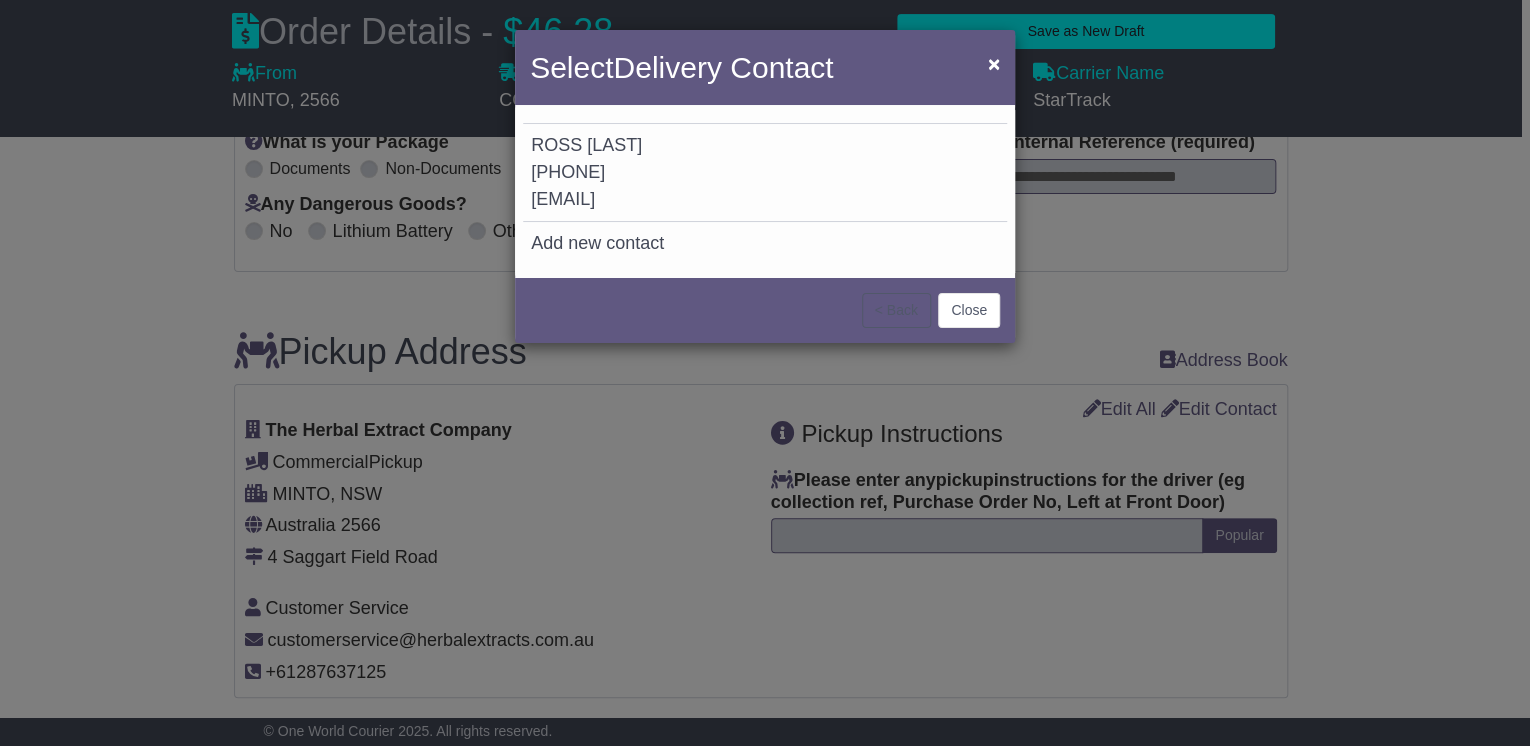 click on "WILSON" at bounding box center (614, 145) 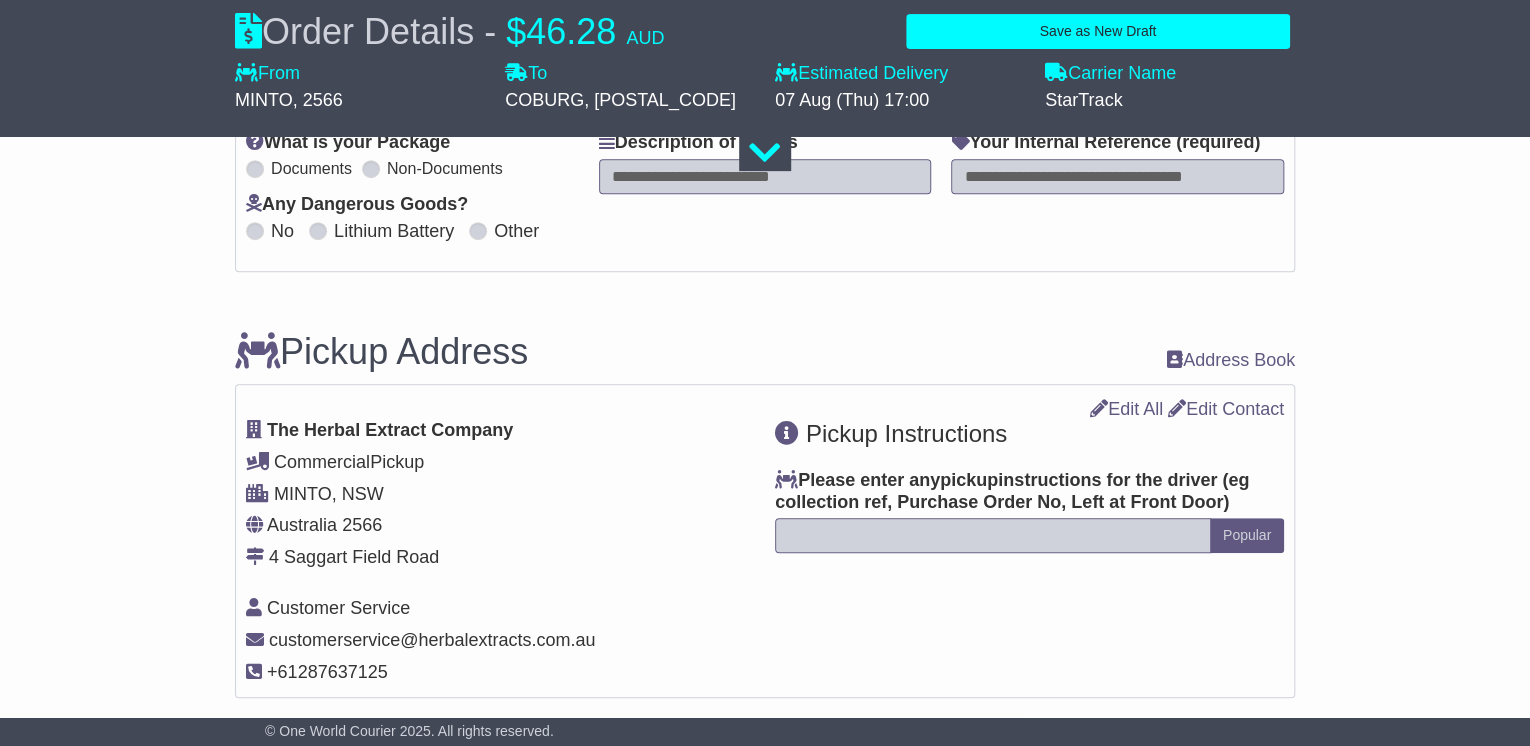 type on "****" 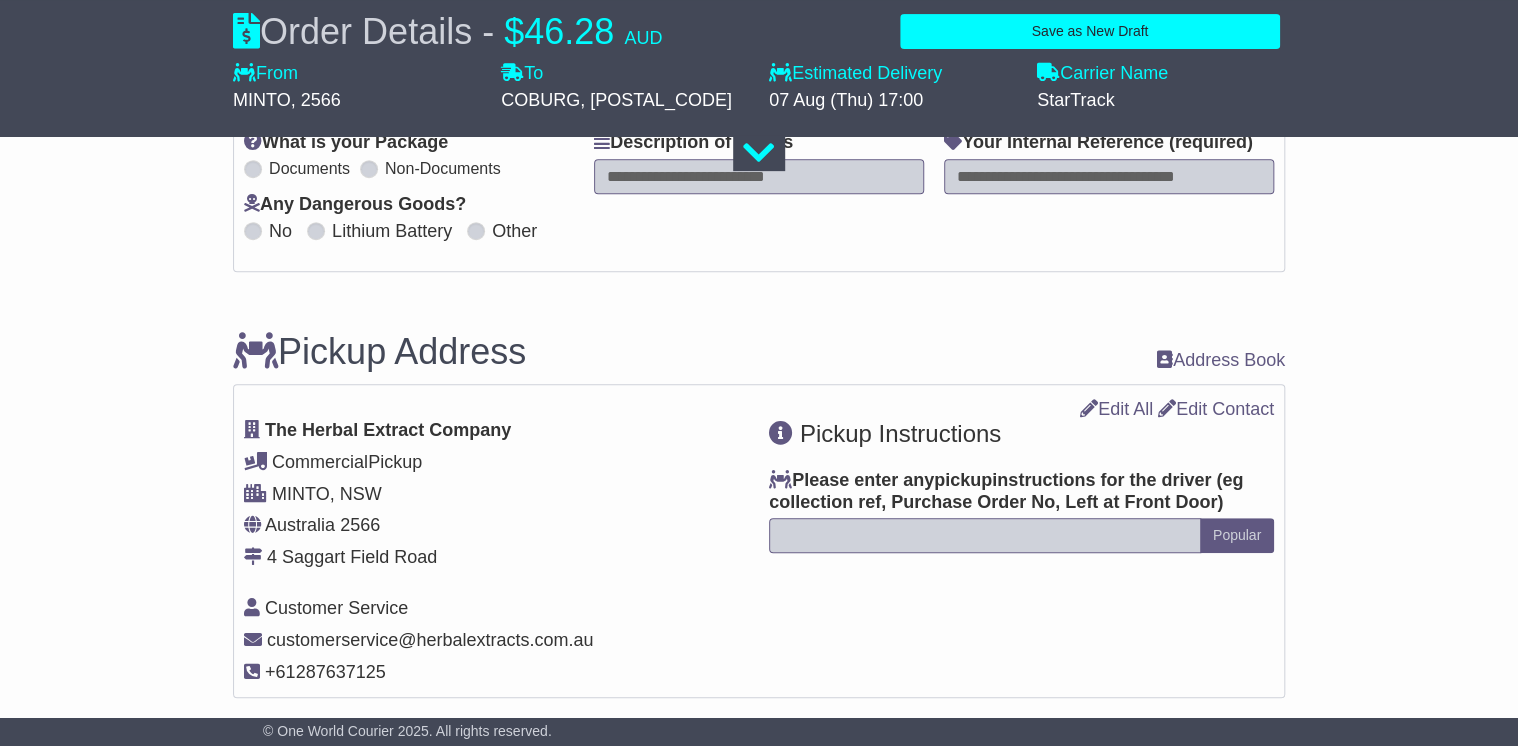 click at bounding box center [759, 176] 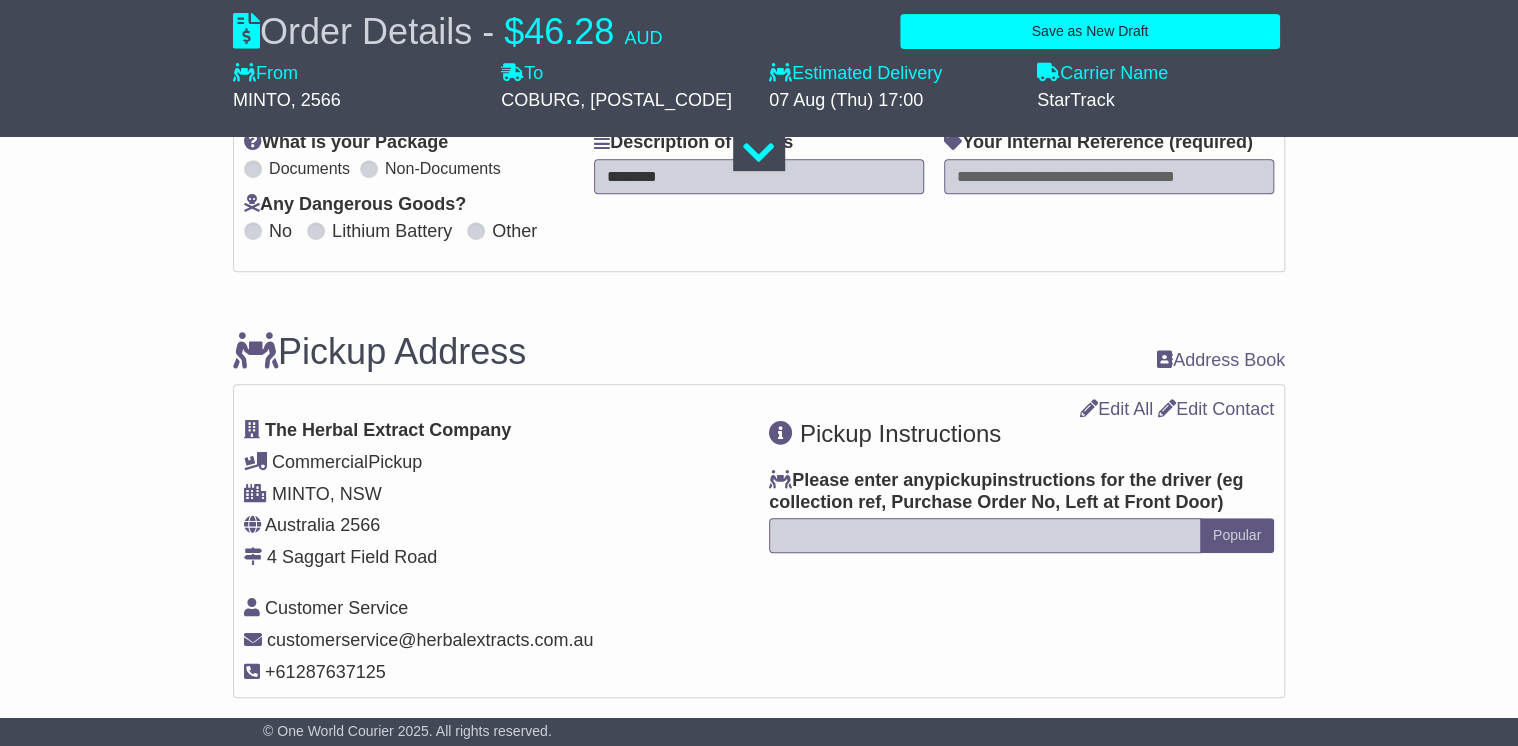 type on "********" 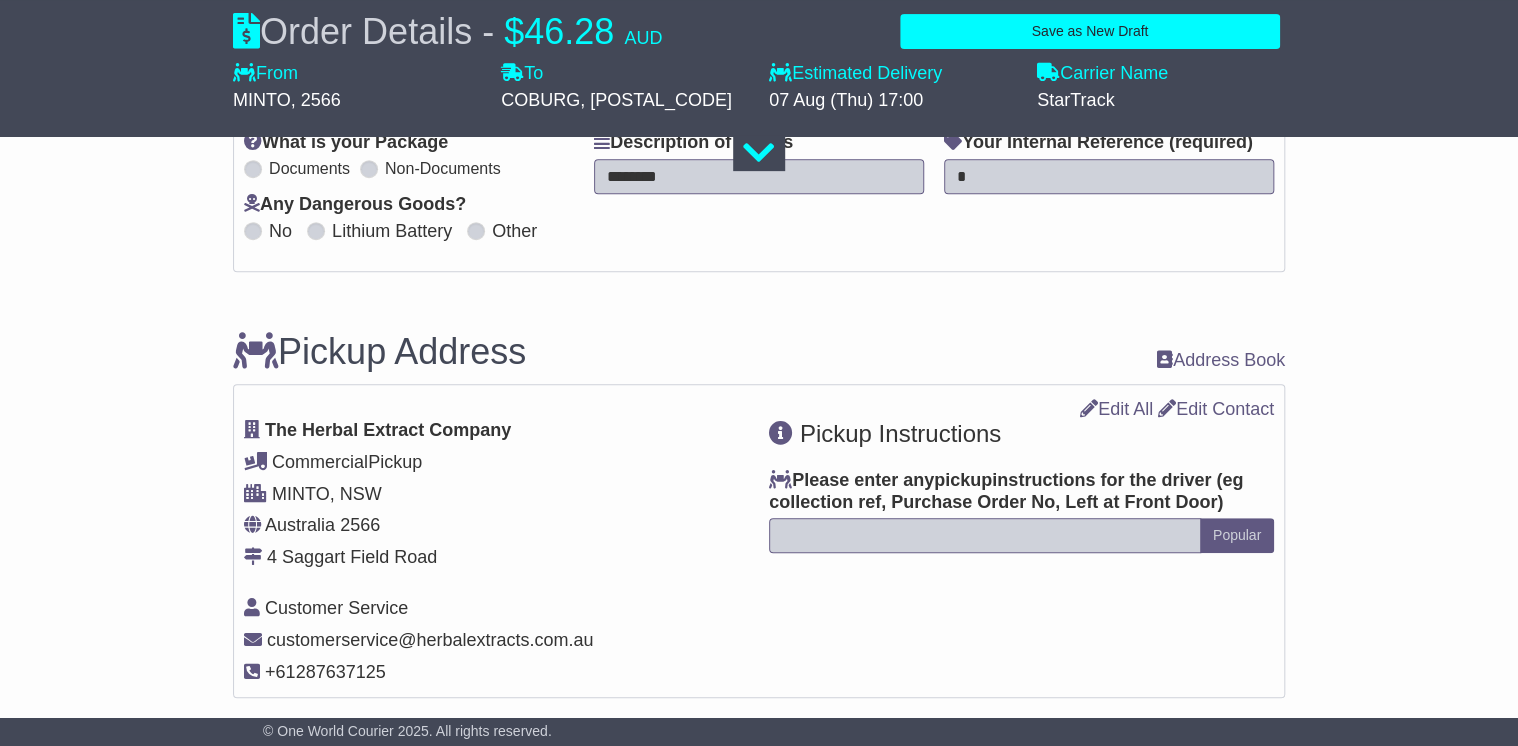 drag, startPoint x: 968, startPoint y: 161, endPoint x: 961, endPoint y: 175, distance: 15.652476 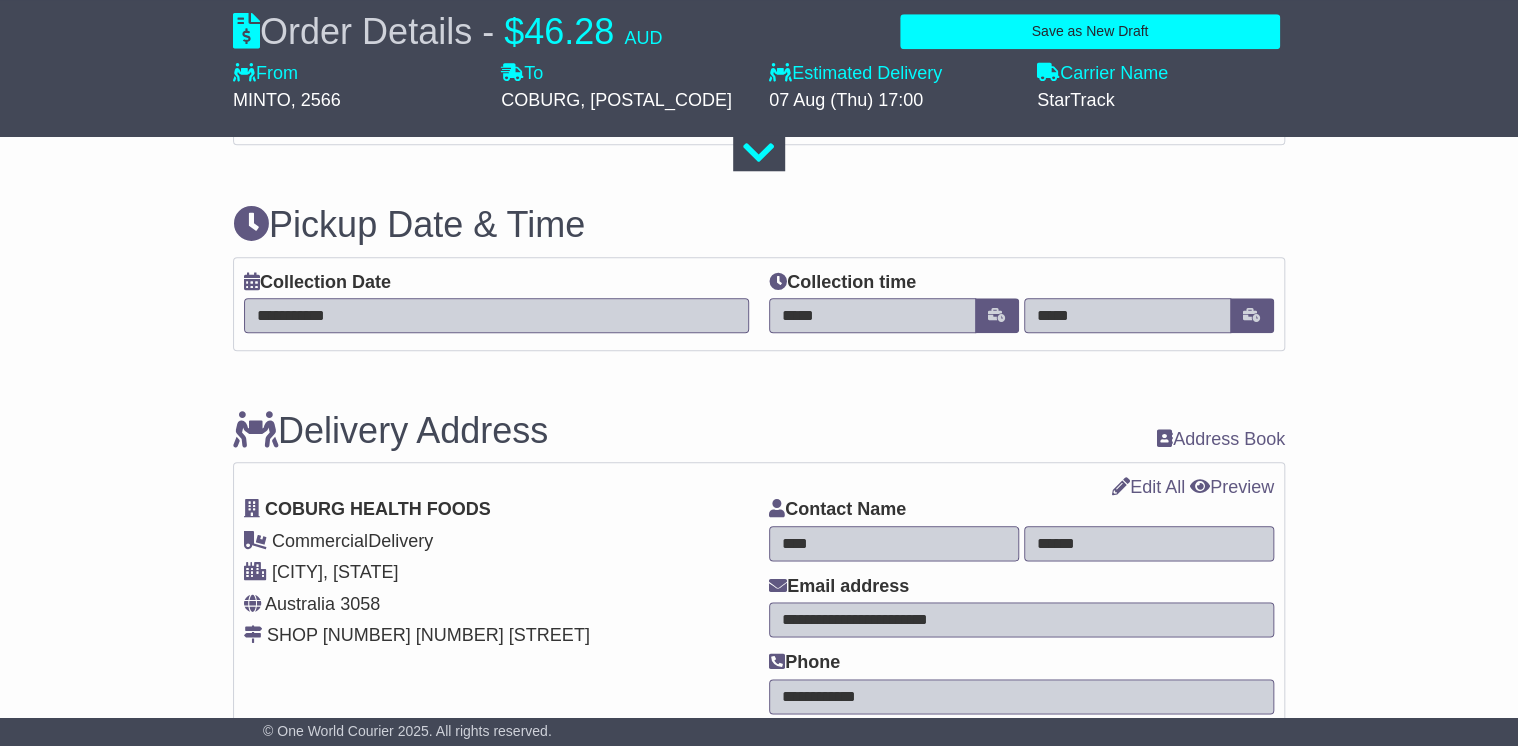 scroll, scrollTop: 880, scrollLeft: 0, axis: vertical 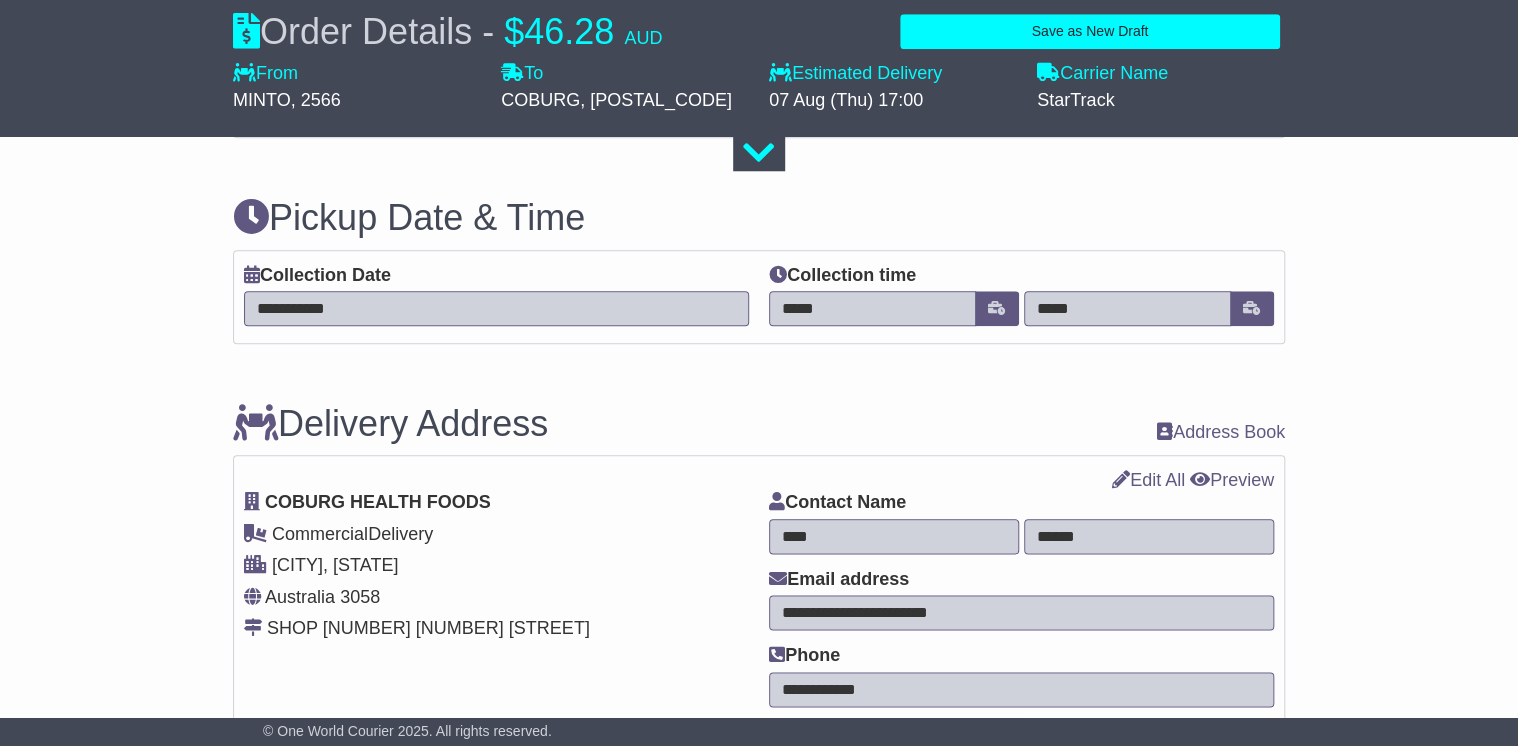 type on "*******" 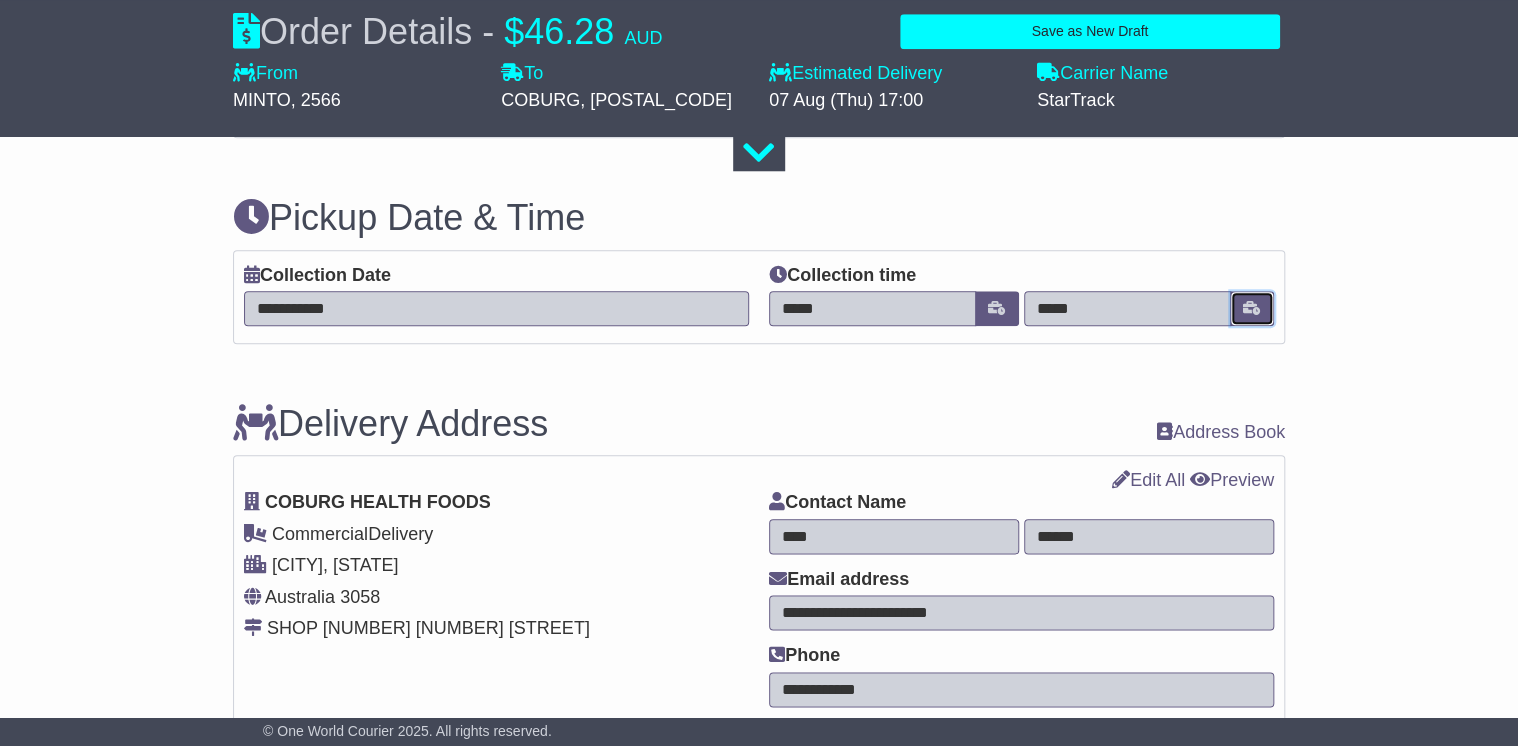 click at bounding box center [1252, 308] 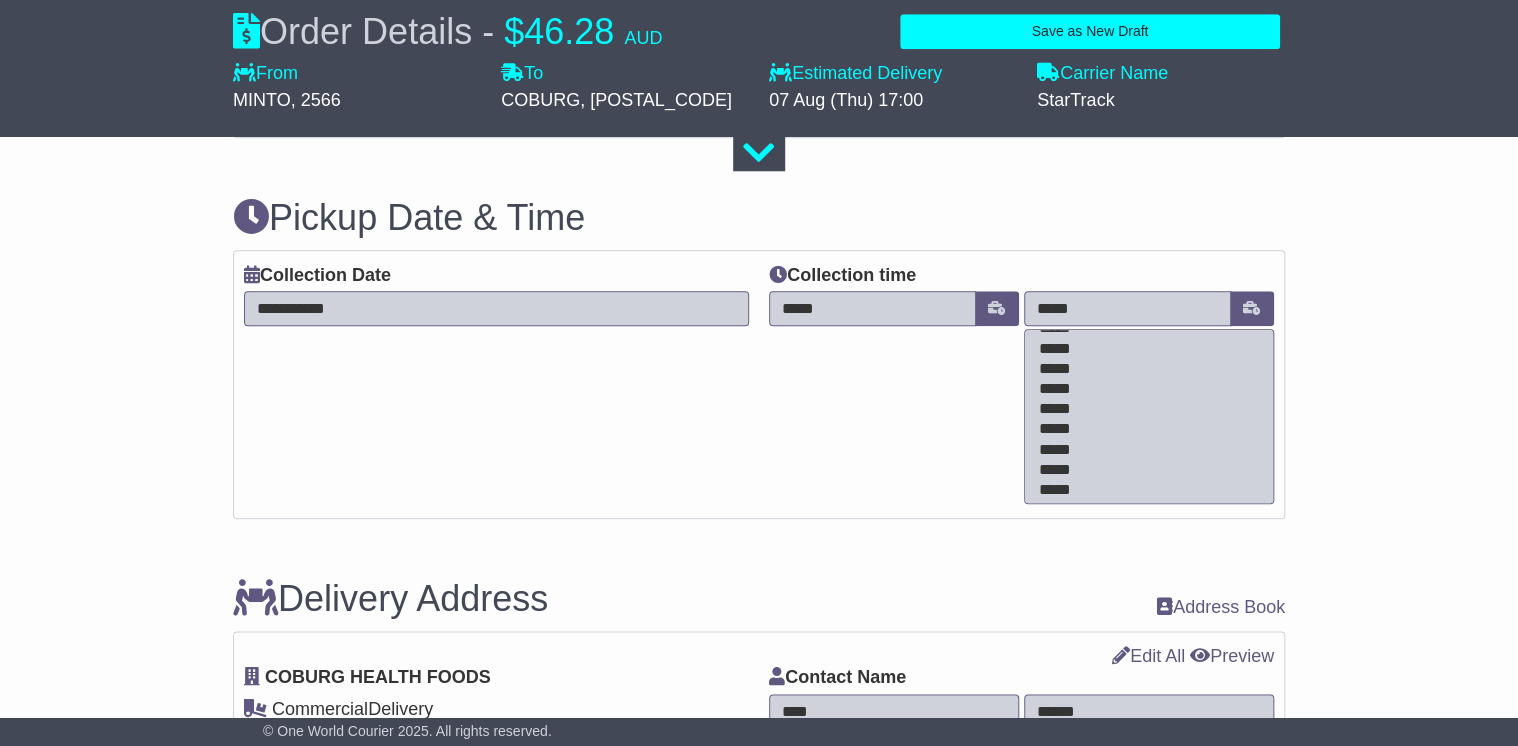 scroll, scrollTop: 480, scrollLeft: 0, axis: vertical 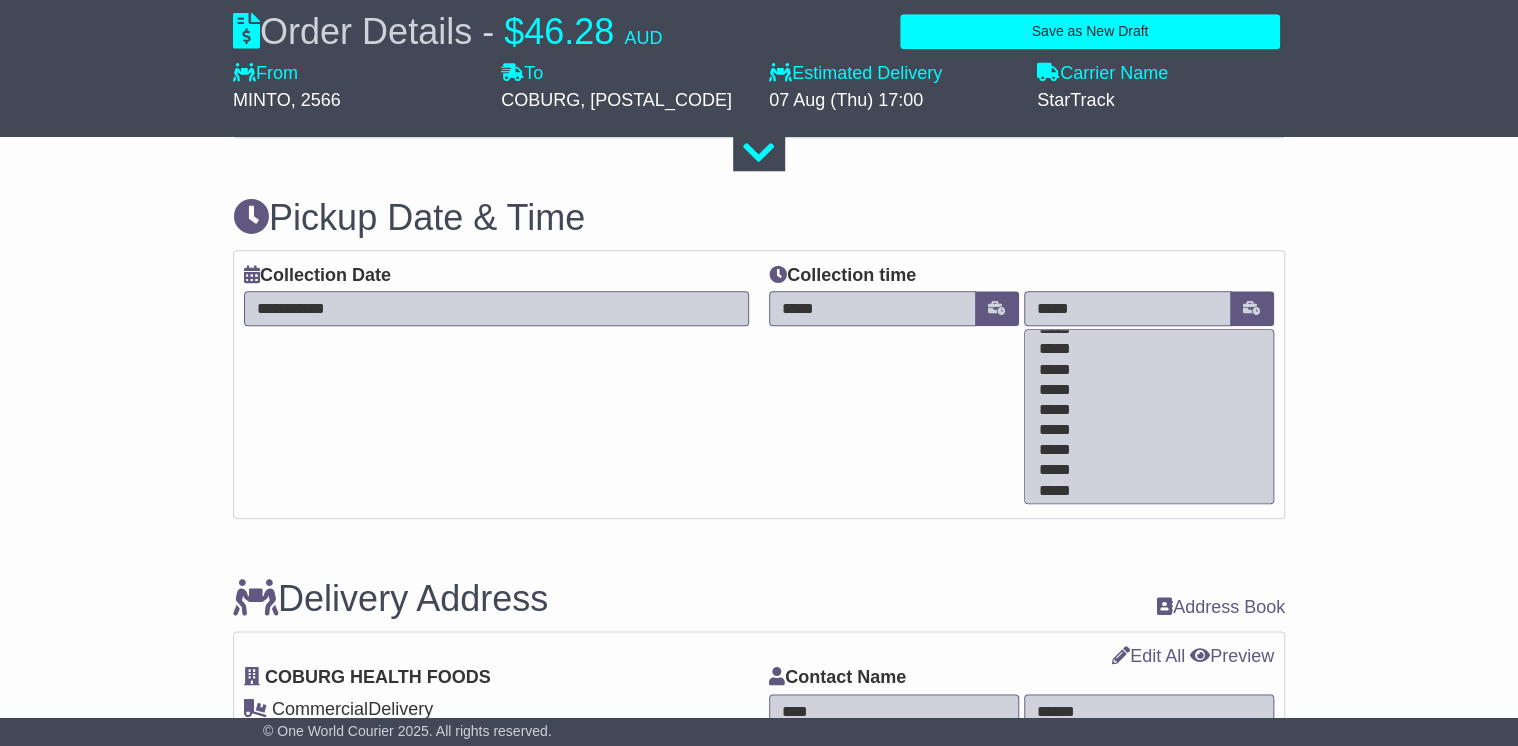 click on "*****" at bounding box center (1145, 431) 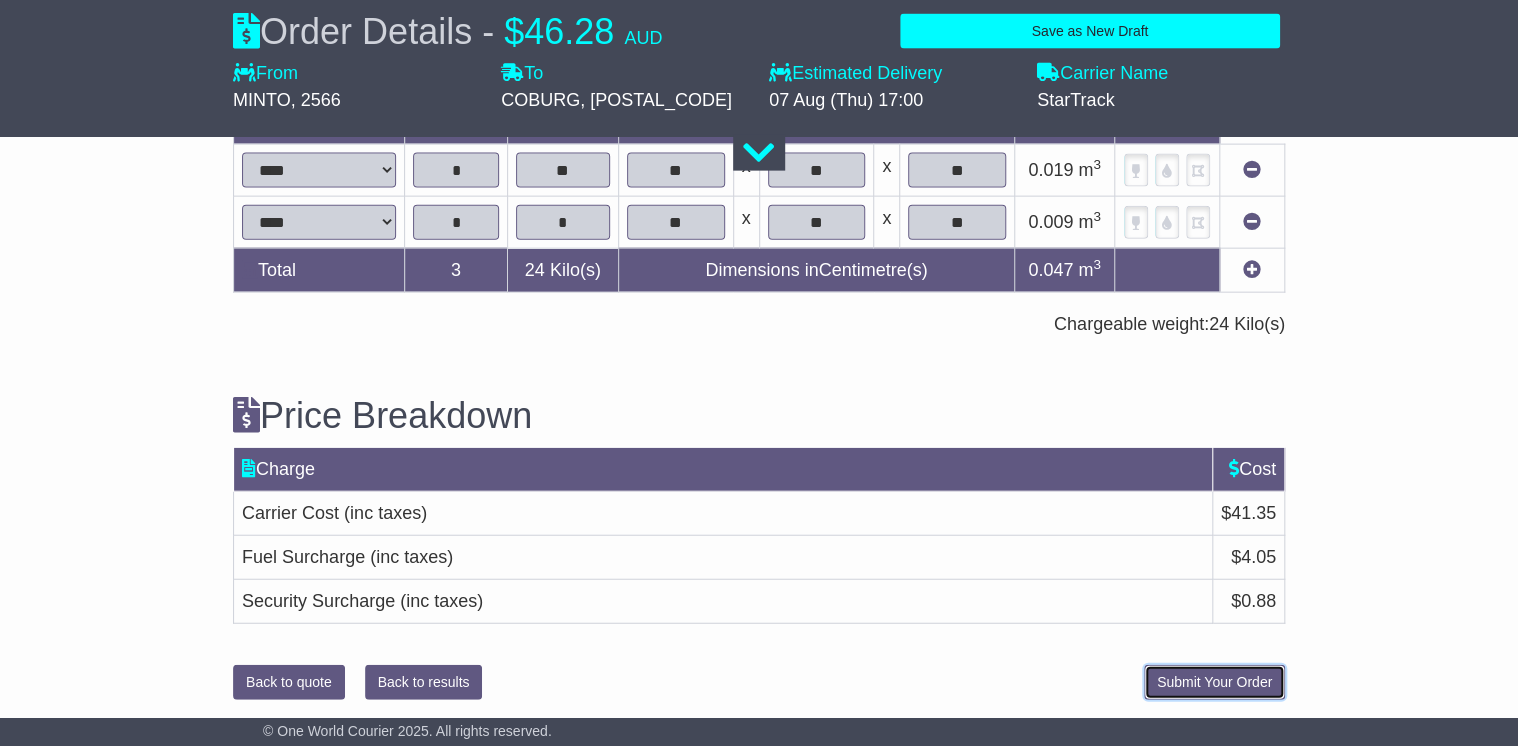 click on "Submit Your Order" at bounding box center [1214, 682] 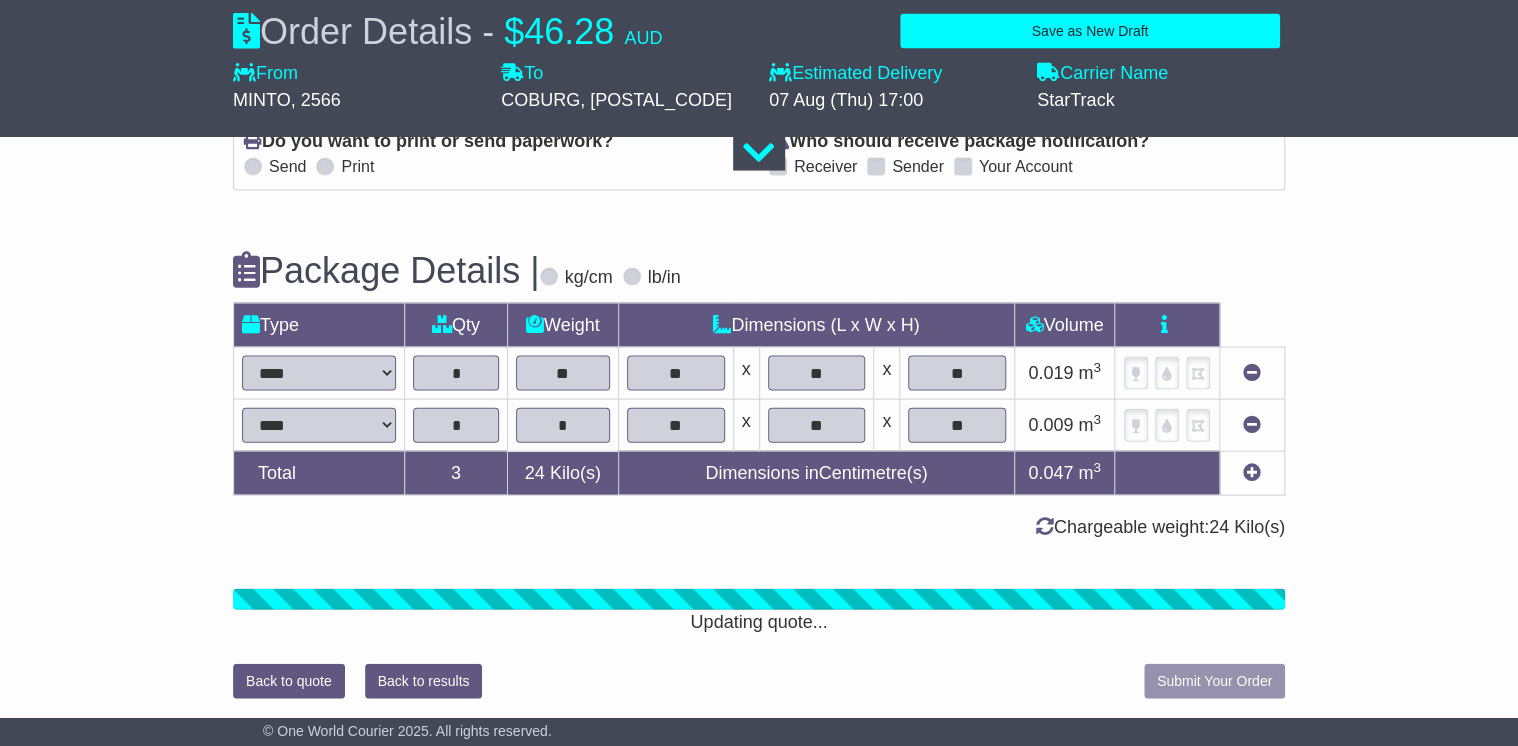 scroll, scrollTop: 2173, scrollLeft: 0, axis: vertical 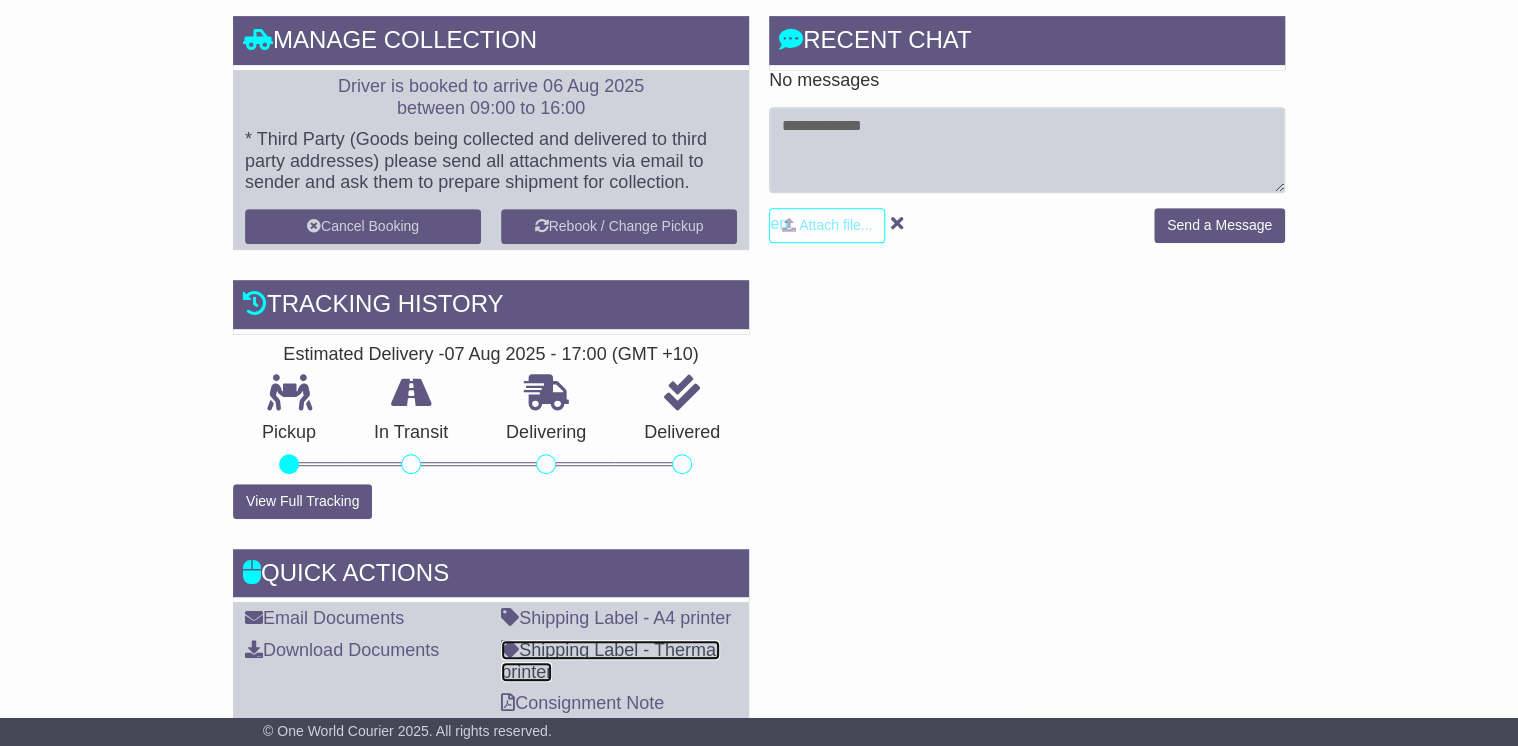 drag, startPoint x: 615, startPoint y: 650, endPoint x: 636, endPoint y: 645, distance: 21.587032 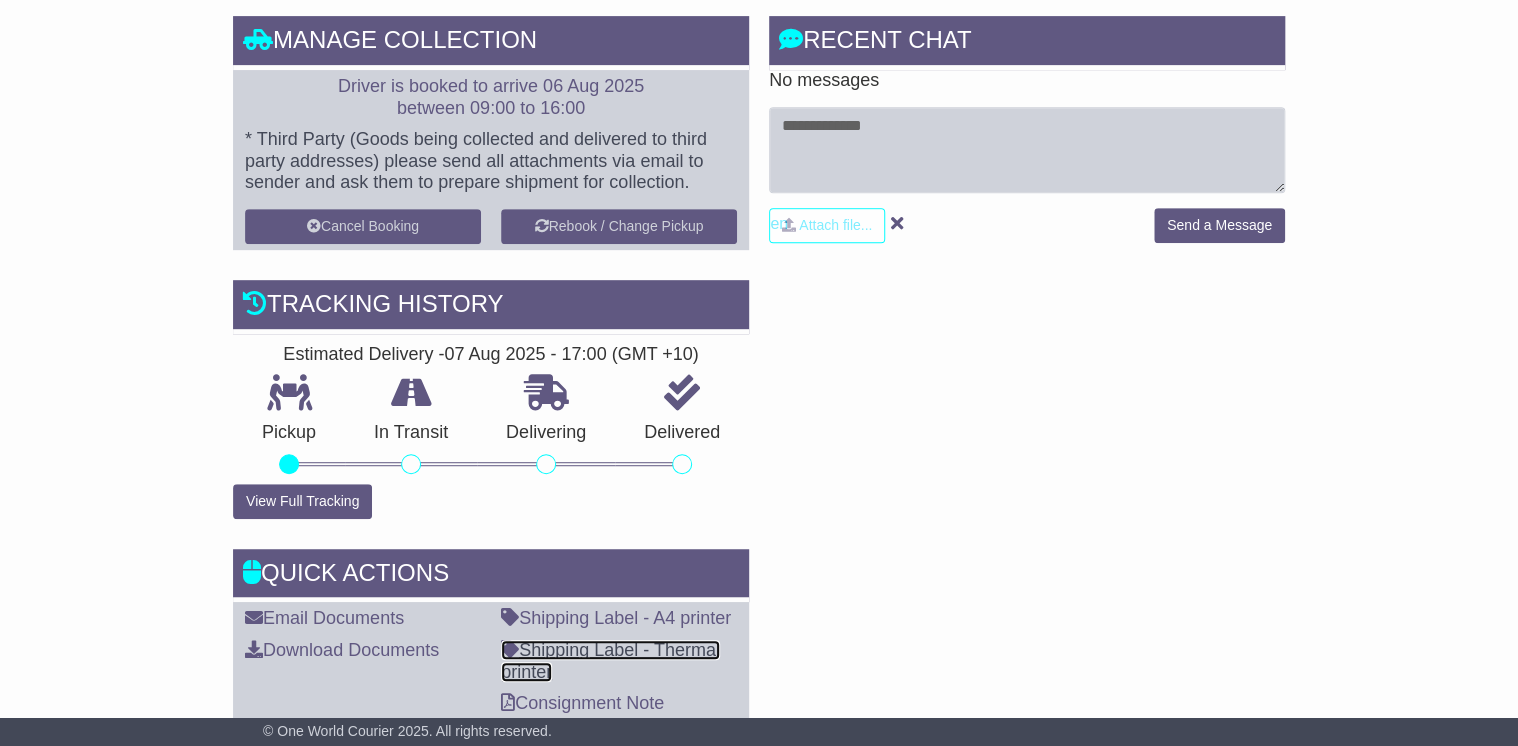 click on "Shipping Label - Thermal printer" at bounding box center [610, 661] 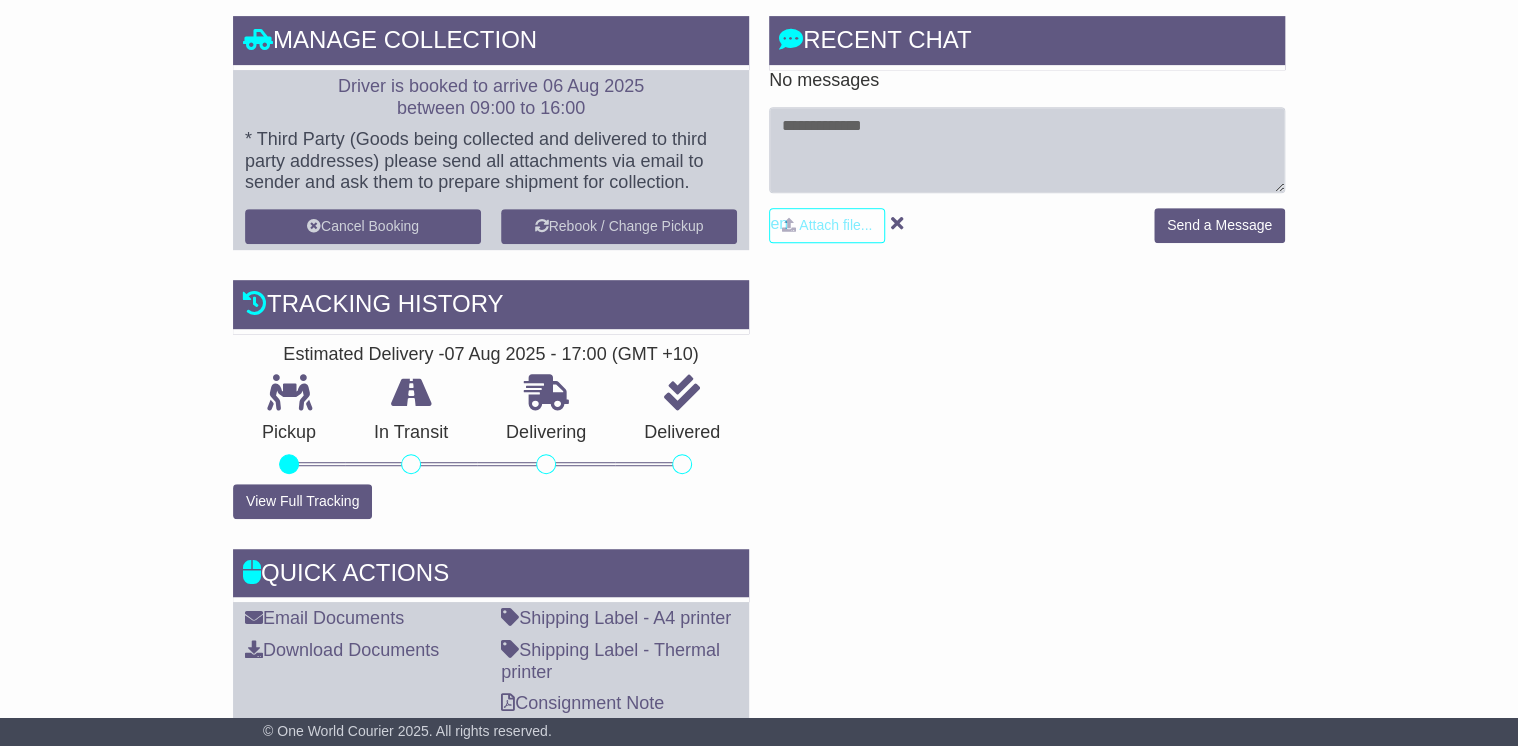 drag, startPoint x: 915, startPoint y: 306, endPoint x: 946, endPoint y: 252, distance: 62.26556 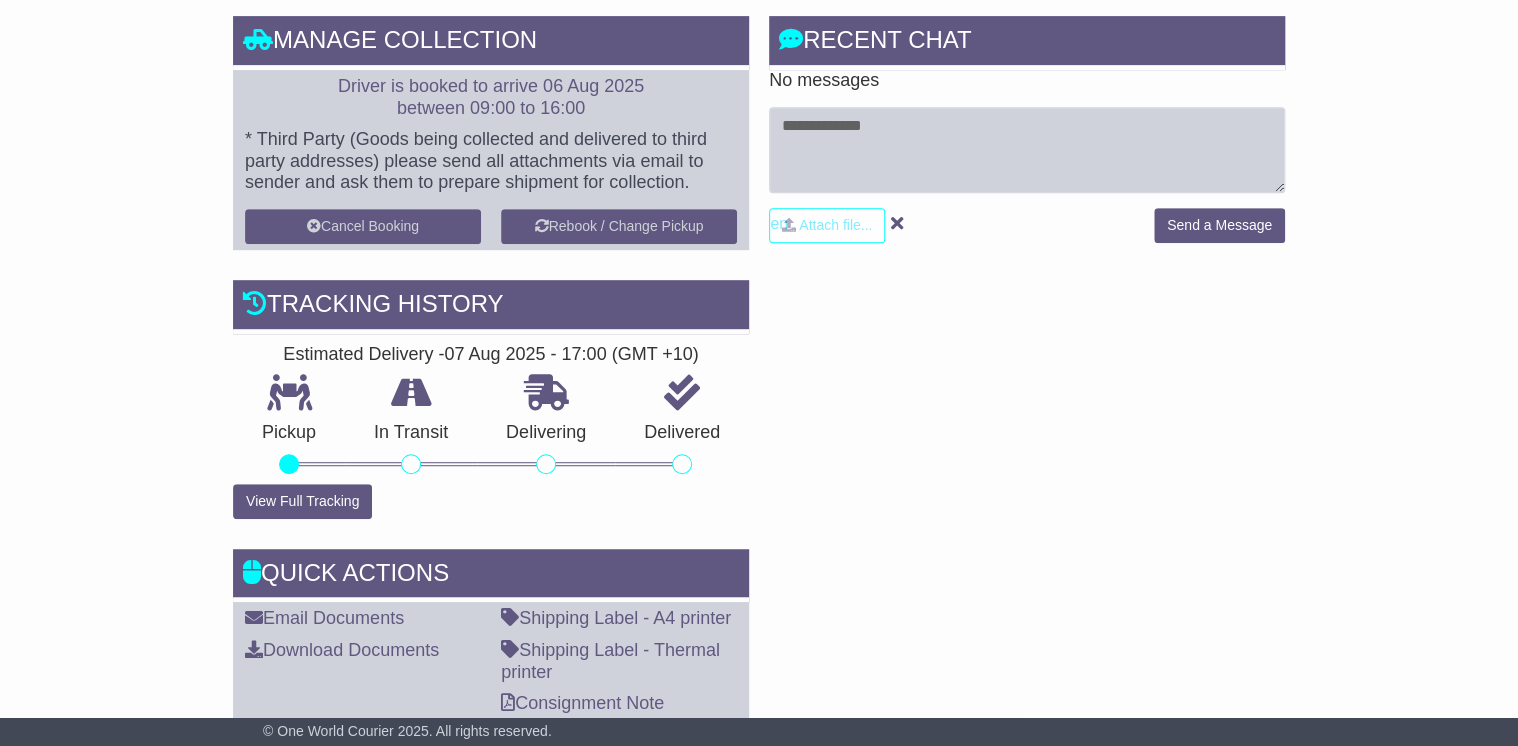 scroll, scrollTop: 0, scrollLeft: 0, axis: both 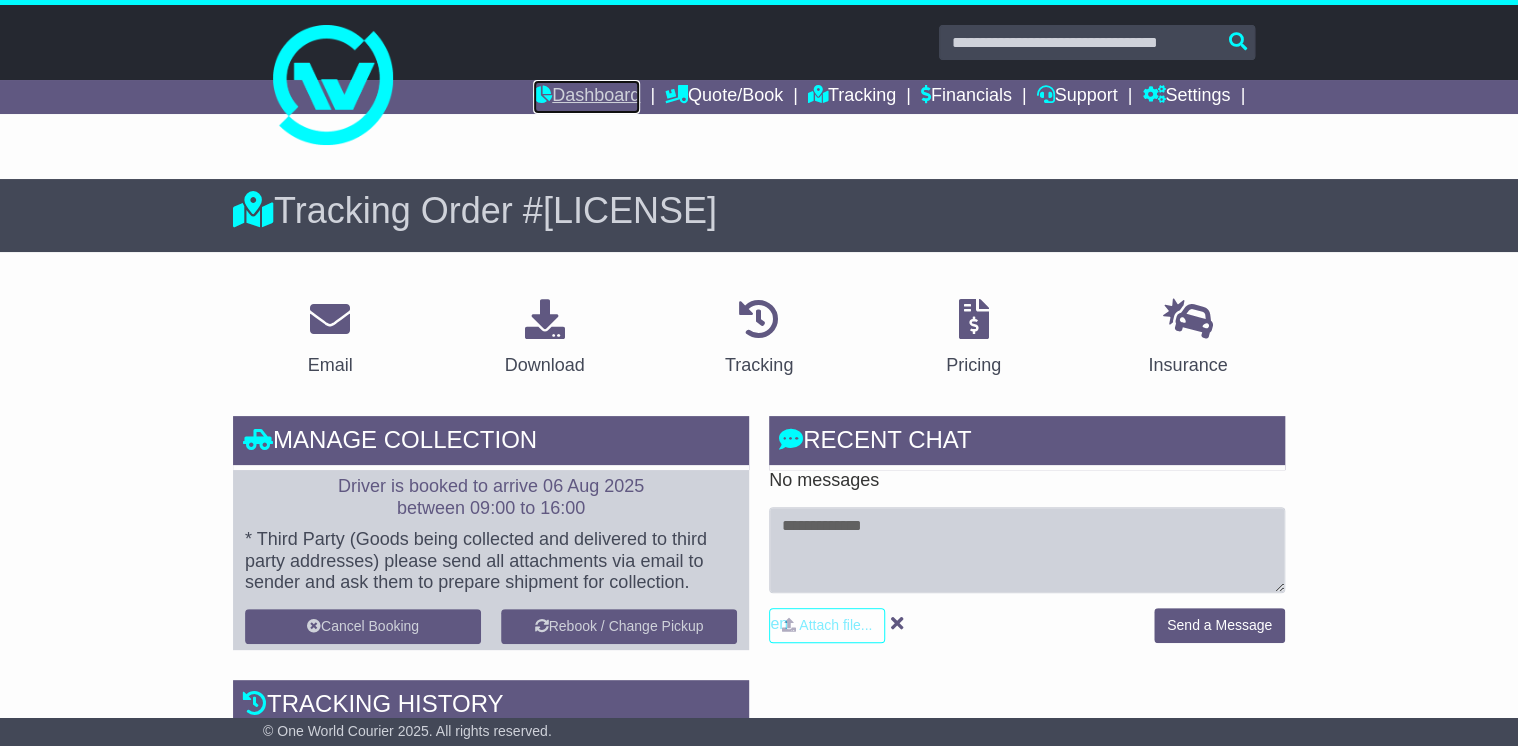 click on "Dashboard" at bounding box center (586, 97) 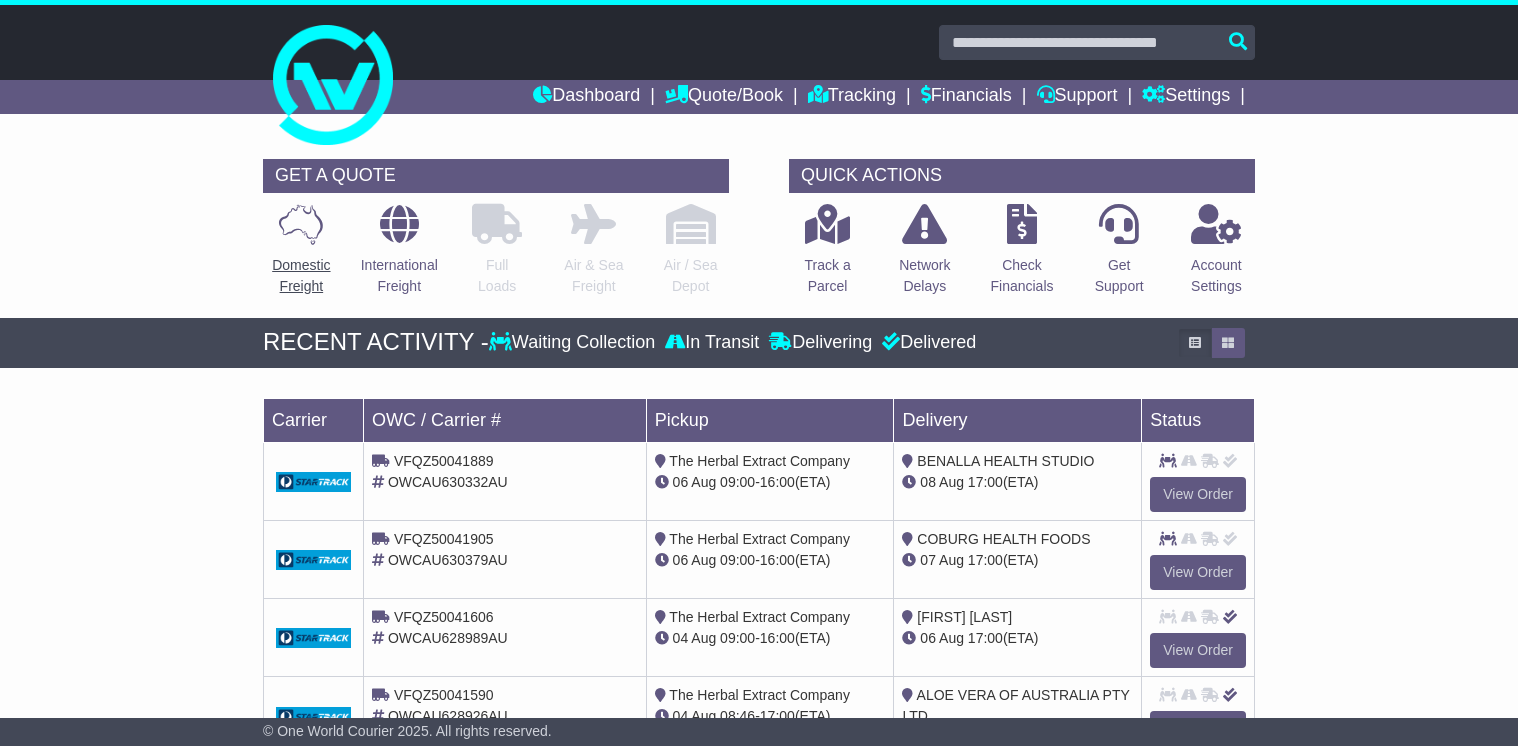 scroll, scrollTop: 0, scrollLeft: 0, axis: both 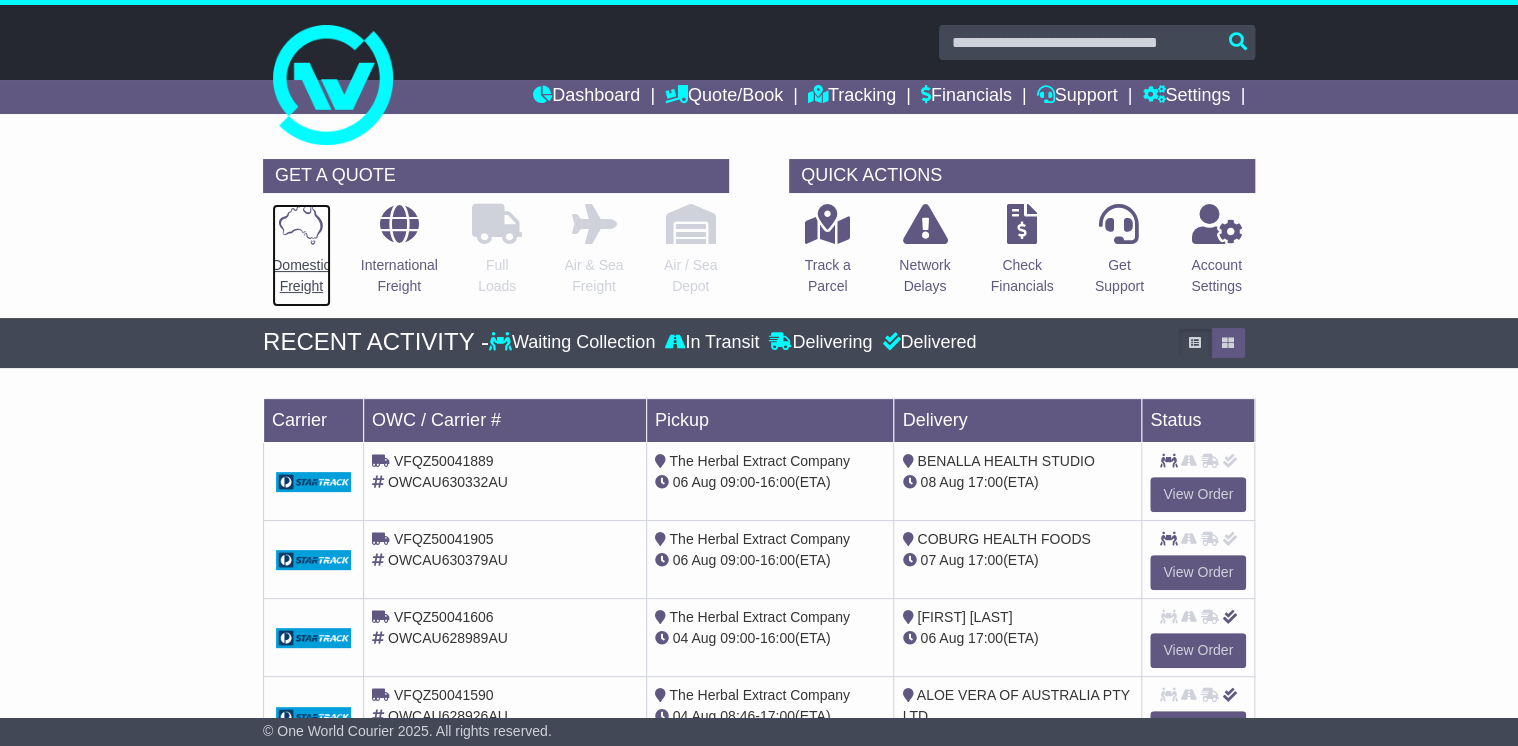 click at bounding box center [301, 224] 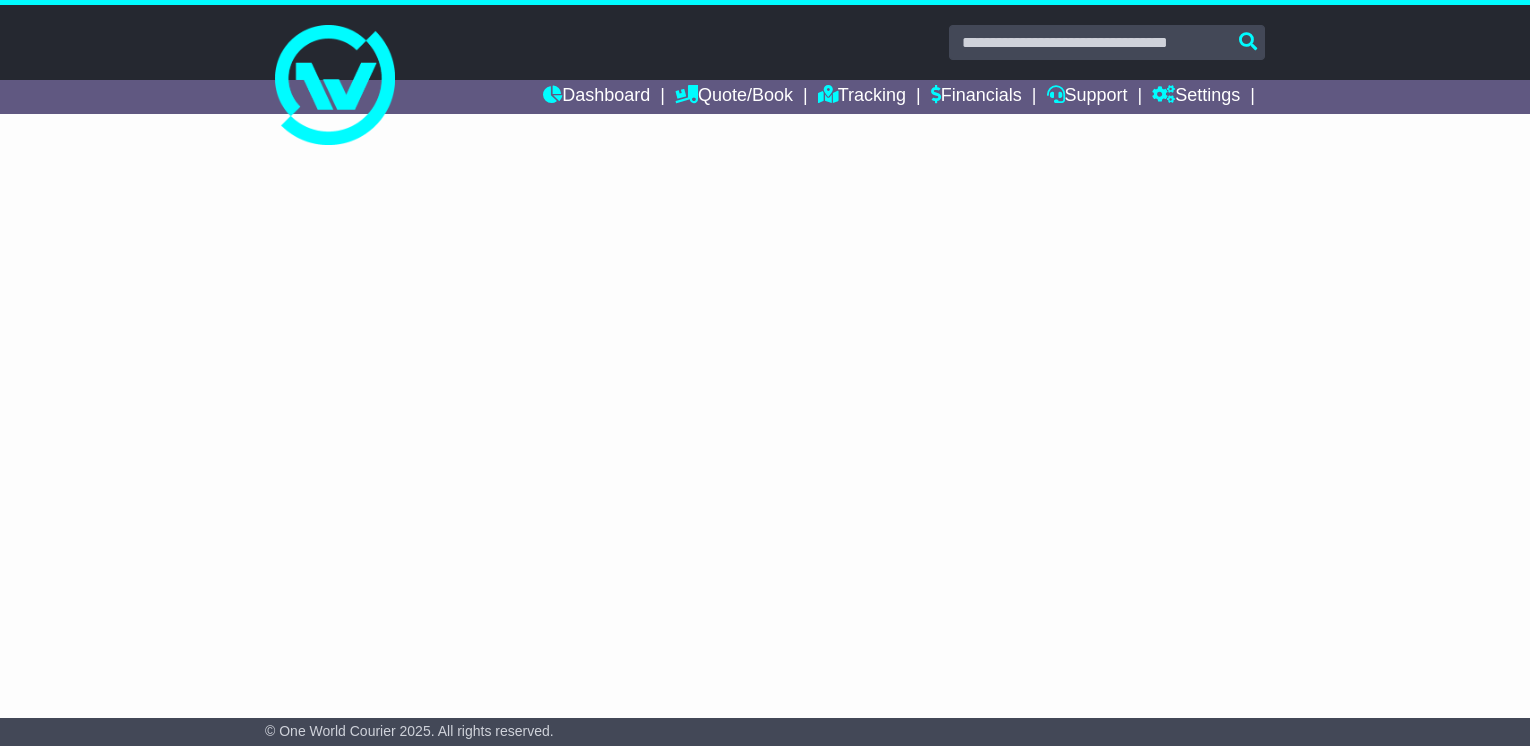 scroll, scrollTop: 0, scrollLeft: 0, axis: both 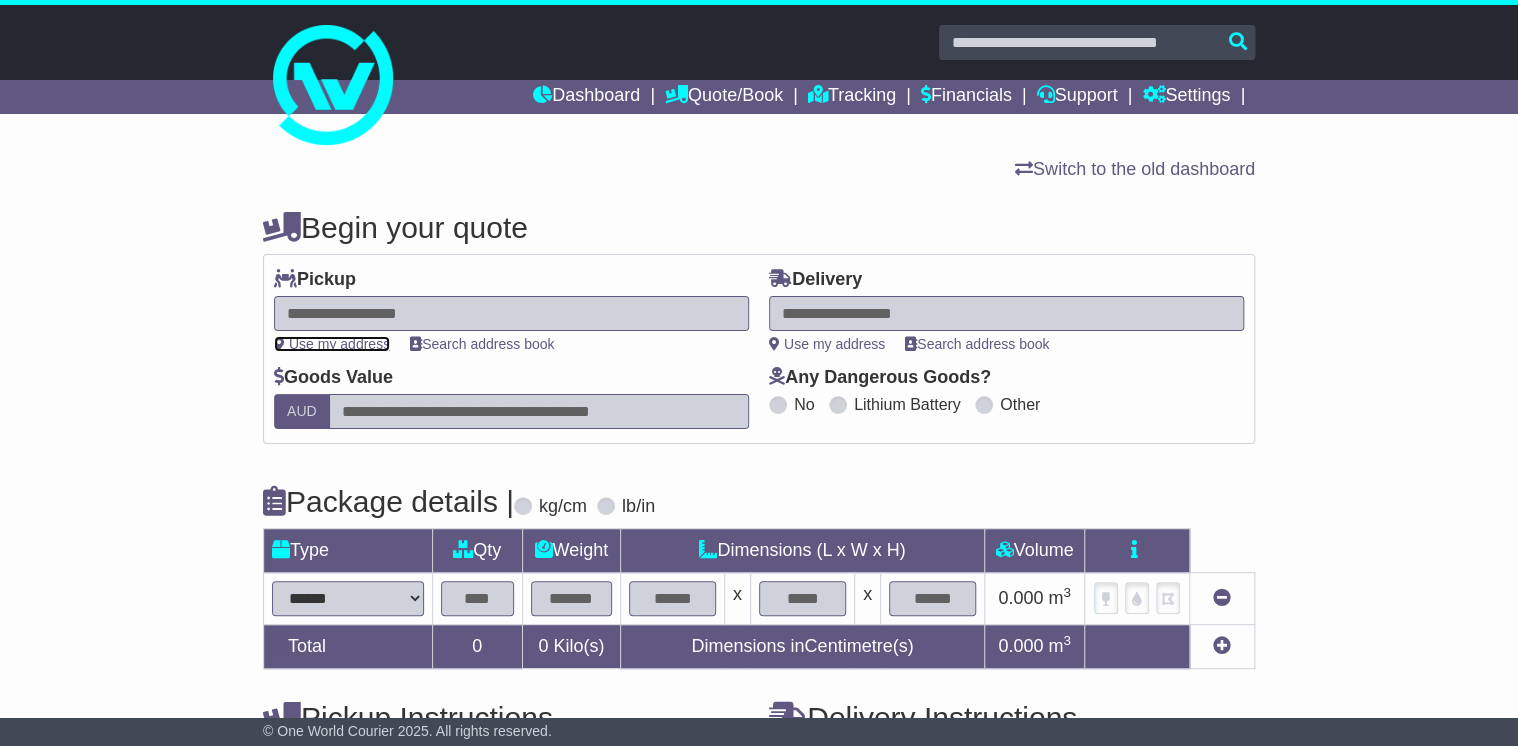 click on "Use my address" at bounding box center [332, 344] 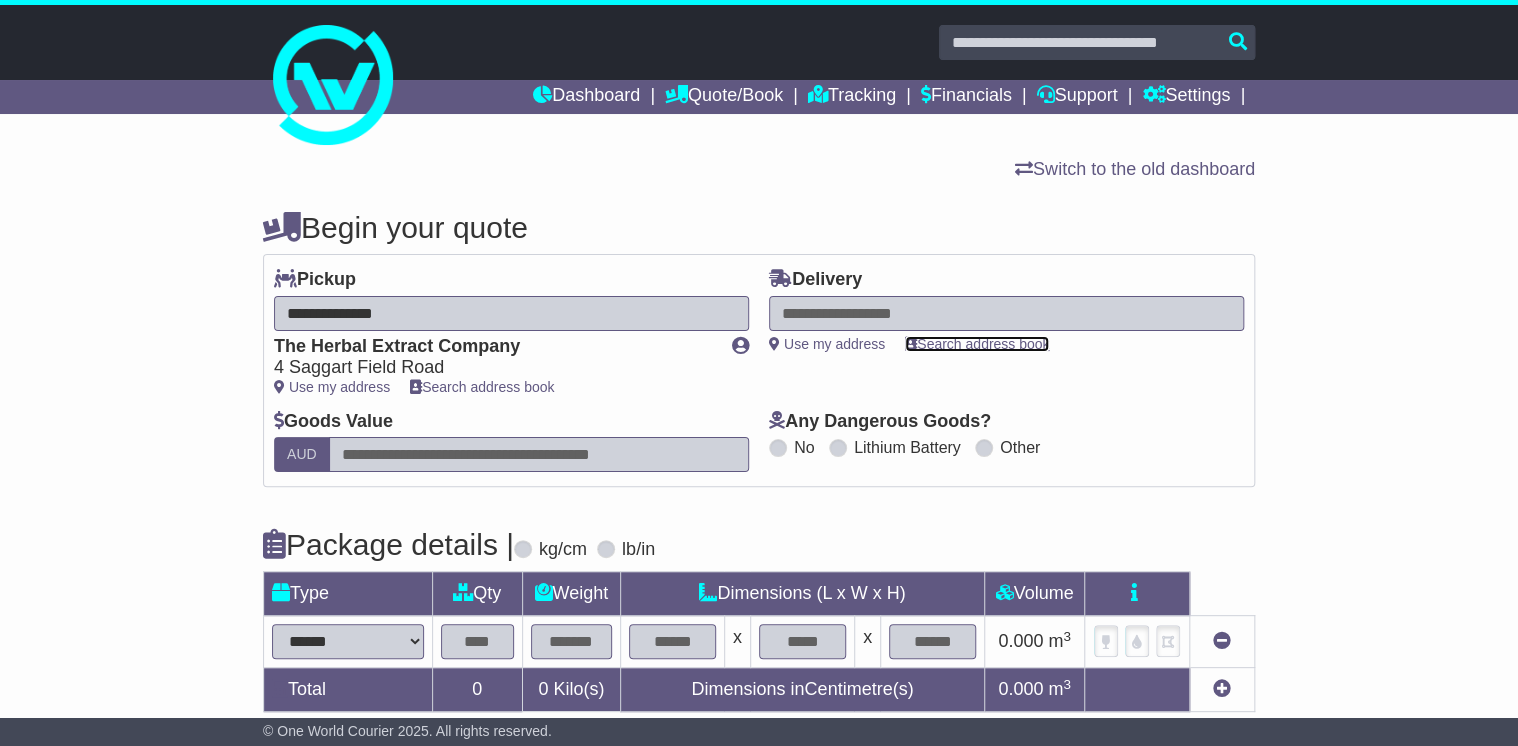 click on "Search address book" at bounding box center (977, 344) 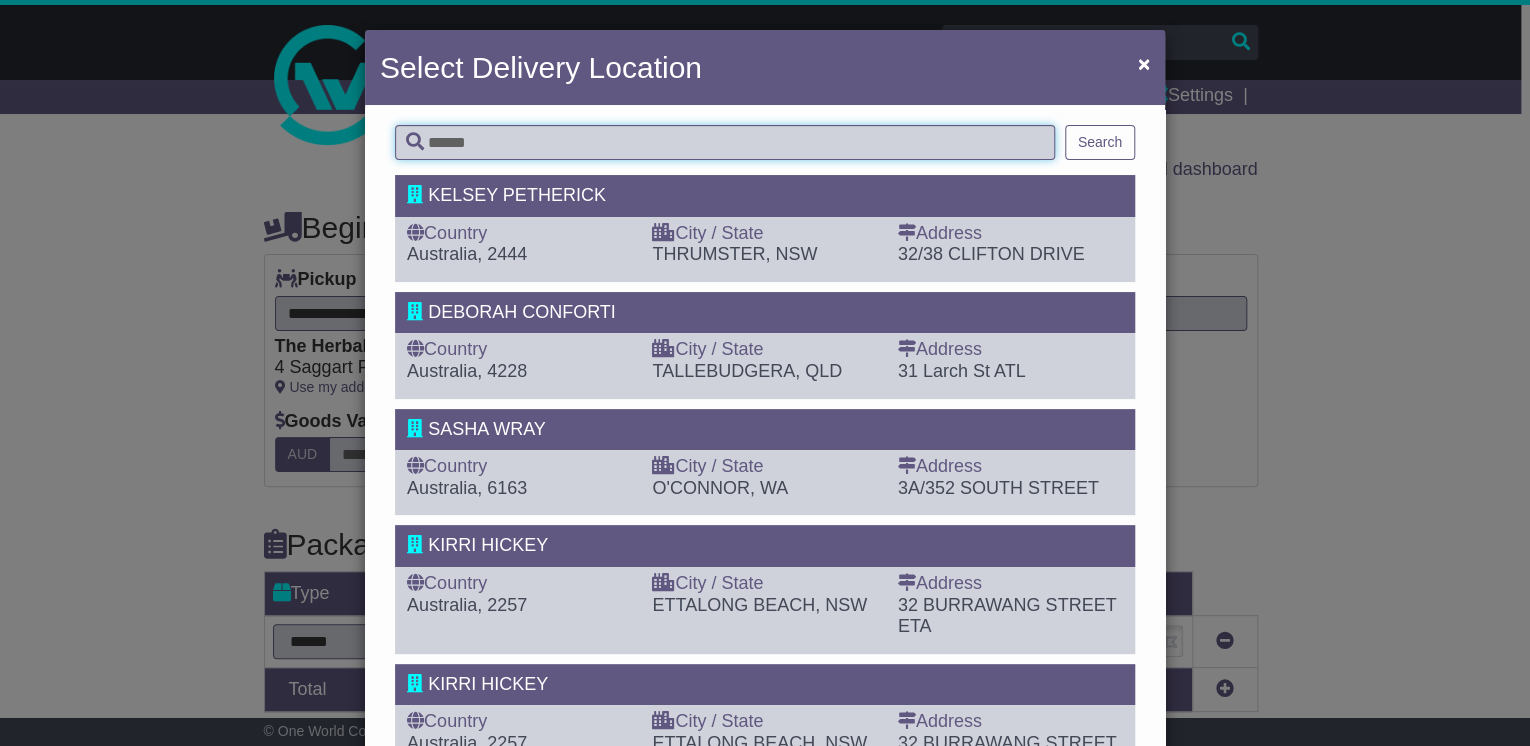 click at bounding box center [725, 142] 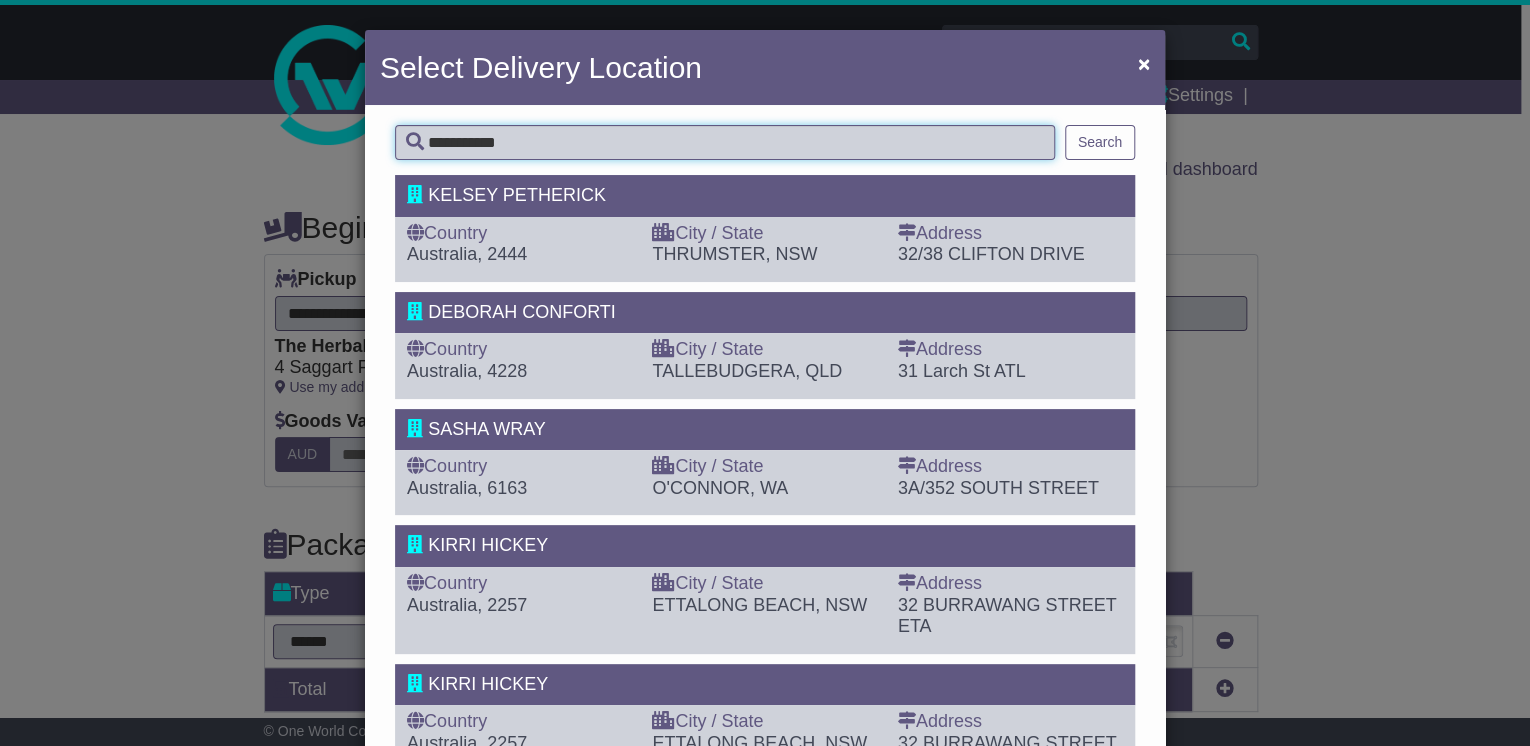 type on "**********" 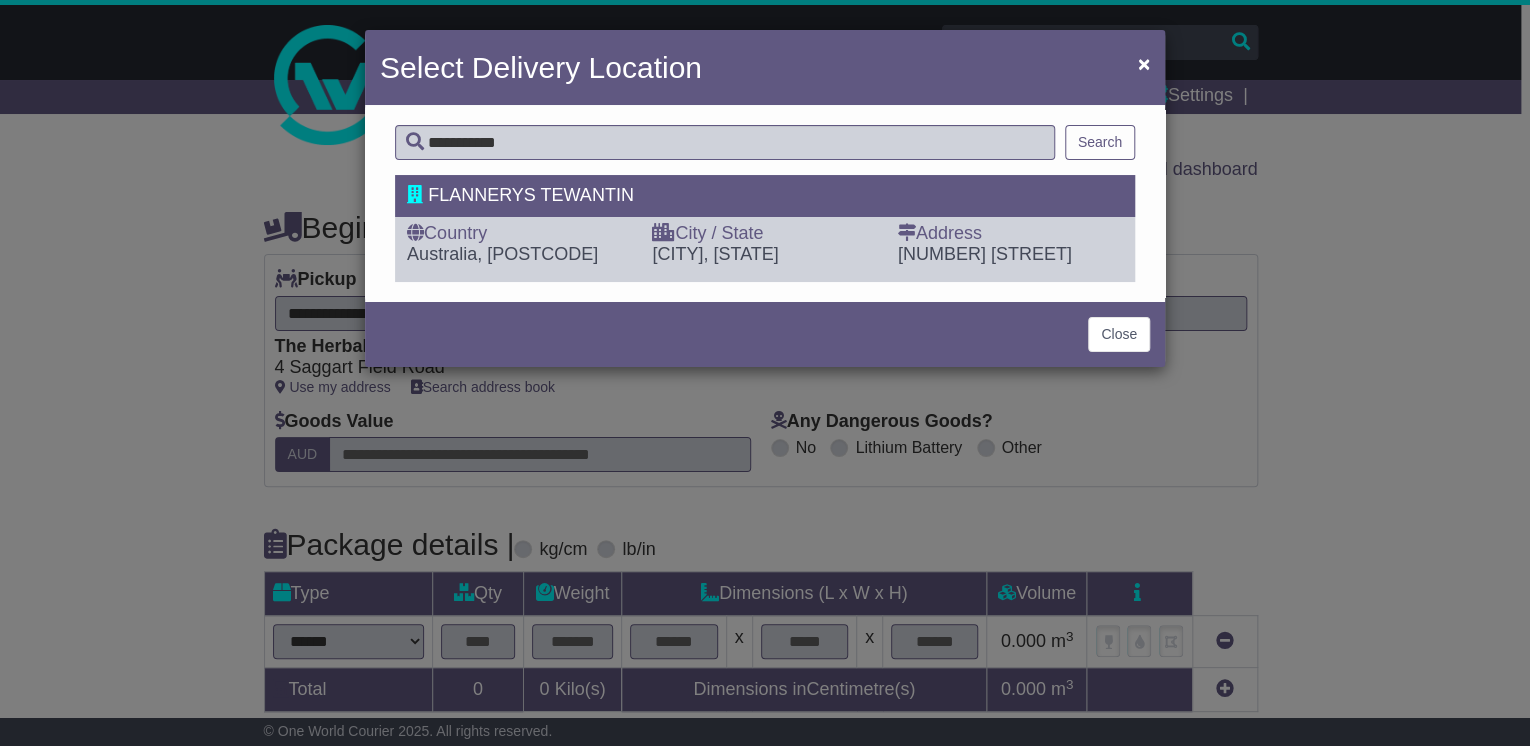 click on "City / State" at bounding box center (764, 234) 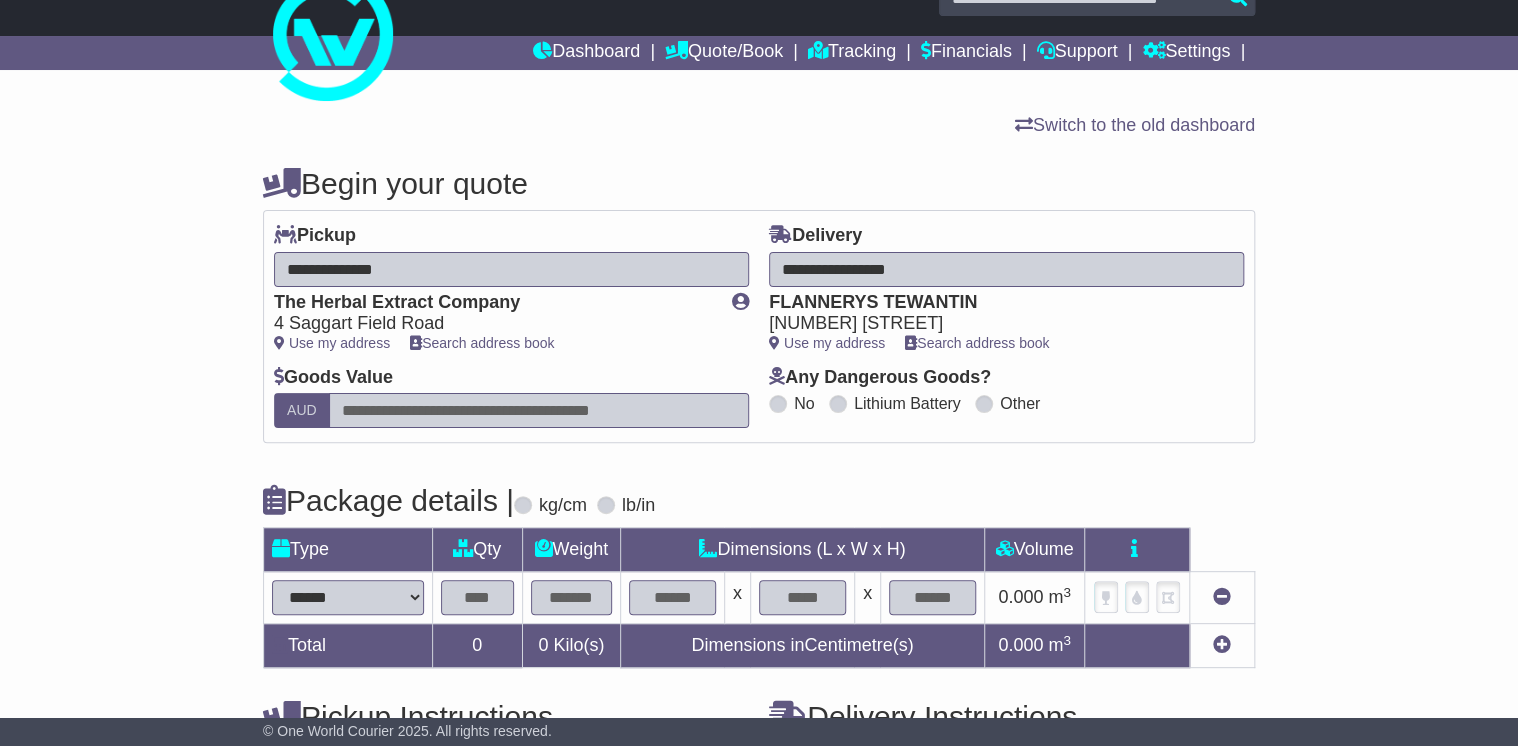 scroll, scrollTop: 80, scrollLeft: 0, axis: vertical 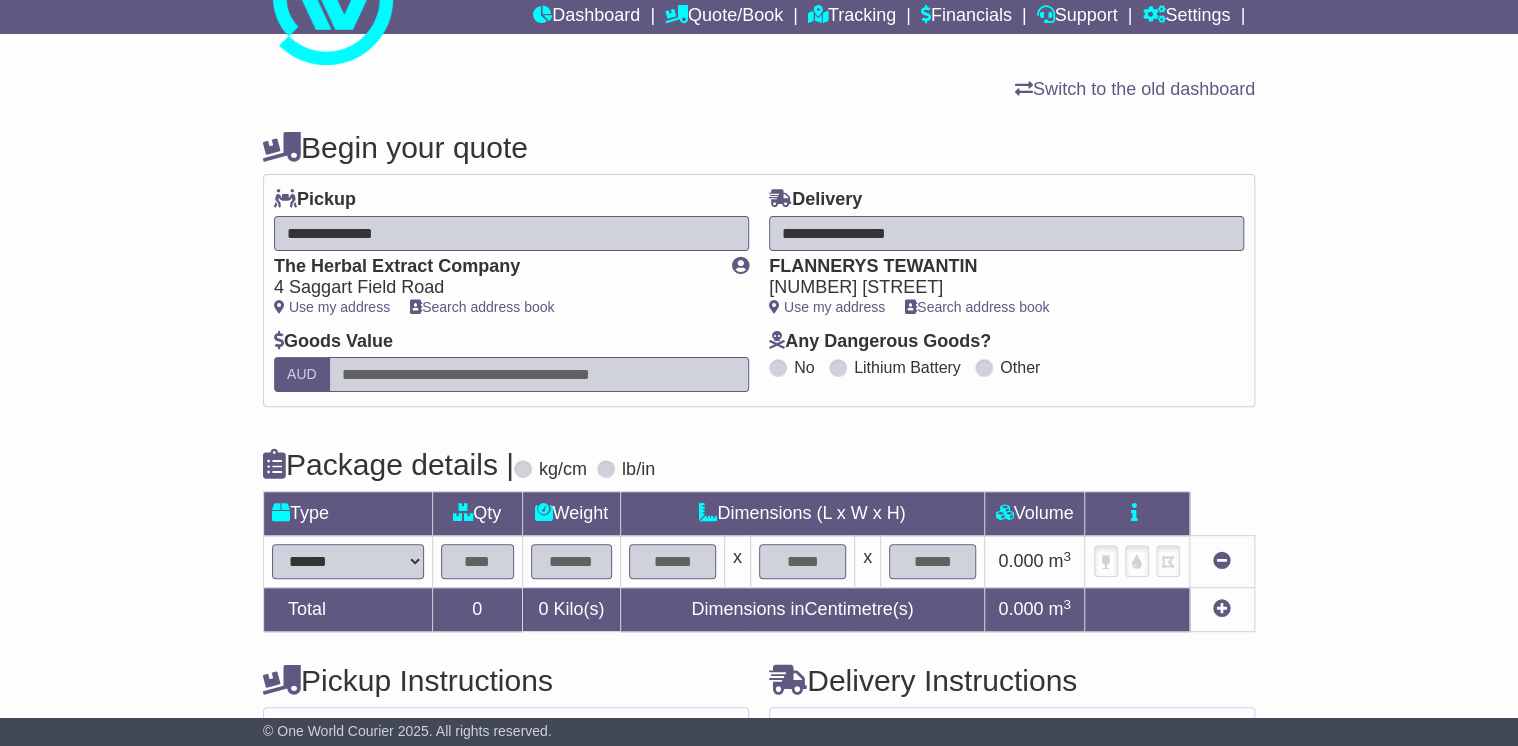 click on "**********" at bounding box center (348, 561) 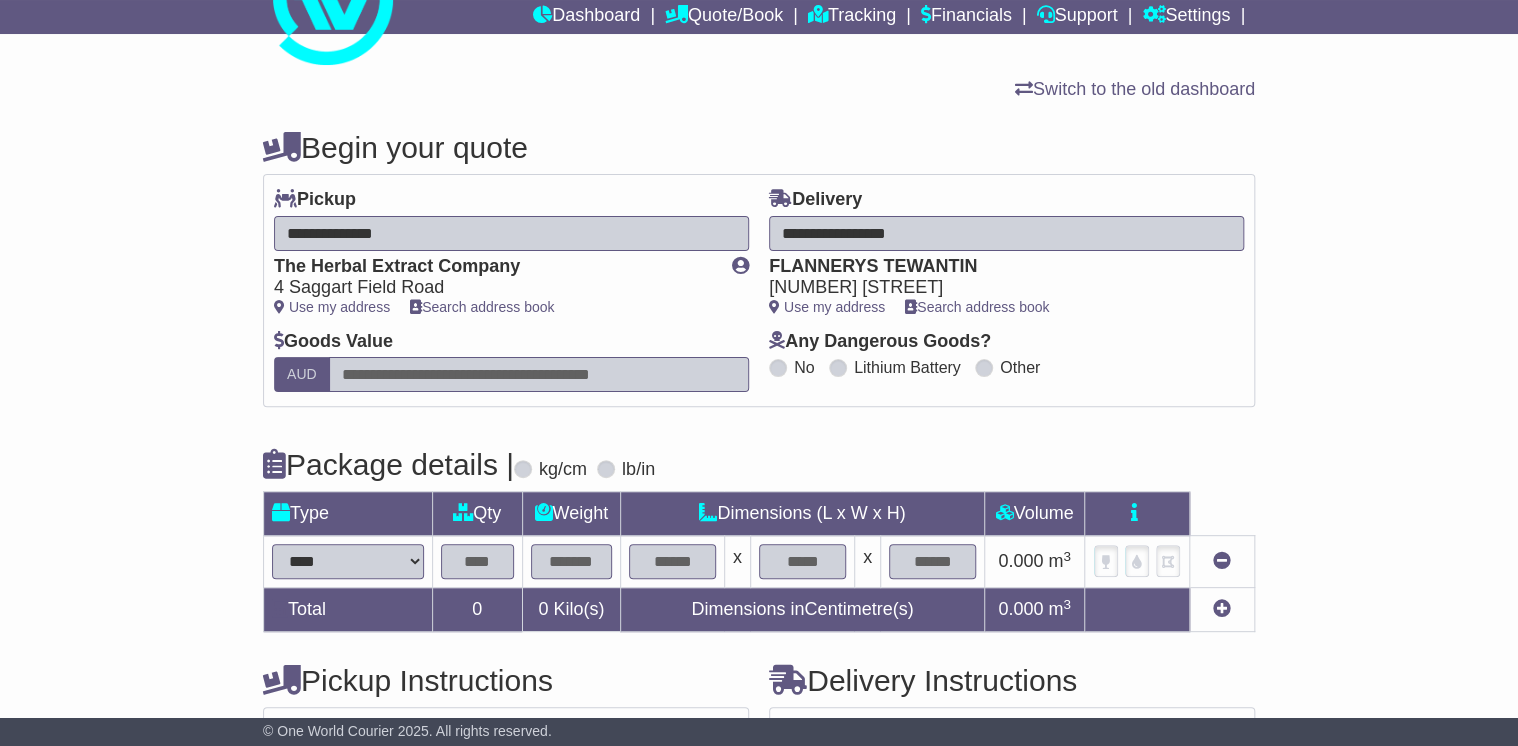 click on "**********" at bounding box center [348, 561] 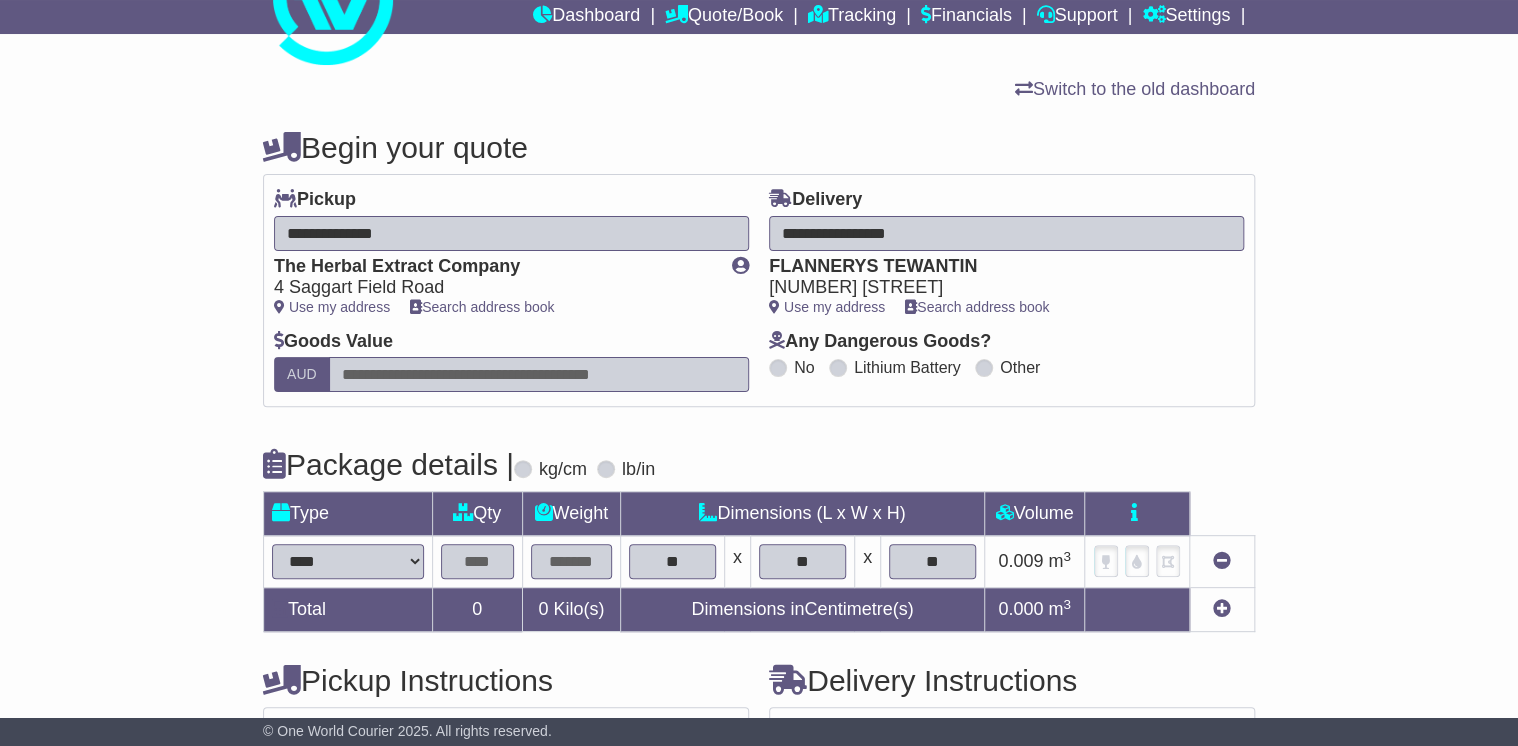 click at bounding box center [477, 561] 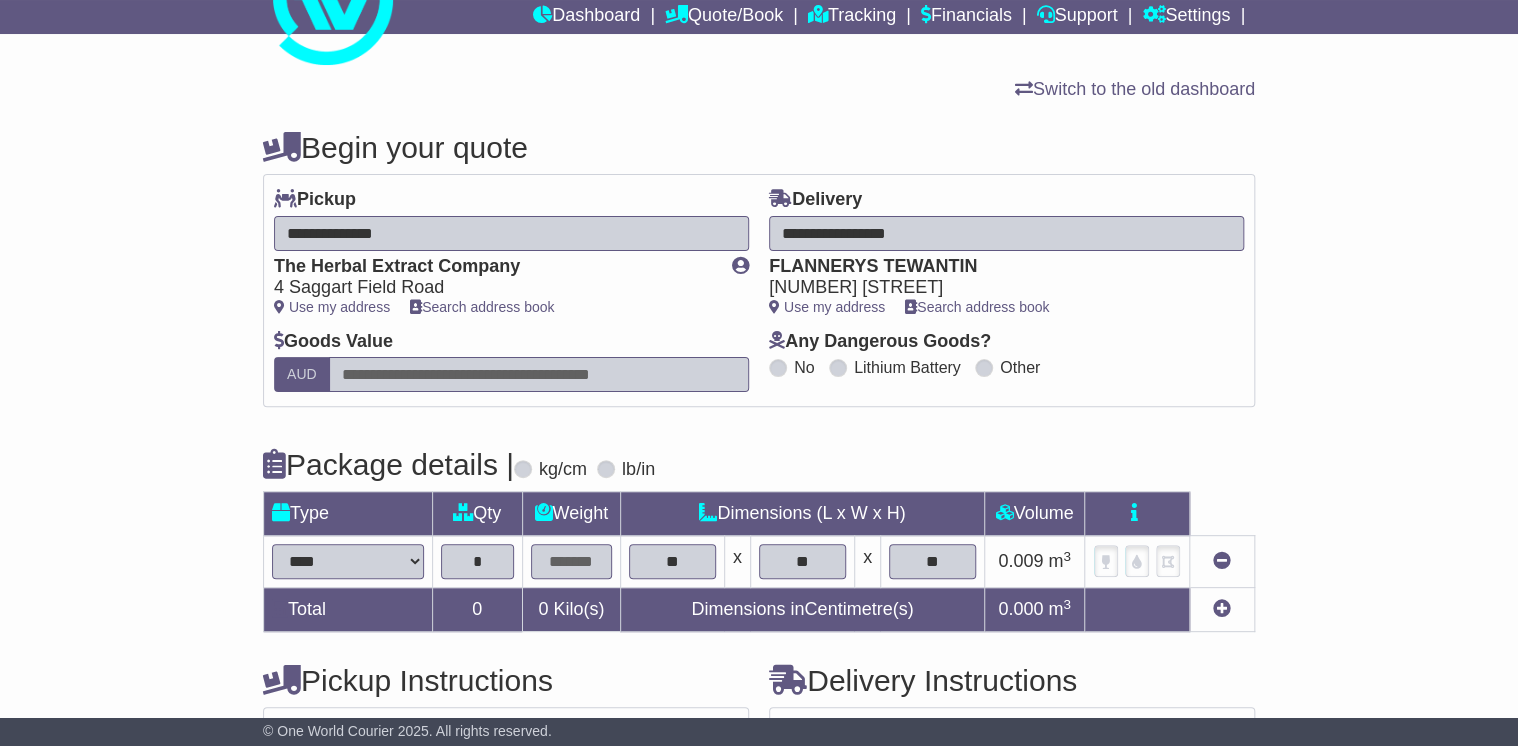 type on "*" 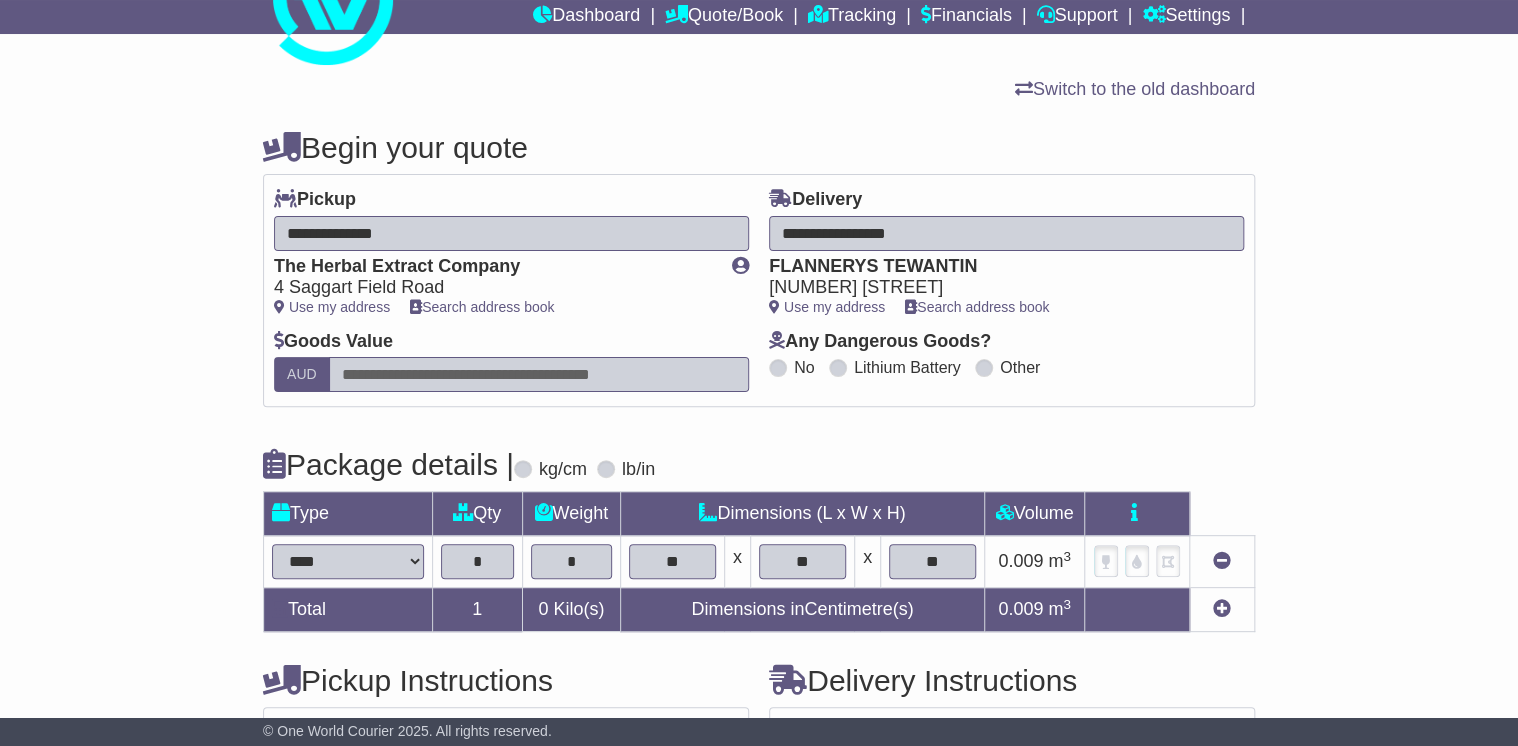 type on "*" 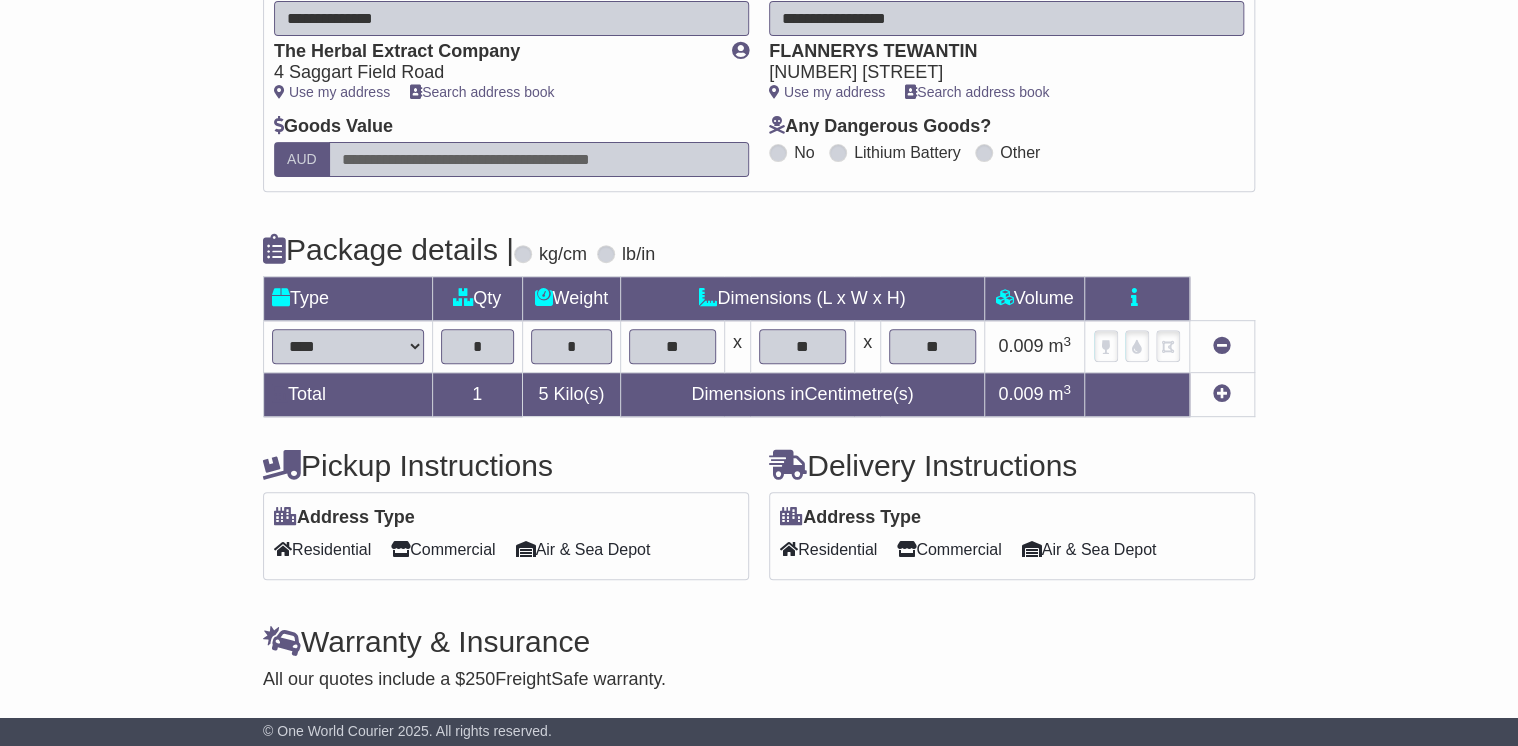 scroll, scrollTop: 354, scrollLeft: 0, axis: vertical 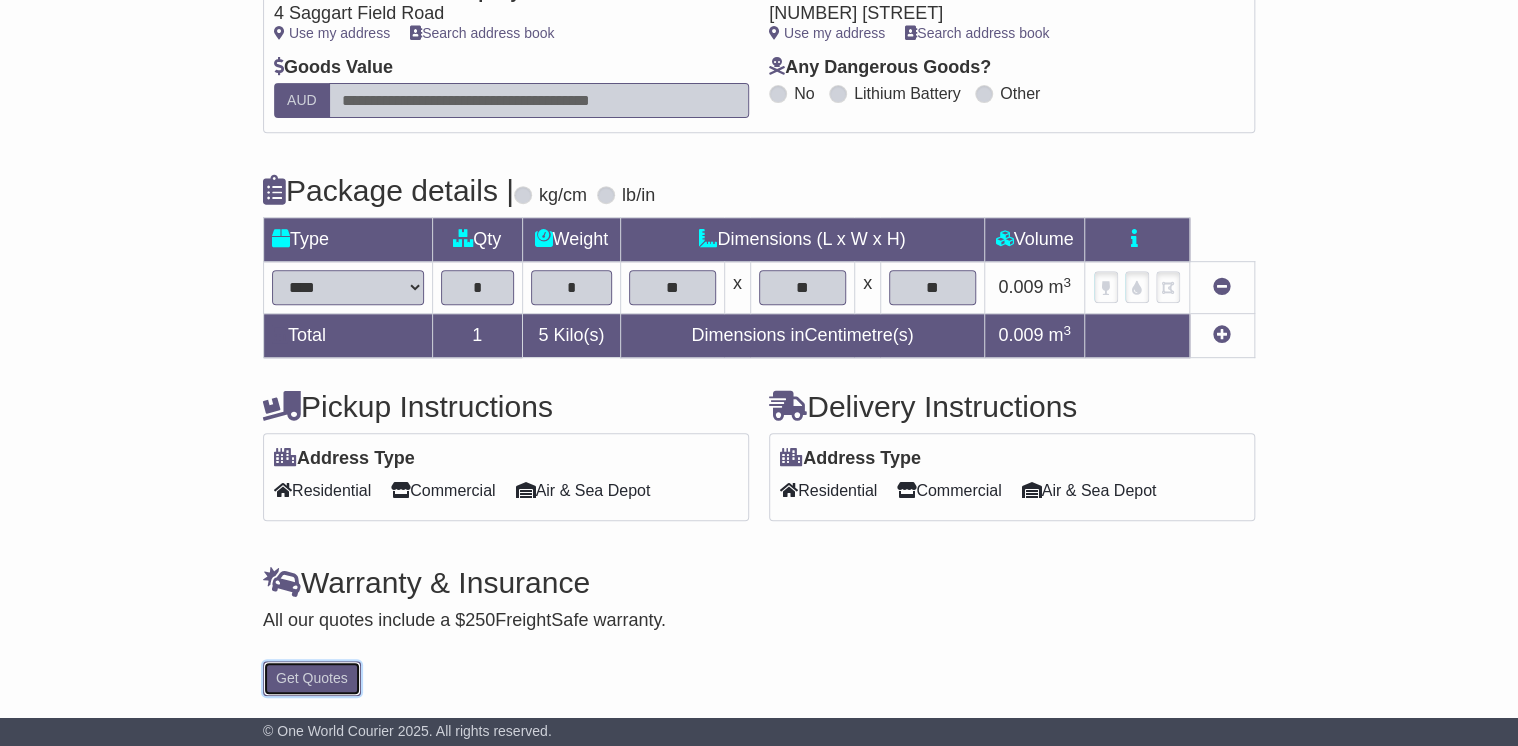 drag, startPoint x: 300, startPoint y: 674, endPoint x: 407, endPoint y: 660, distance: 107.912 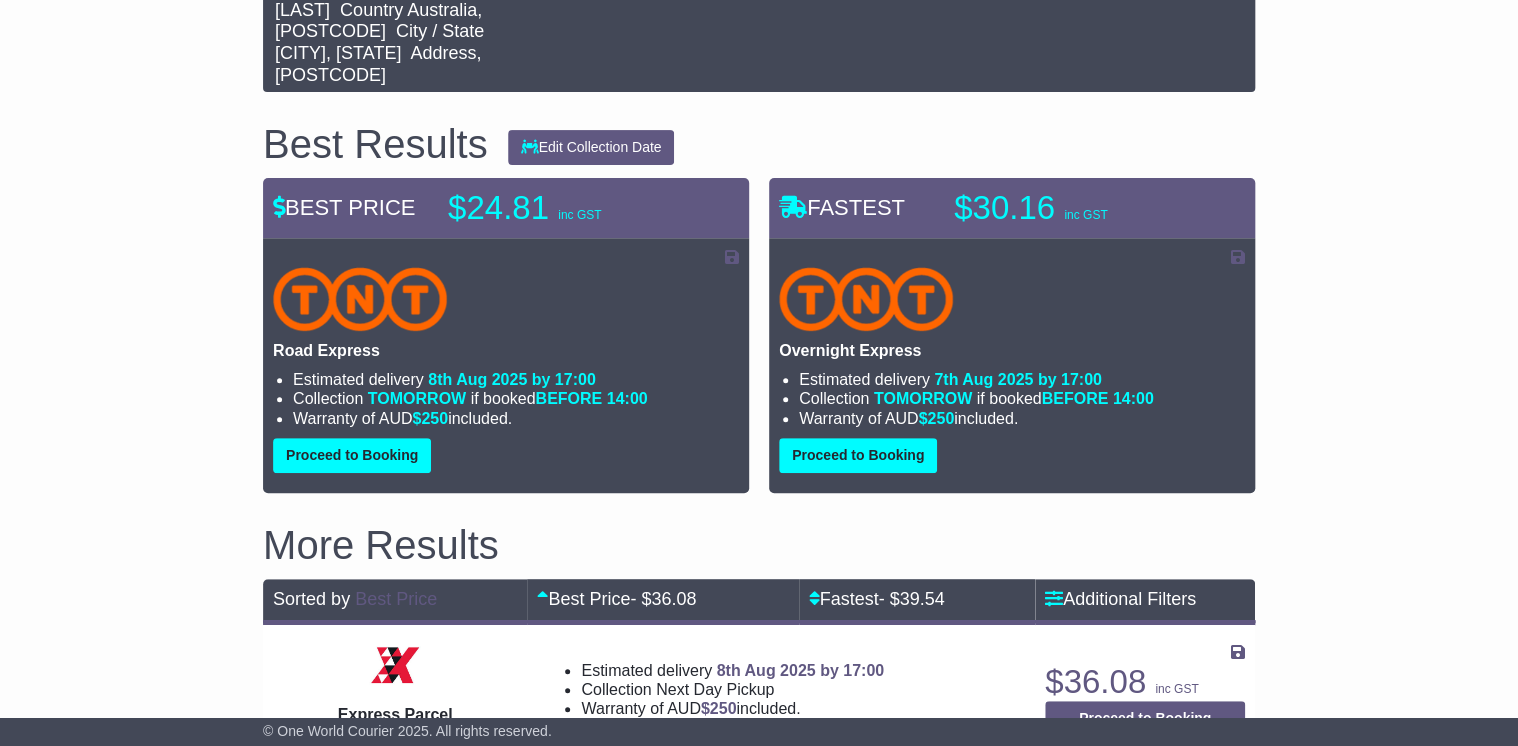 scroll, scrollTop: 480, scrollLeft: 0, axis: vertical 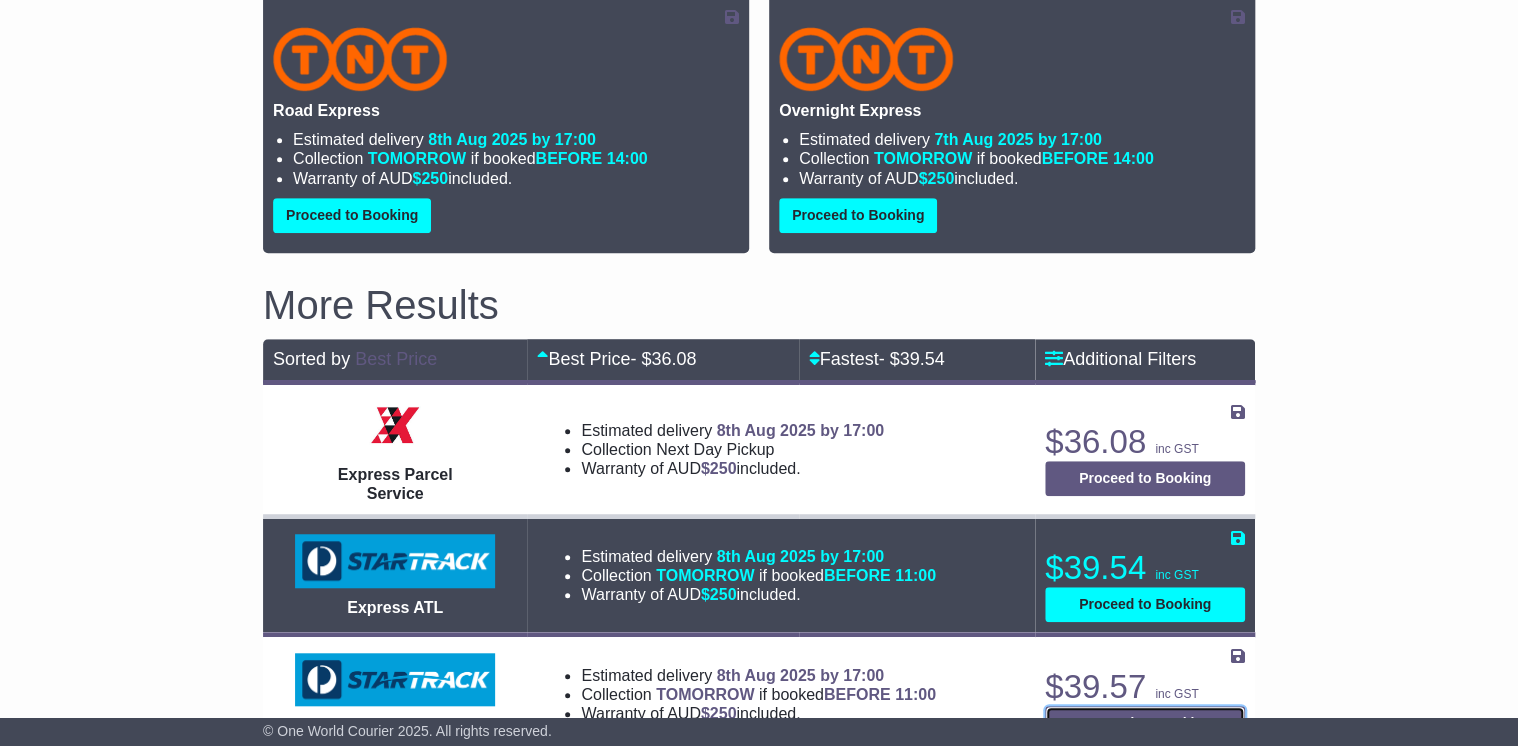 click on "Proceed to Booking" at bounding box center [1145, 723] 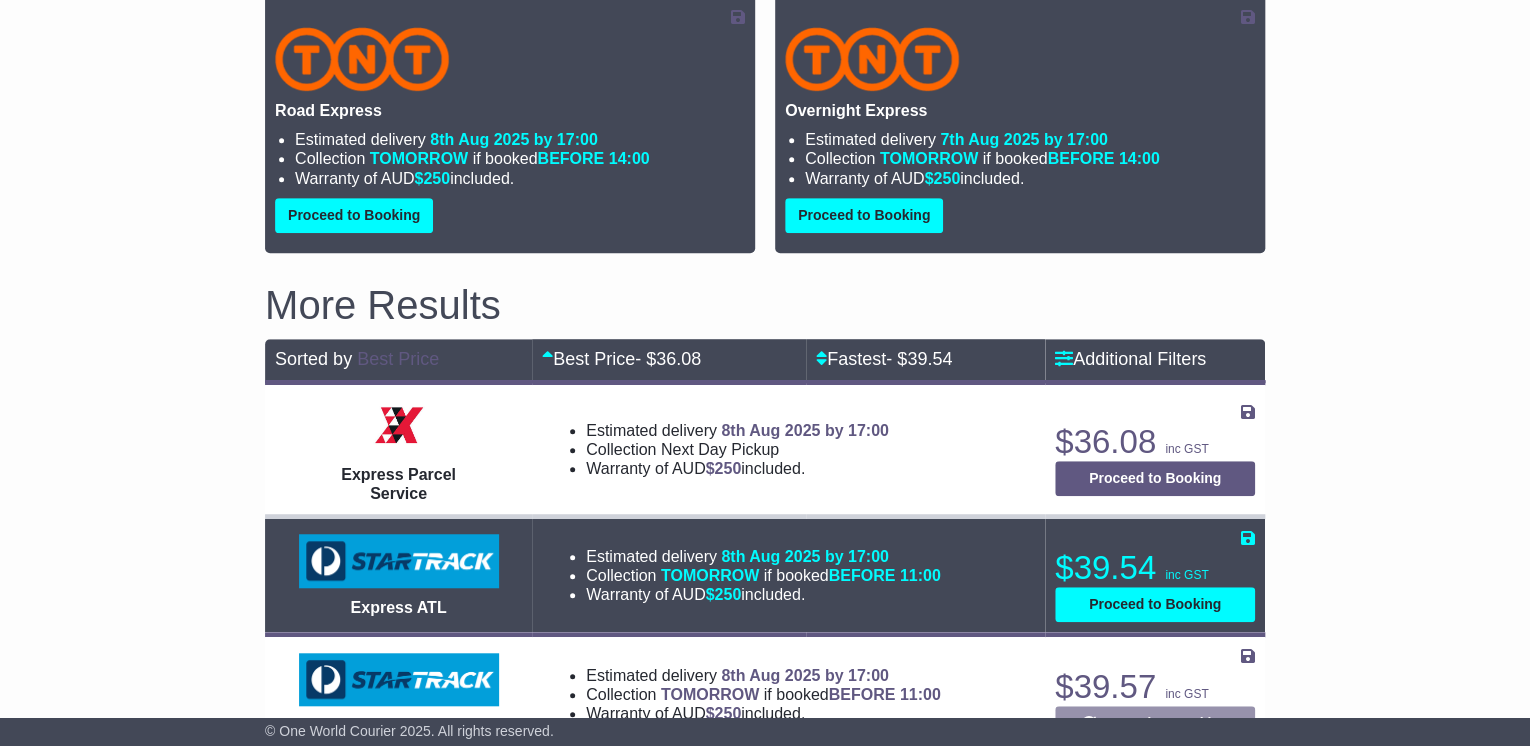 select on "*****" 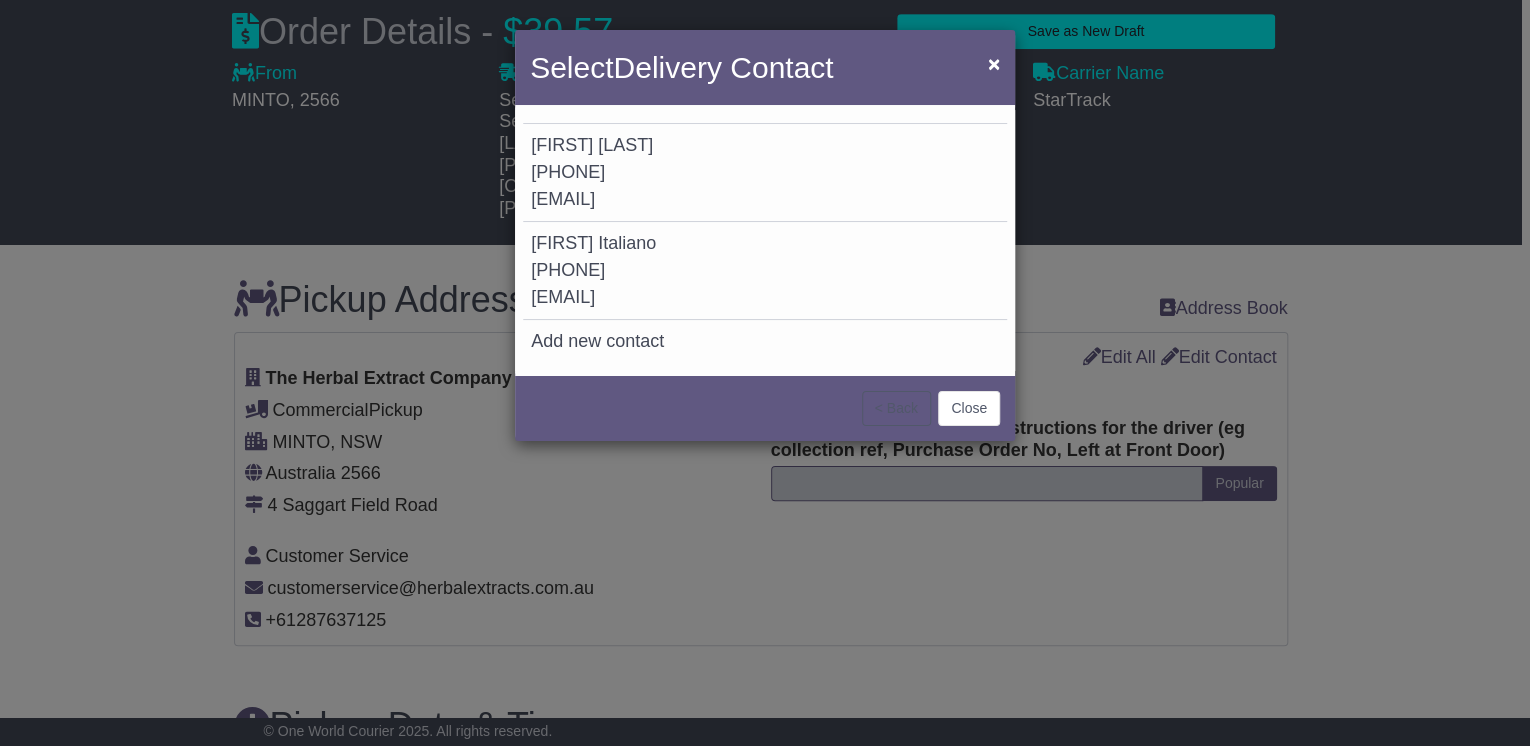 click on "[PHONE]" at bounding box center (568, 172) 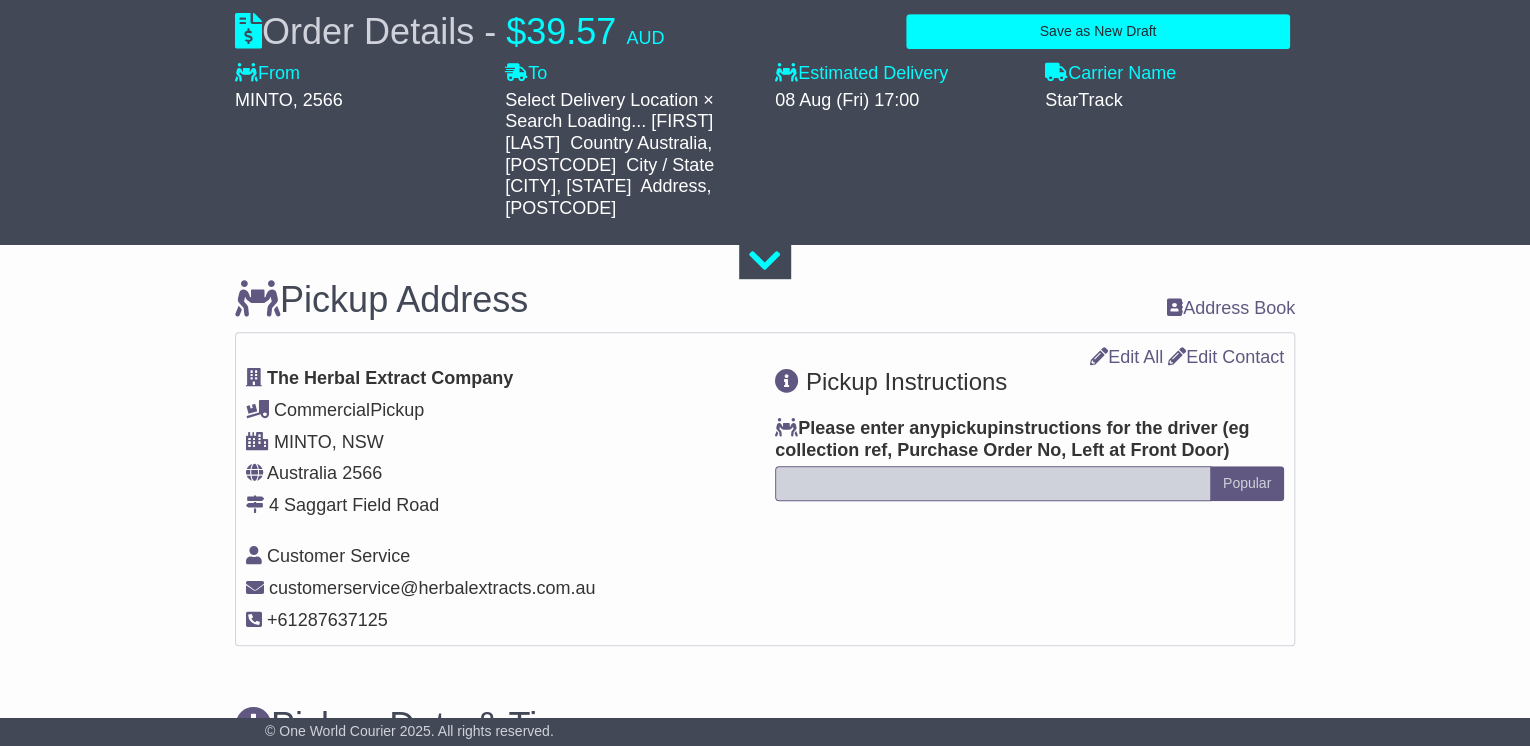 type on "**********" 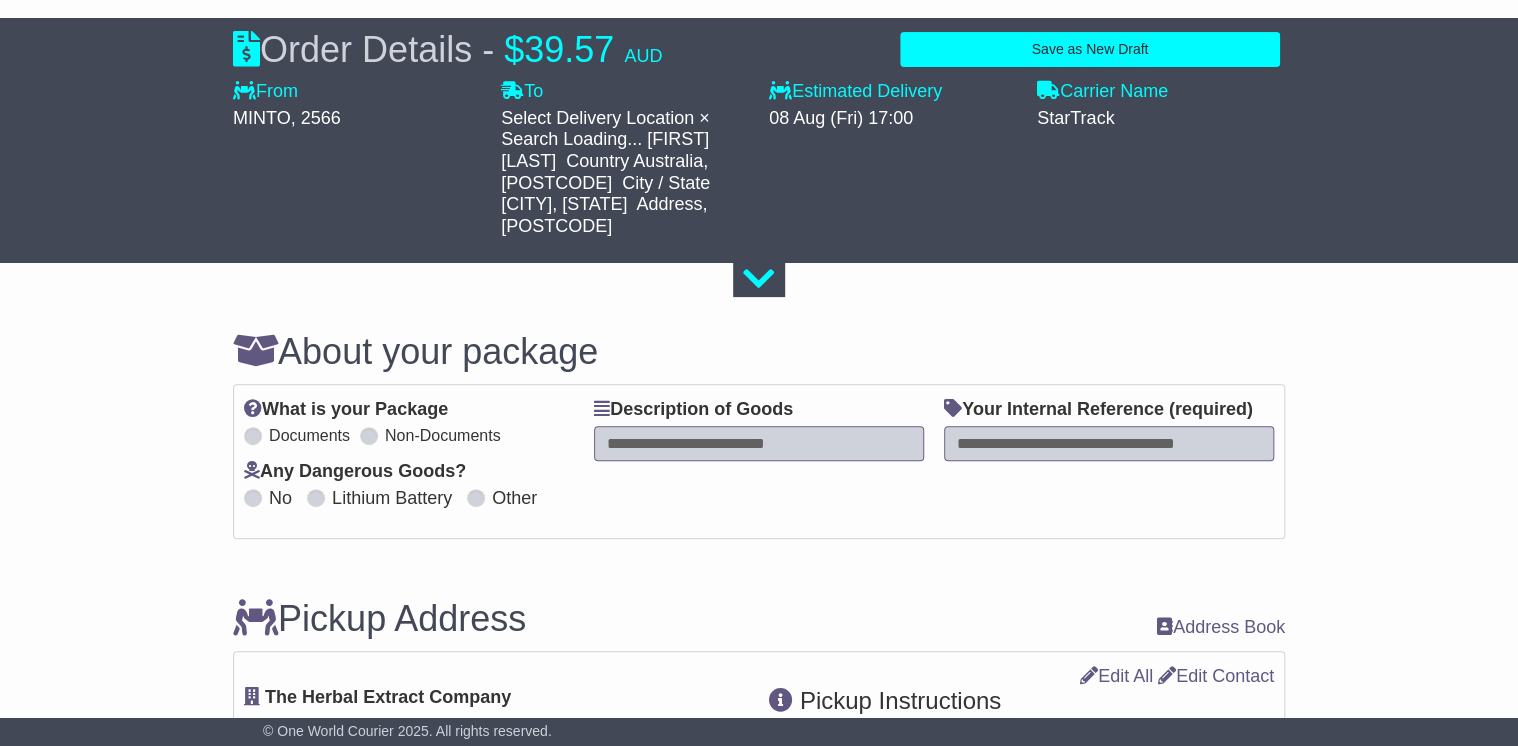scroll, scrollTop: 160, scrollLeft: 0, axis: vertical 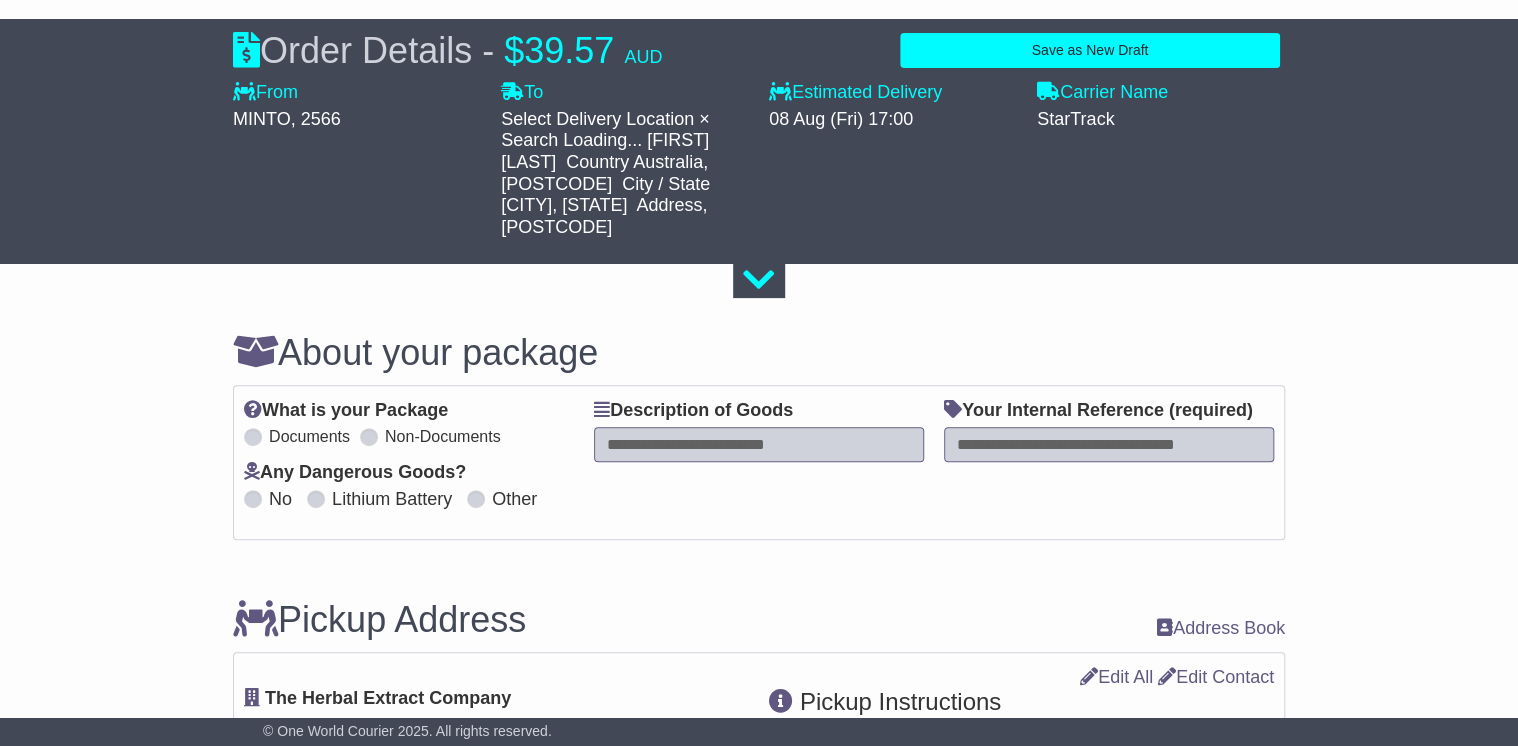click at bounding box center [759, 444] 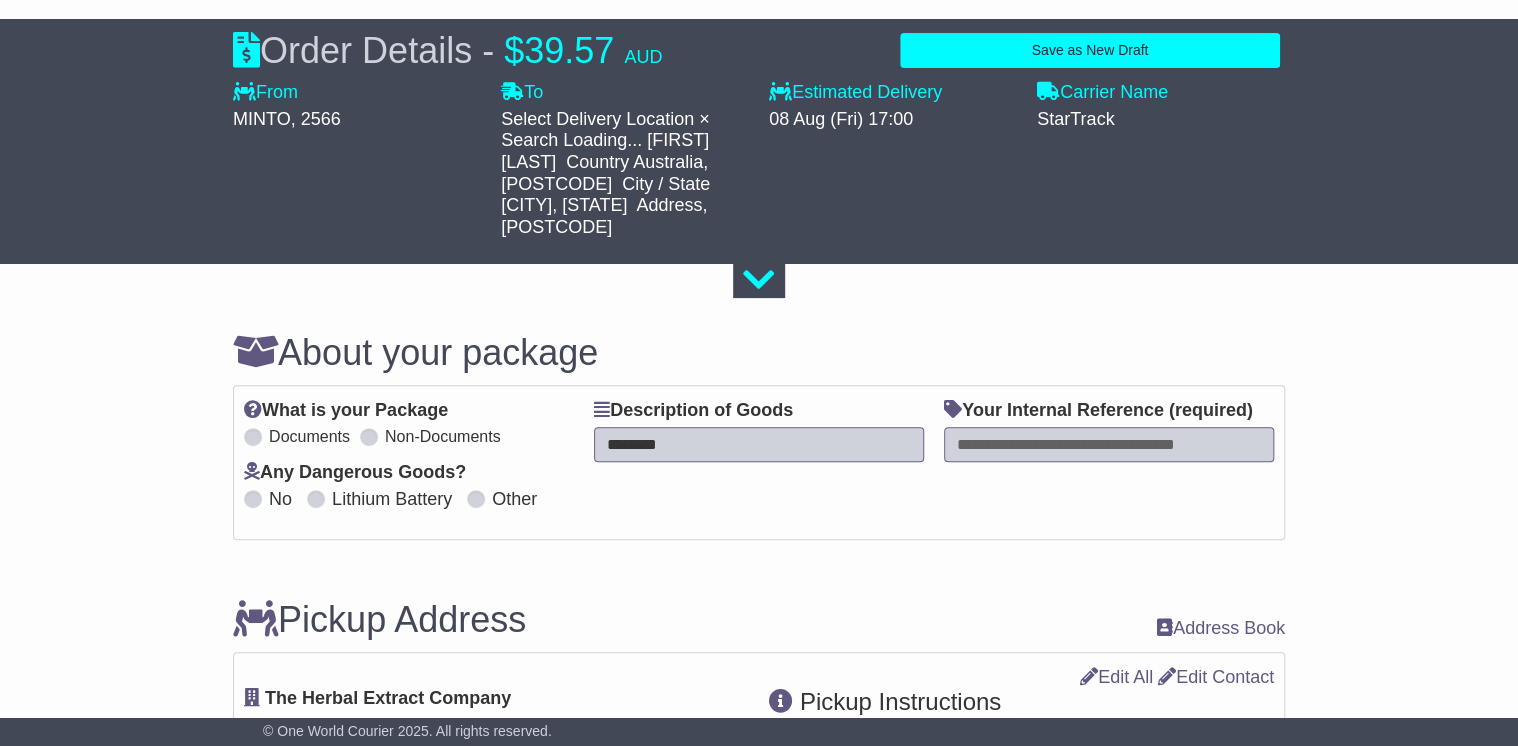 type on "********" 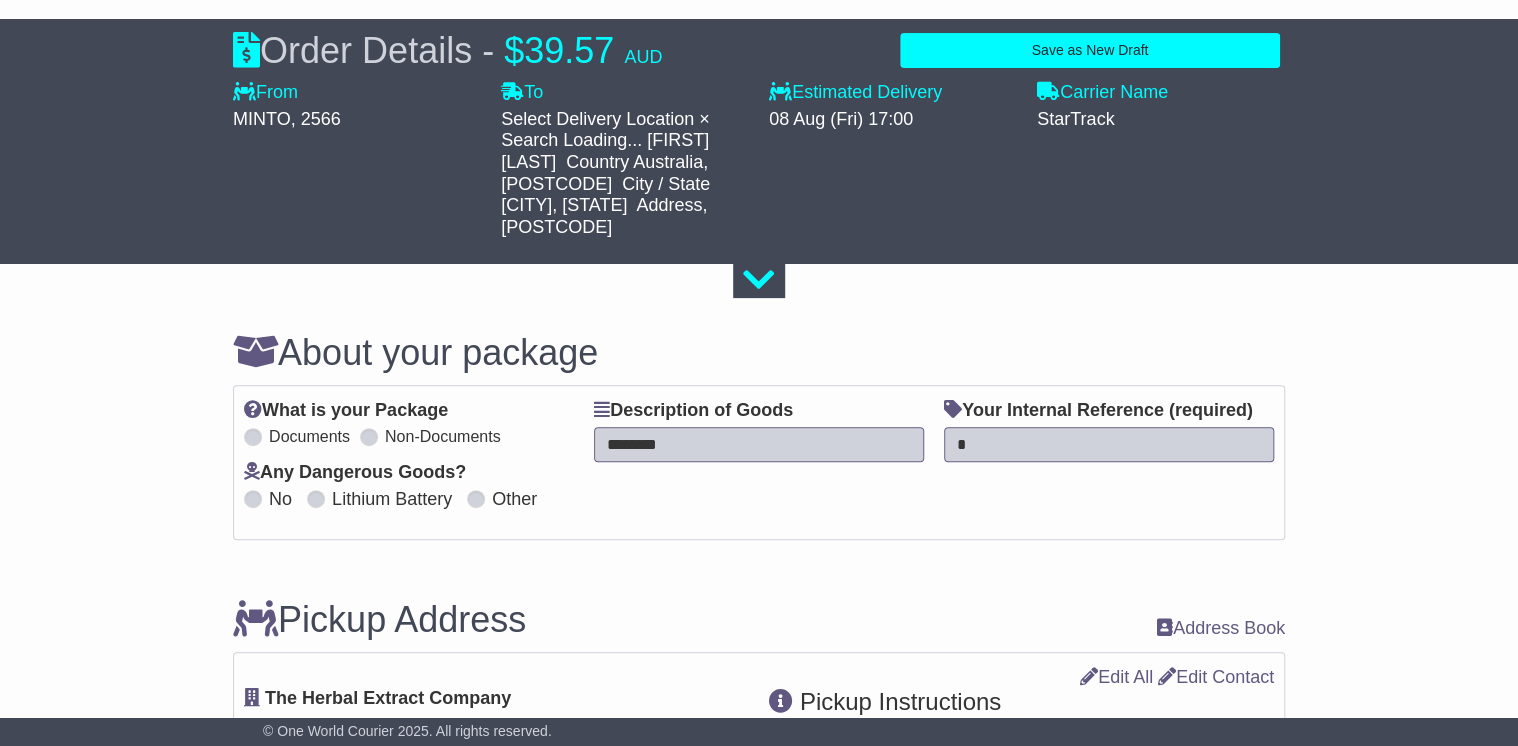 click on "*" at bounding box center (1109, 444) 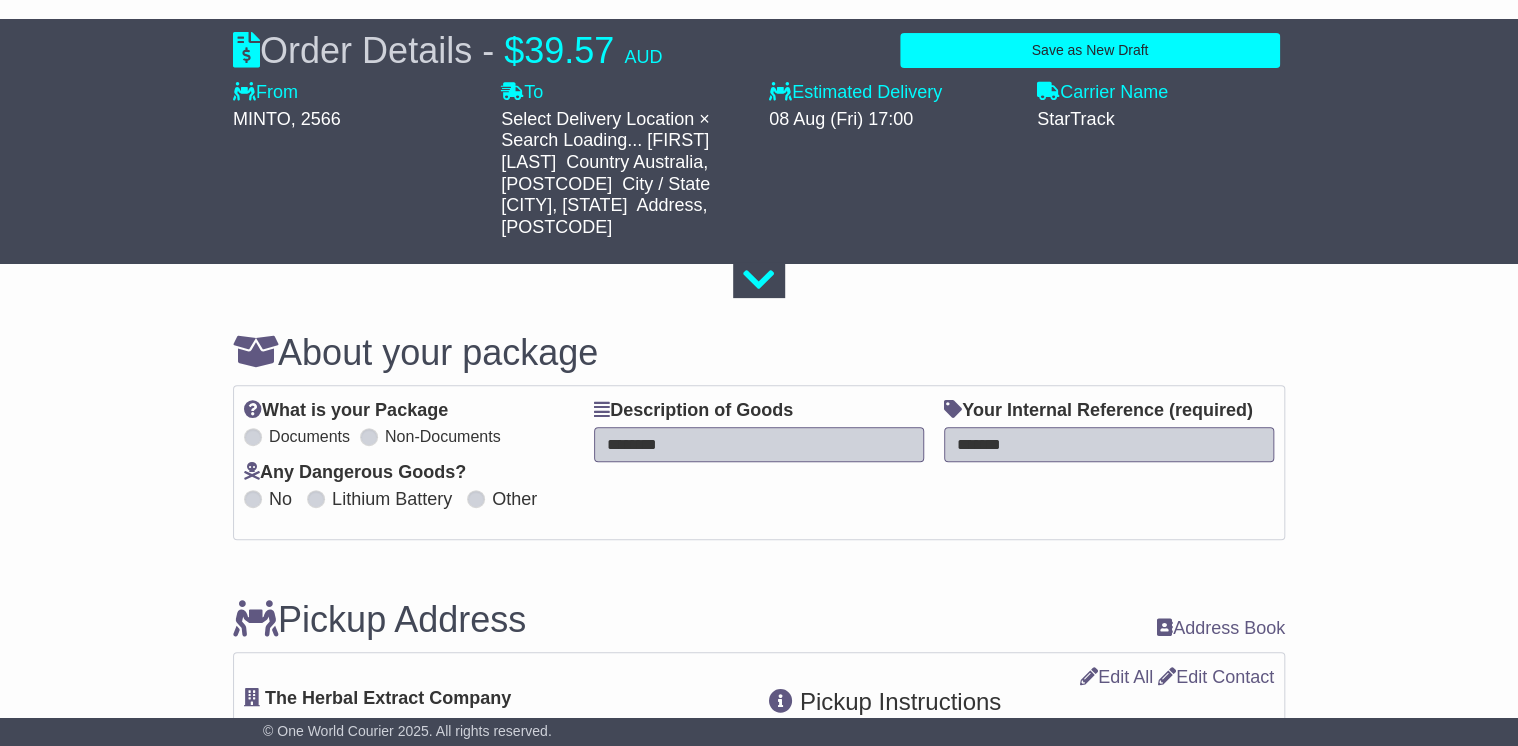 type on "*******" 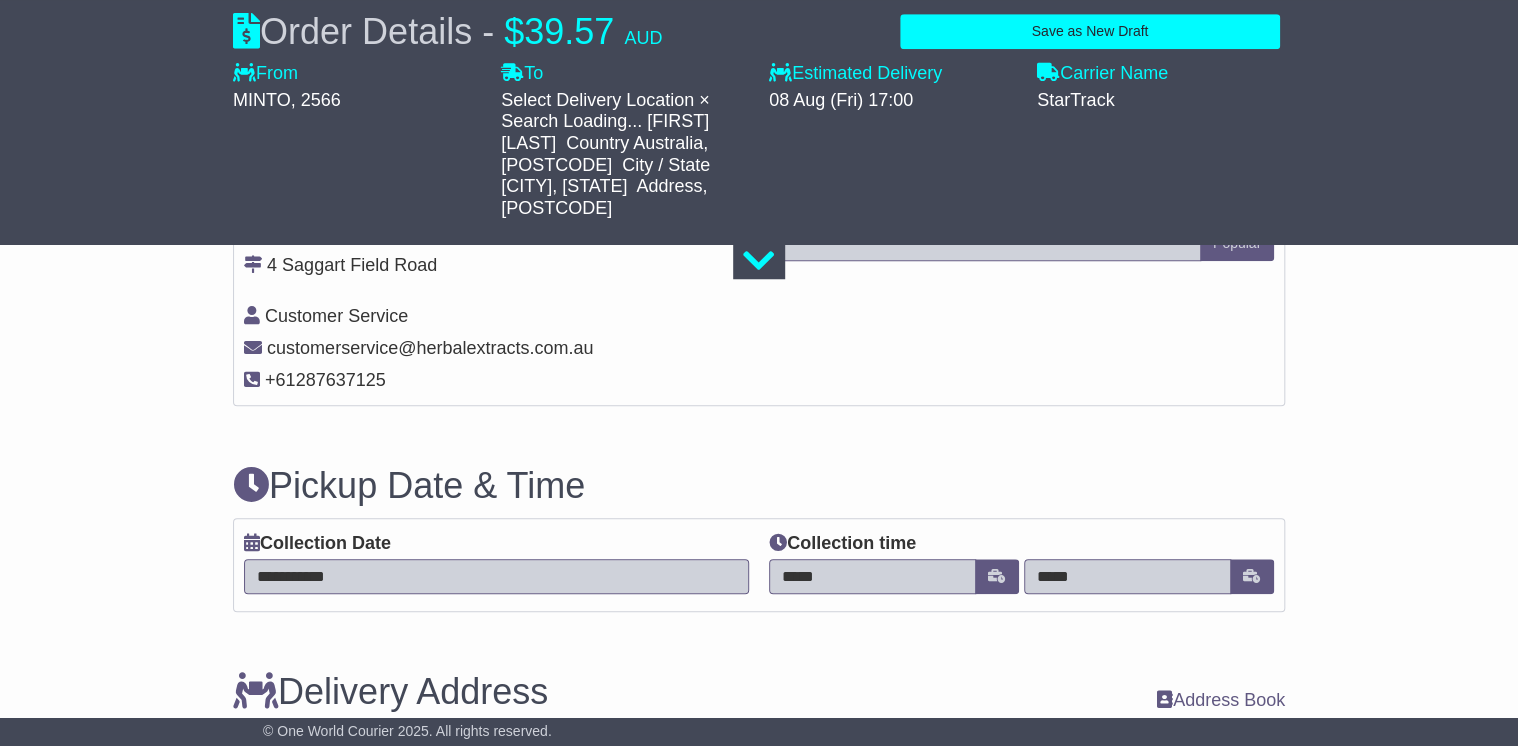 scroll, scrollTop: 880, scrollLeft: 0, axis: vertical 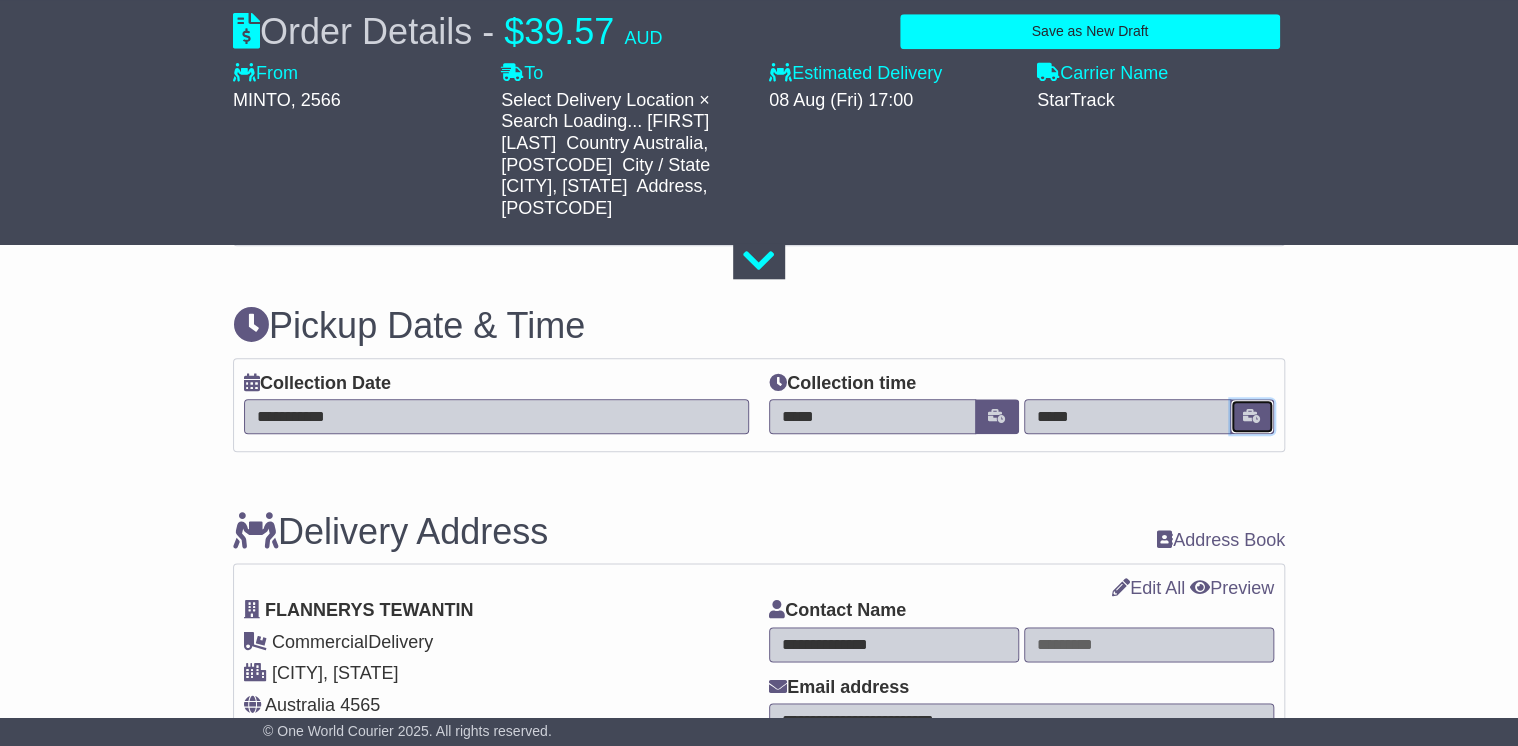 click at bounding box center [1252, 416] 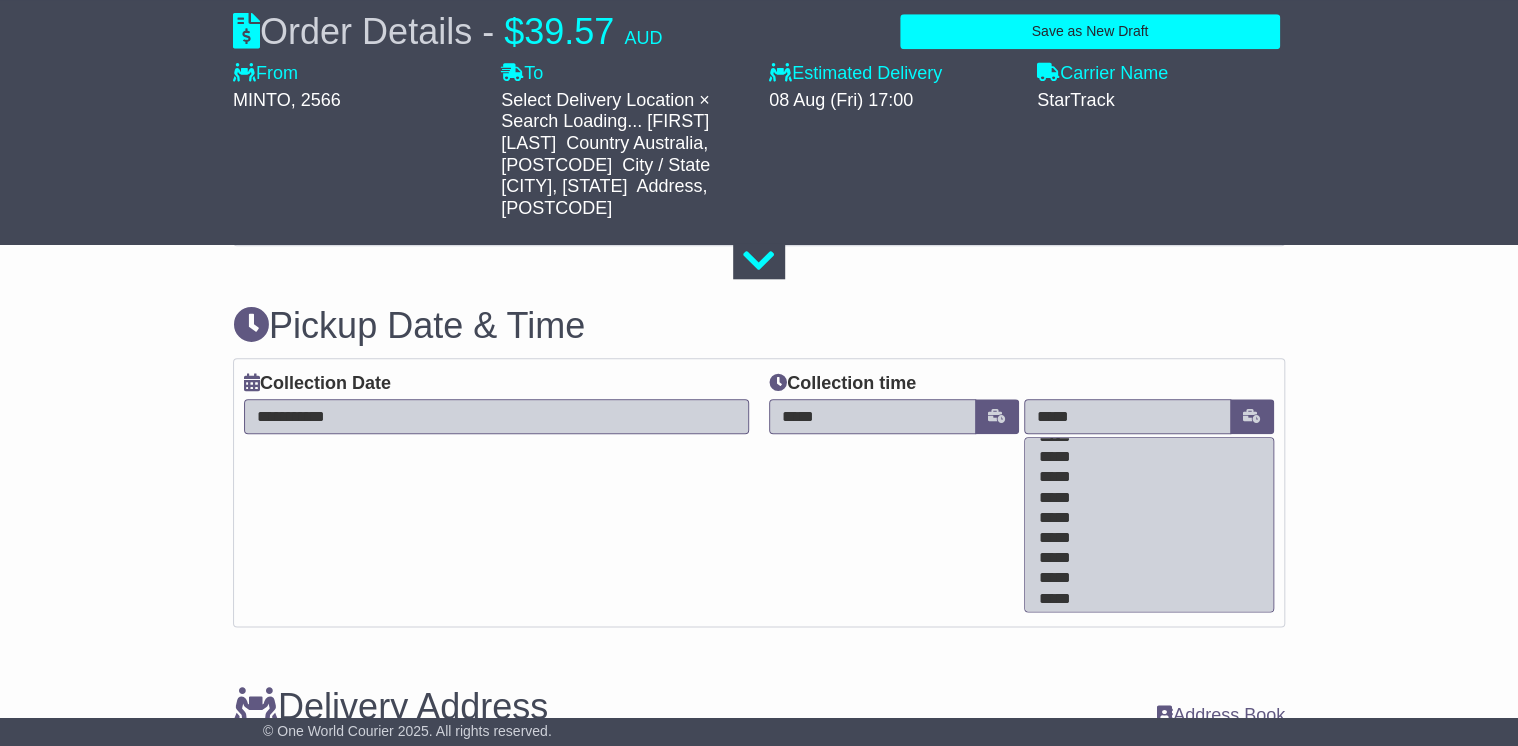 scroll, scrollTop: 560, scrollLeft: 0, axis: vertical 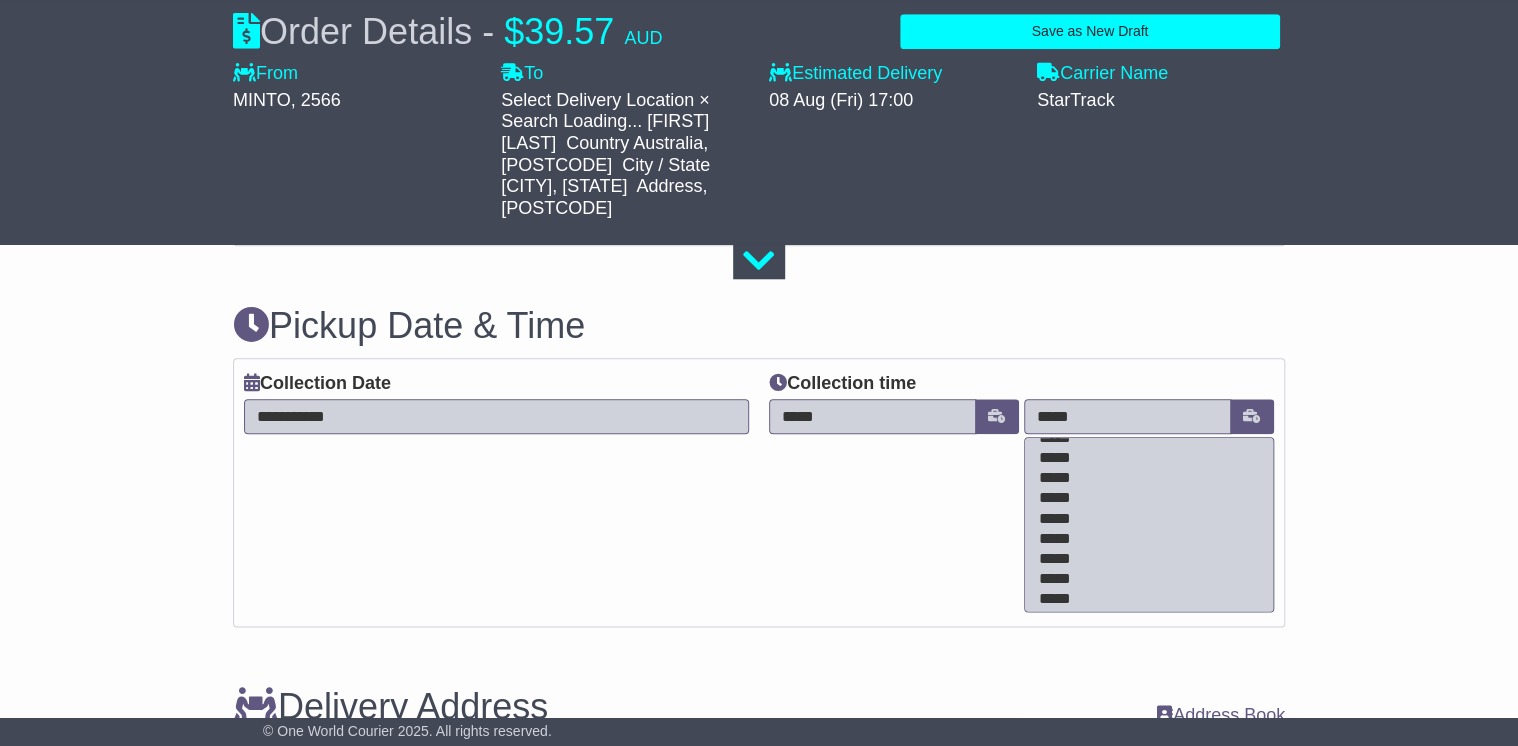 click on "*****" at bounding box center (1145, 459) 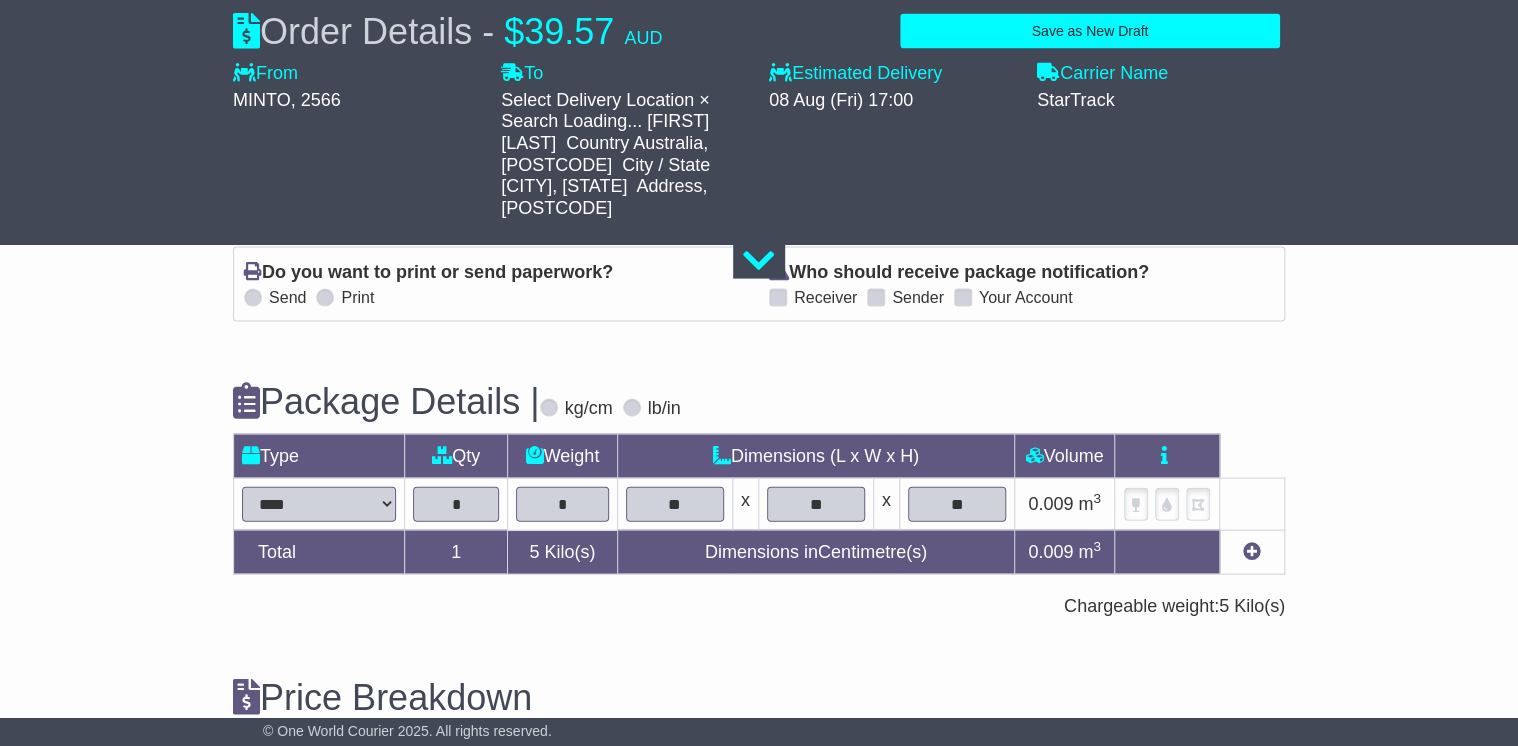 scroll, scrollTop: 2121, scrollLeft: 0, axis: vertical 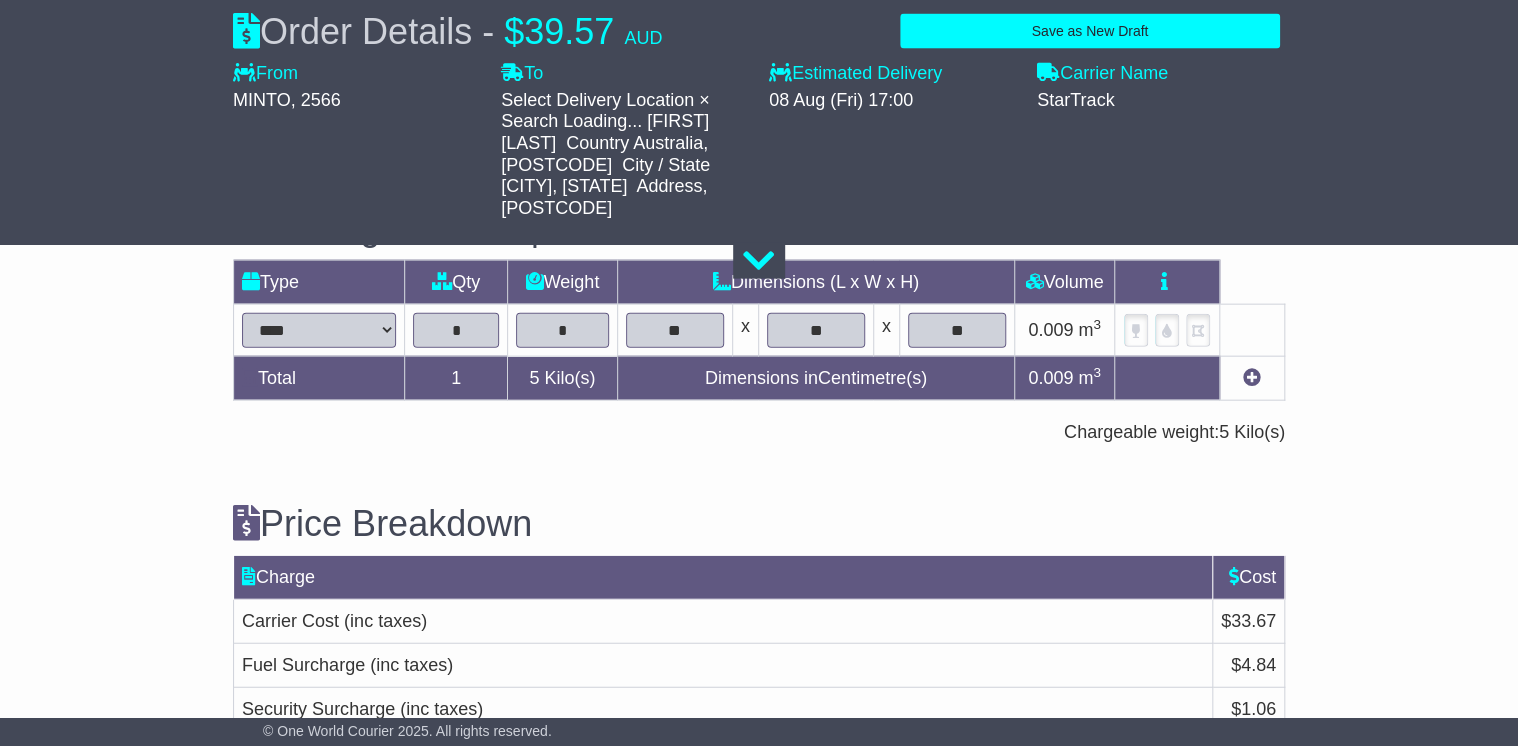 click on "Submit Your Order" at bounding box center (1214, 790) 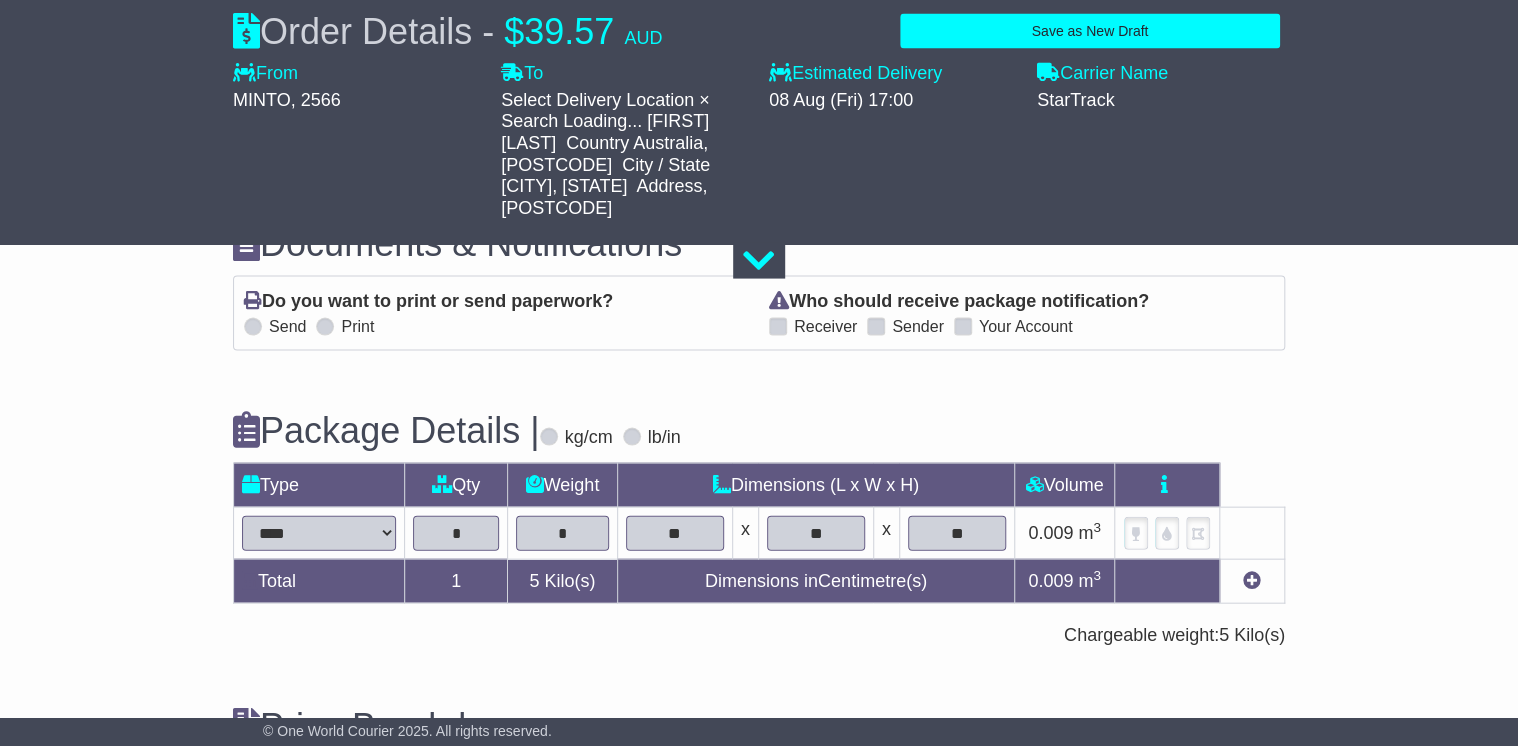 scroll, scrollTop: 2121, scrollLeft: 0, axis: vertical 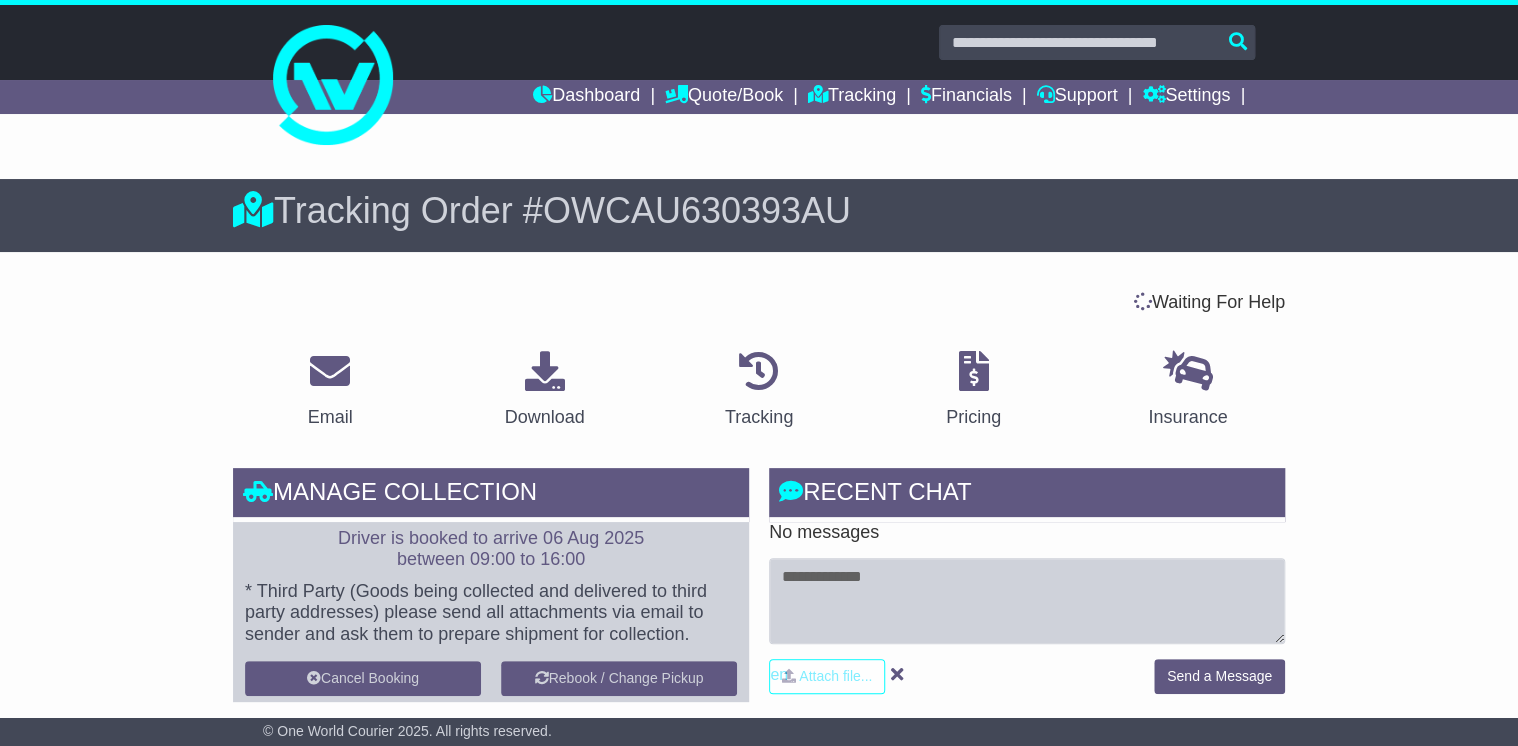 drag, startPoint x: 248, startPoint y: 303, endPoint x: 656, endPoint y: 135, distance: 441.23462 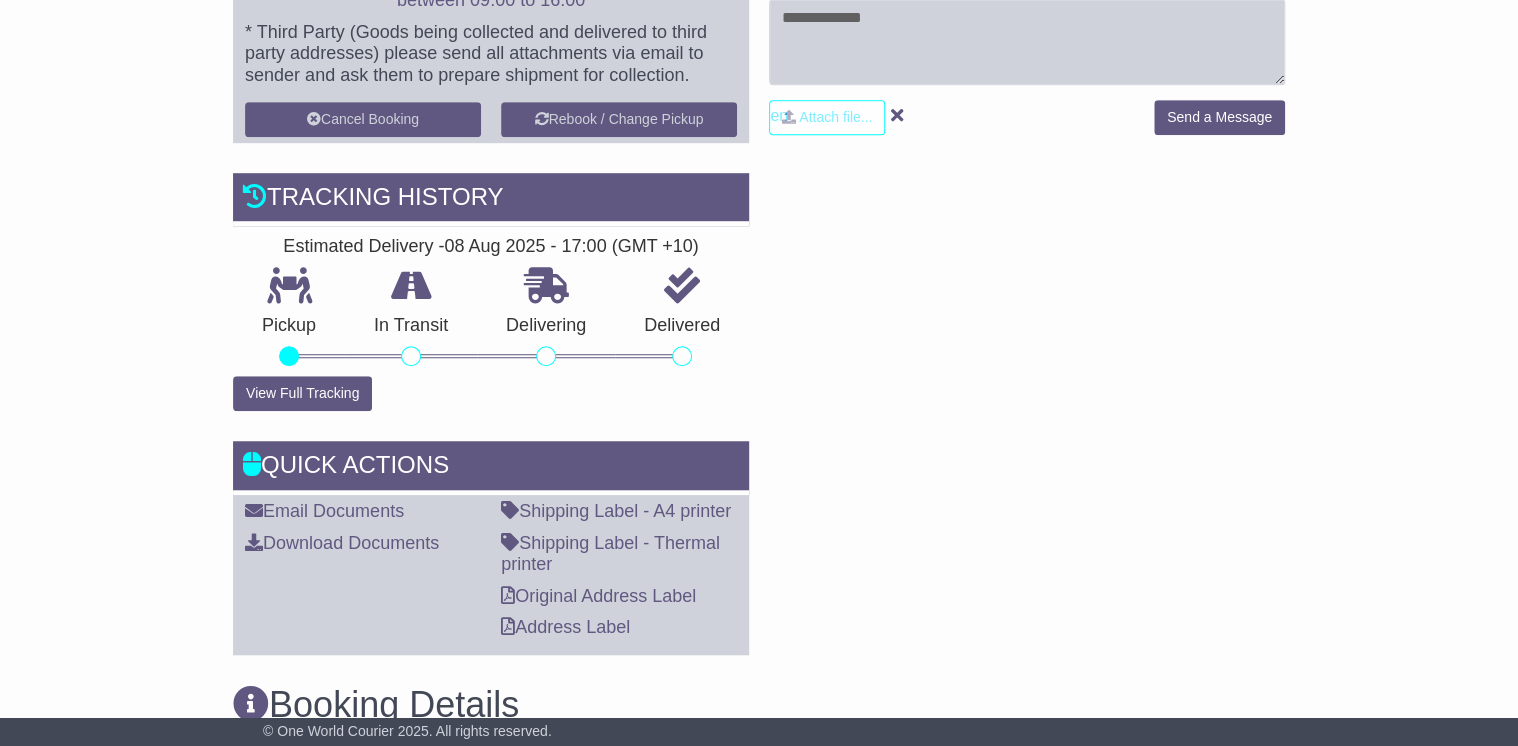 scroll, scrollTop: 560, scrollLeft: 0, axis: vertical 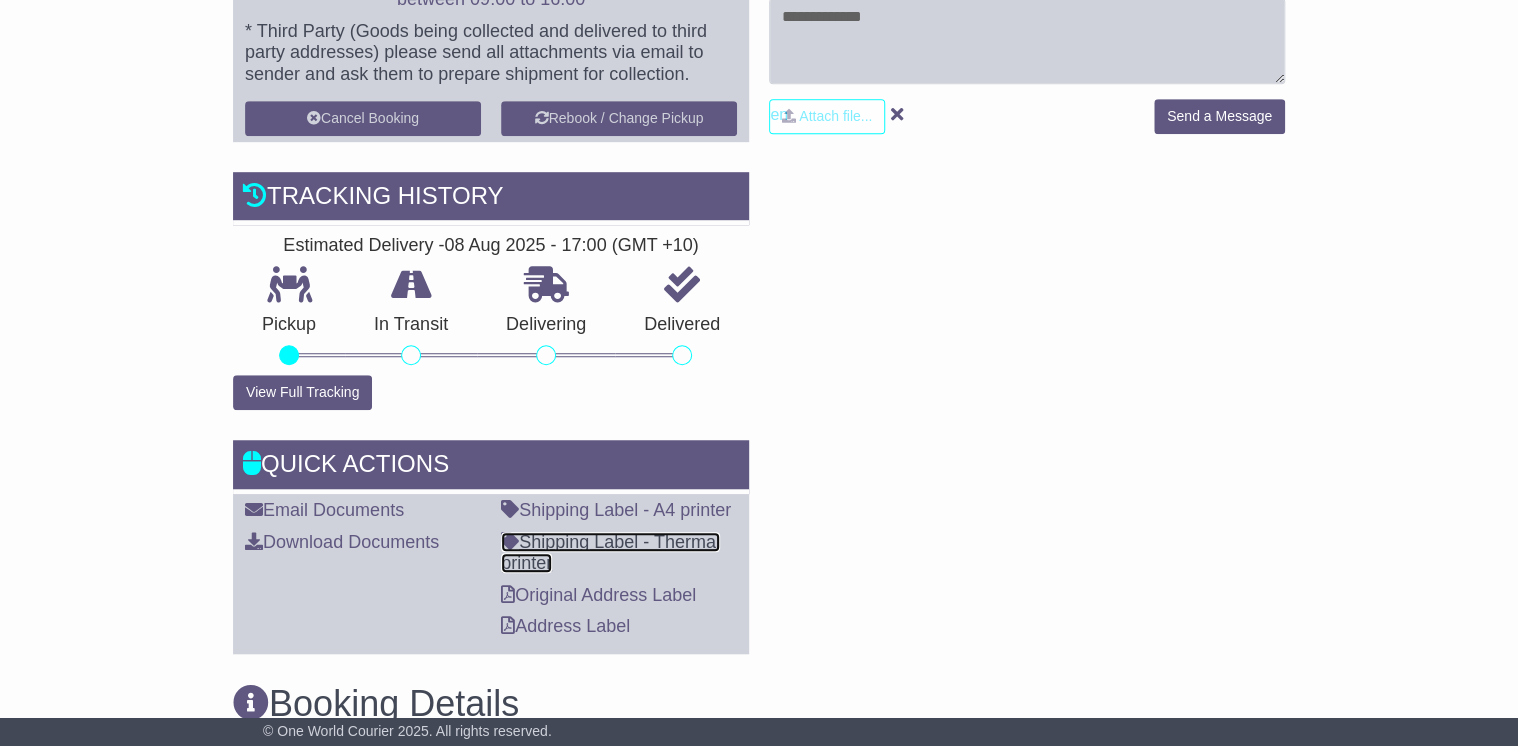 click on "Shipping Label - Thermal printer" at bounding box center [610, 553] 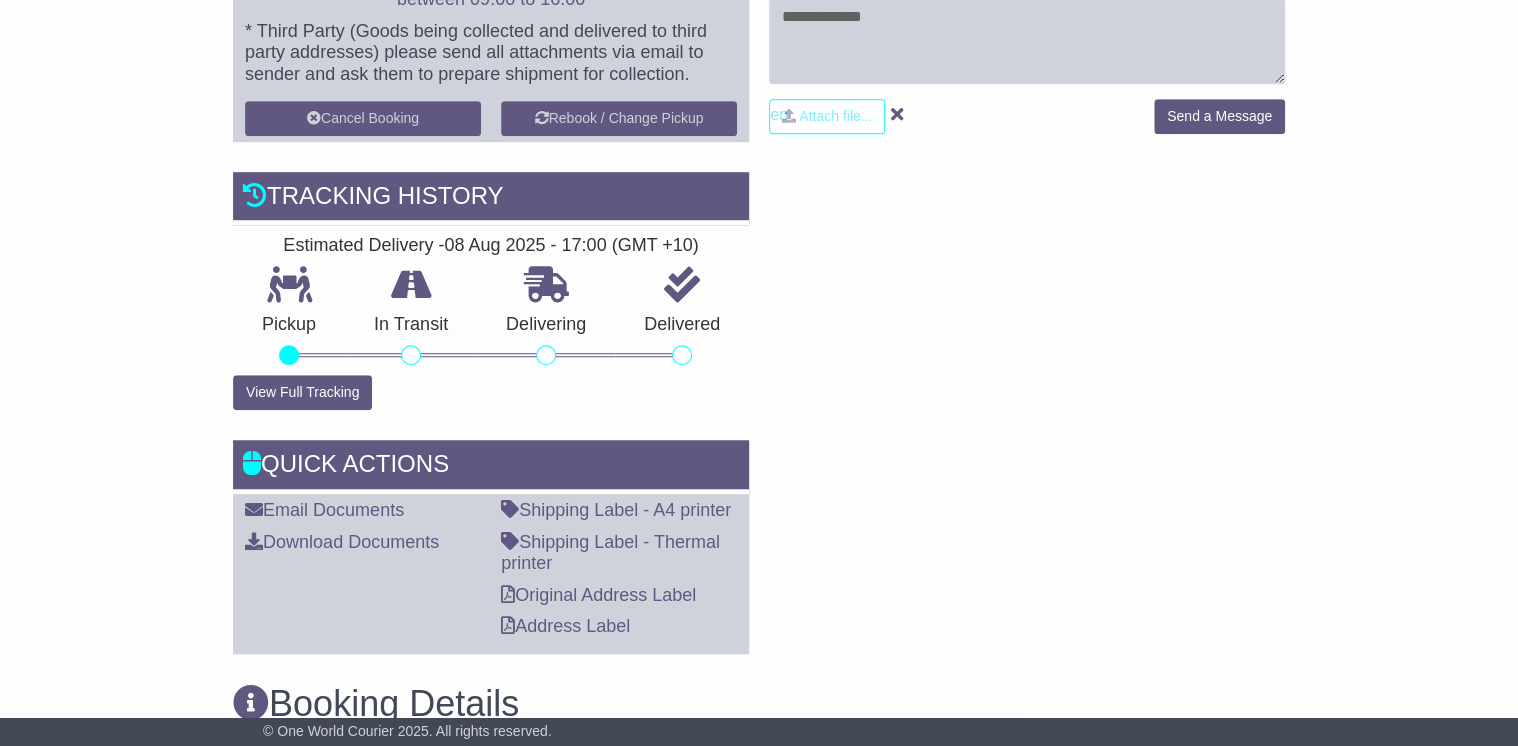 click on "RECENT CHAT
Loading...
No messages
Attach file..." at bounding box center [1027, 281] 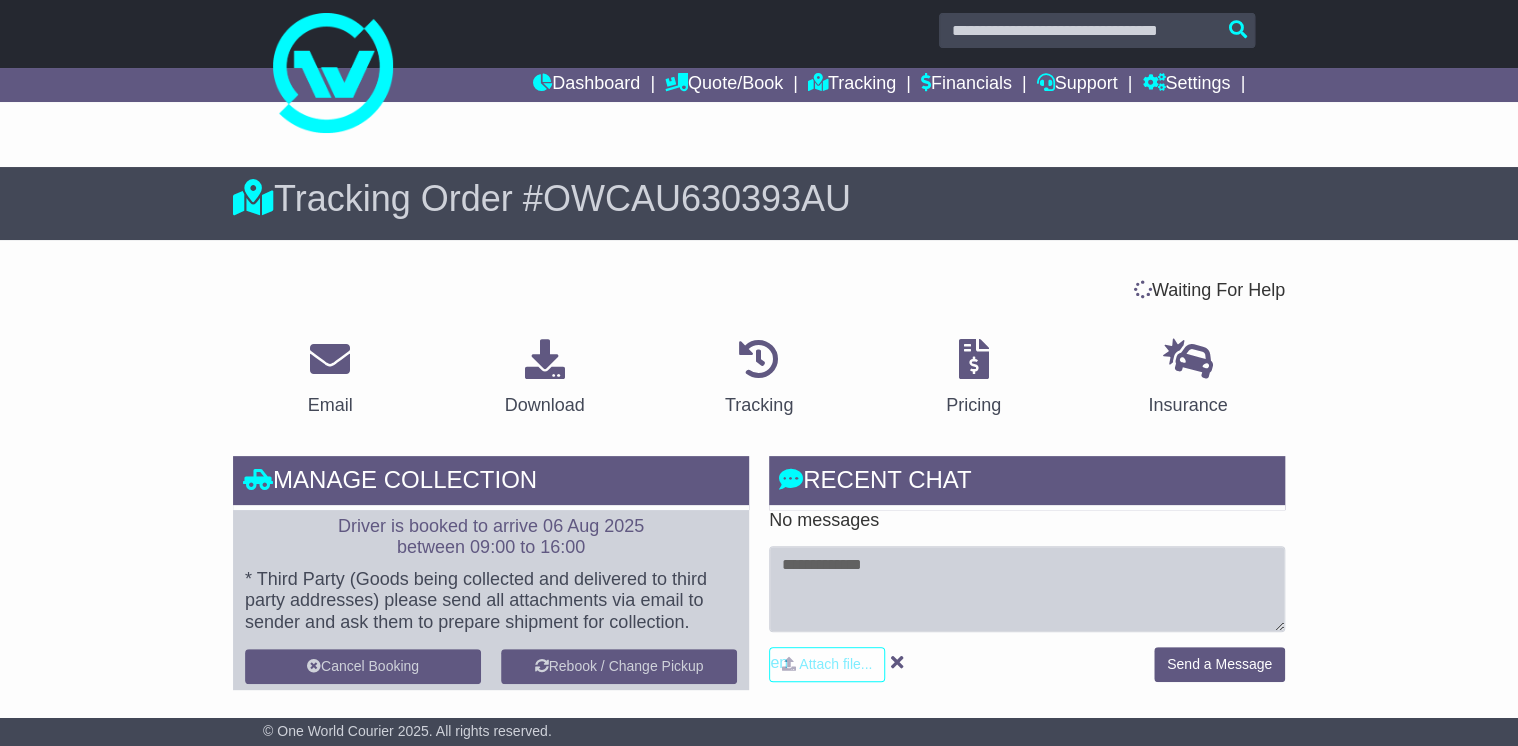scroll, scrollTop: 0, scrollLeft: 0, axis: both 